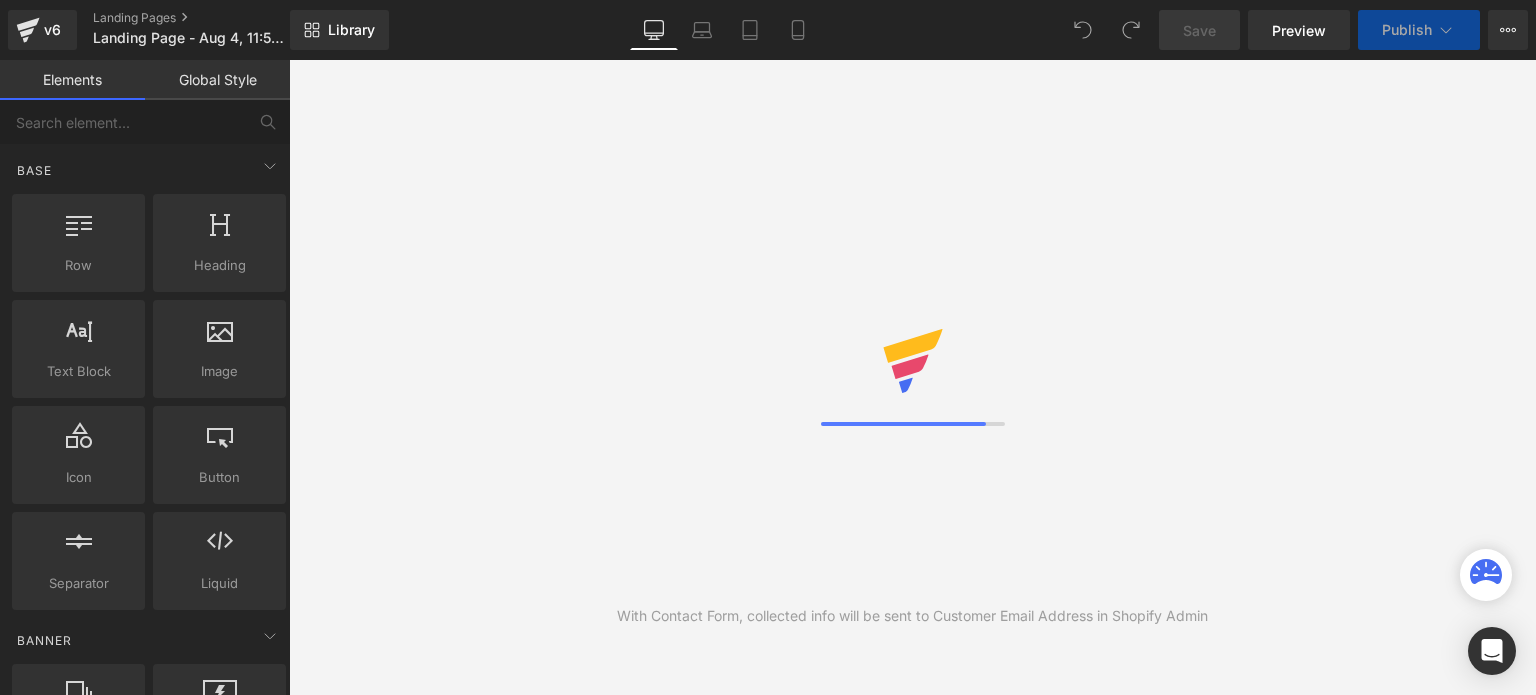 scroll, scrollTop: 0, scrollLeft: 0, axis: both 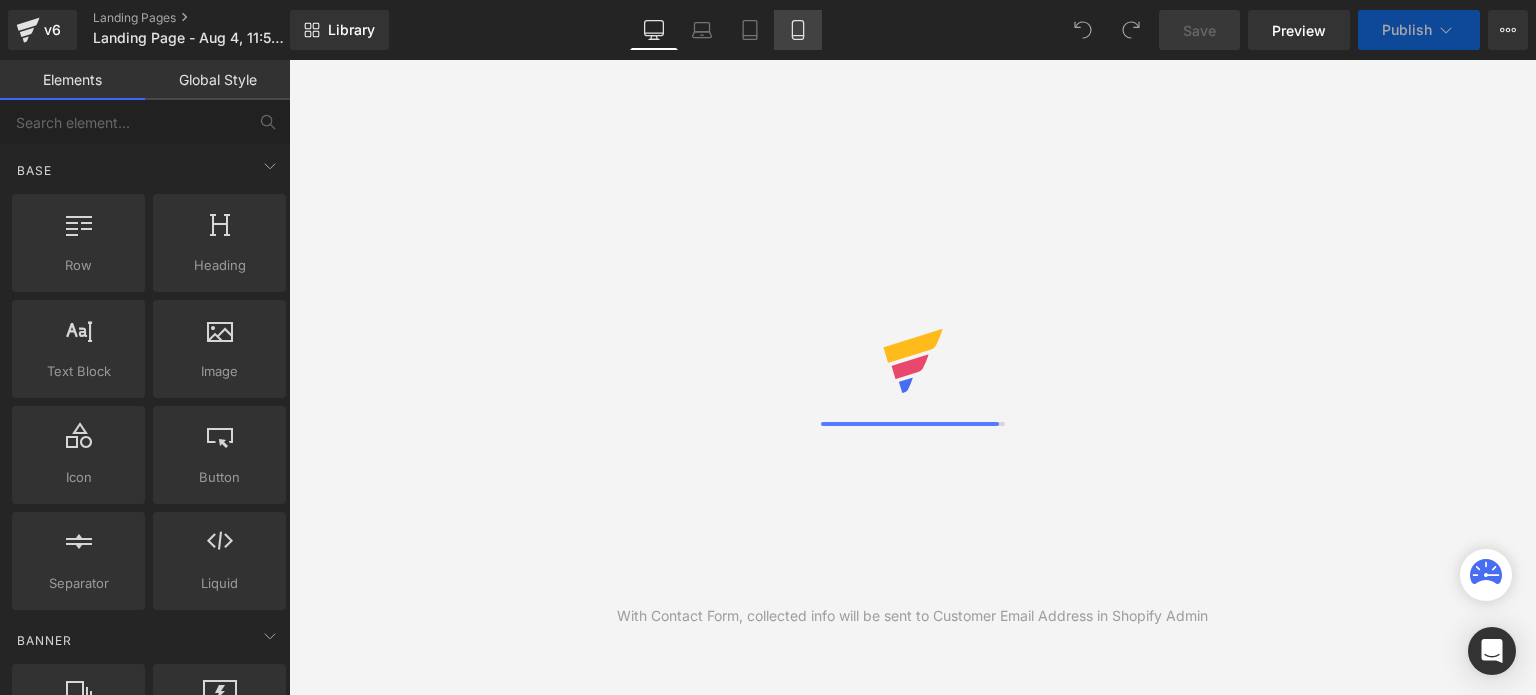 click 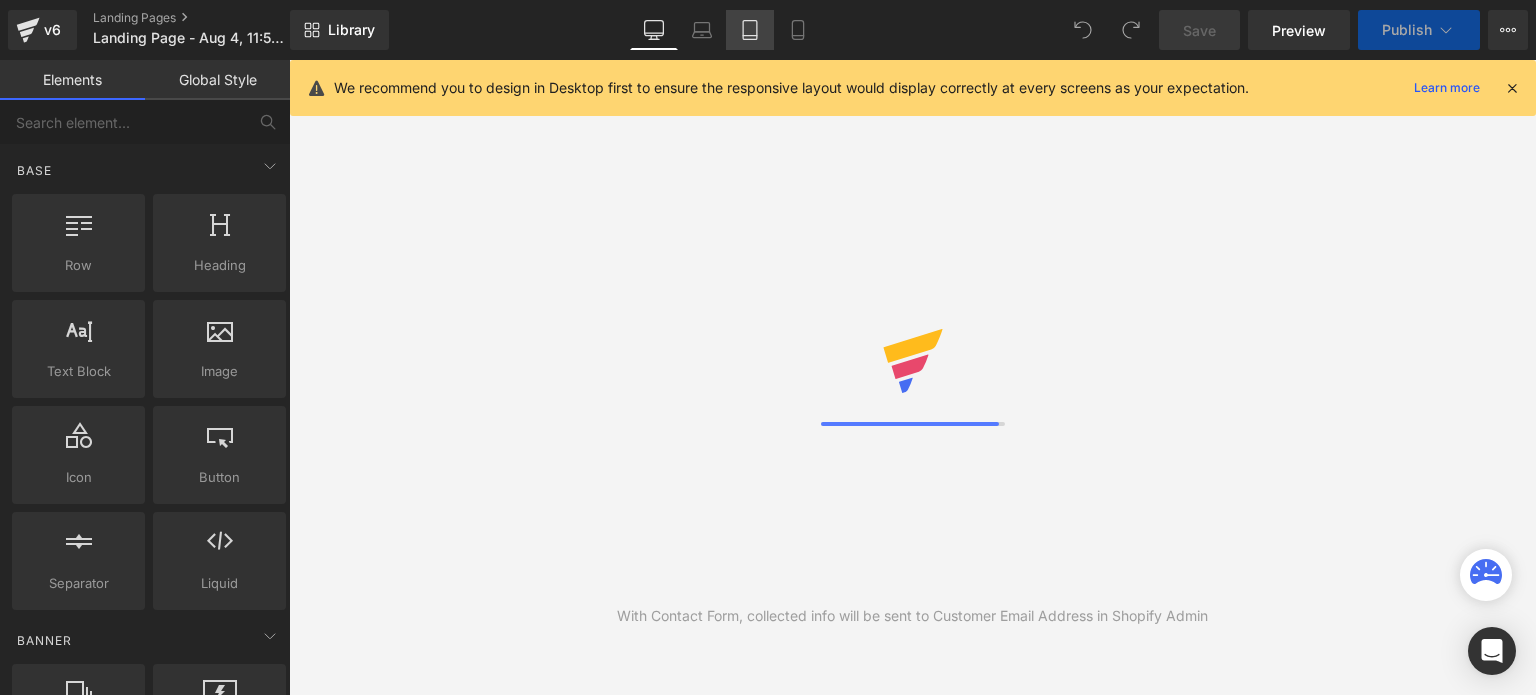 click 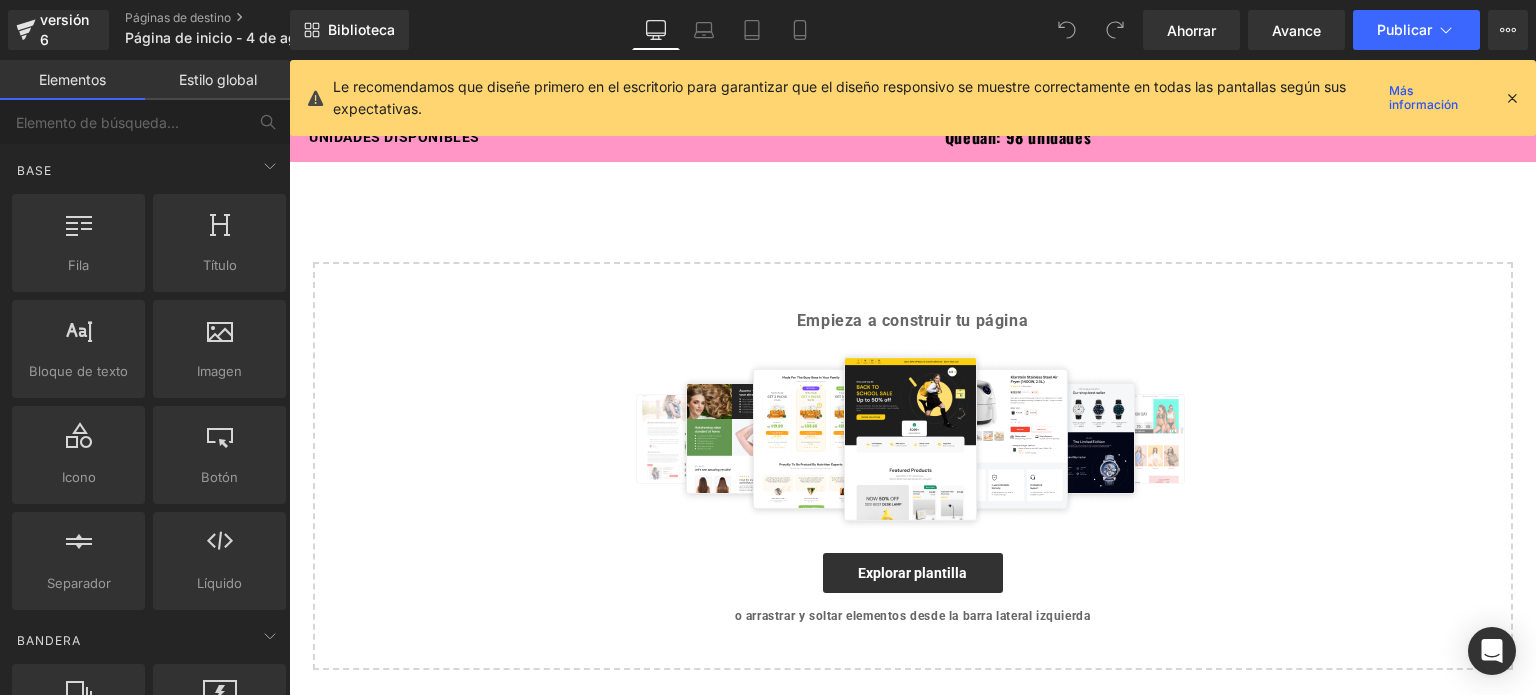 click on "Select your layout" at bounding box center [912, 431] 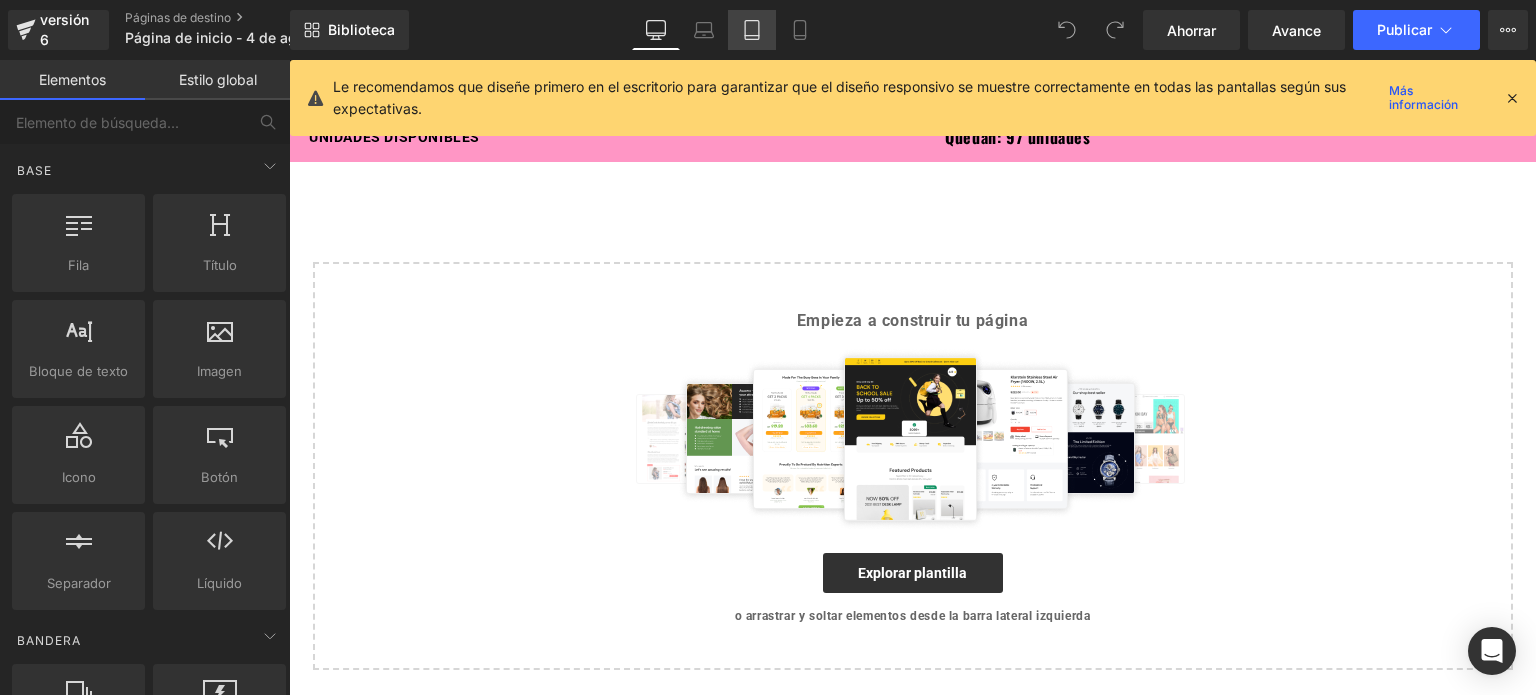 click 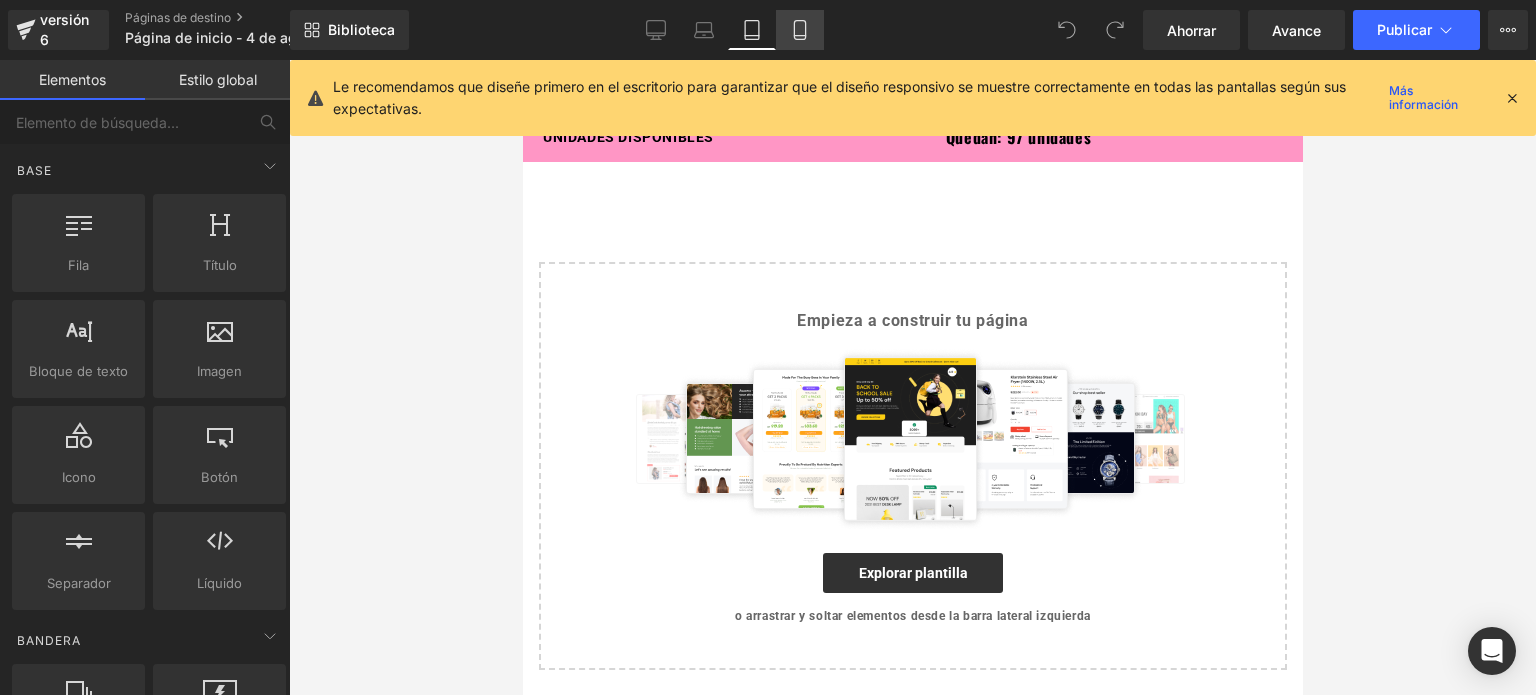click on "Móvil" at bounding box center [800, 30] 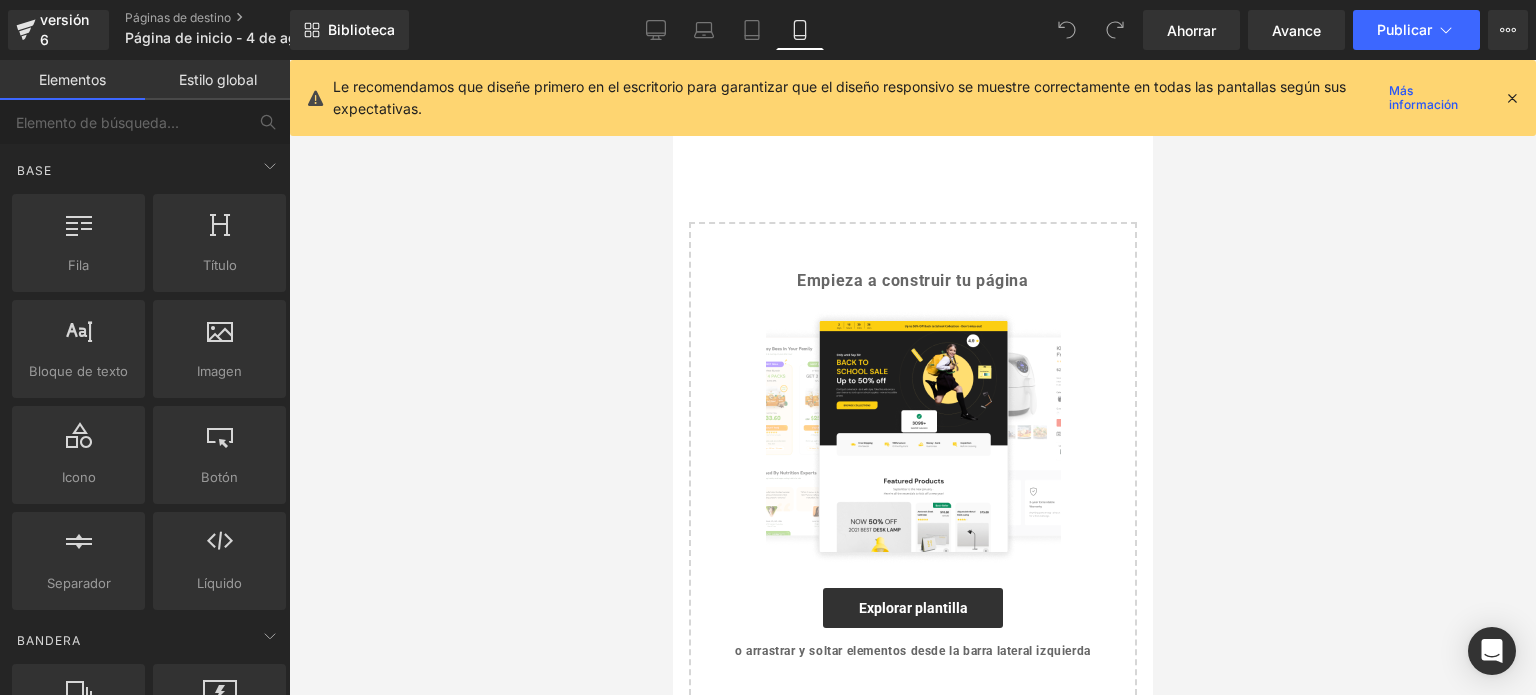 scroll, scrollTop: 0, scrollLeft: 0, axis: both 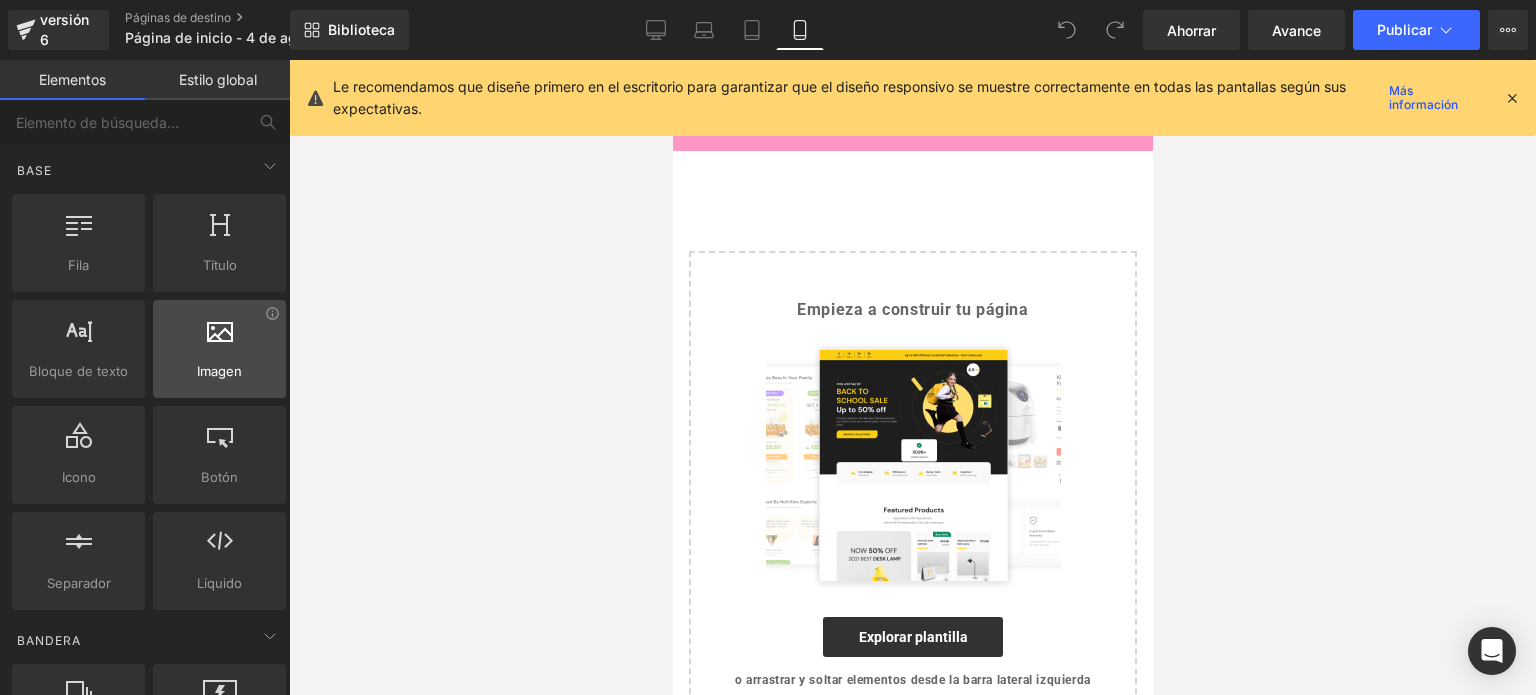 click at bounding box center (219, 338) 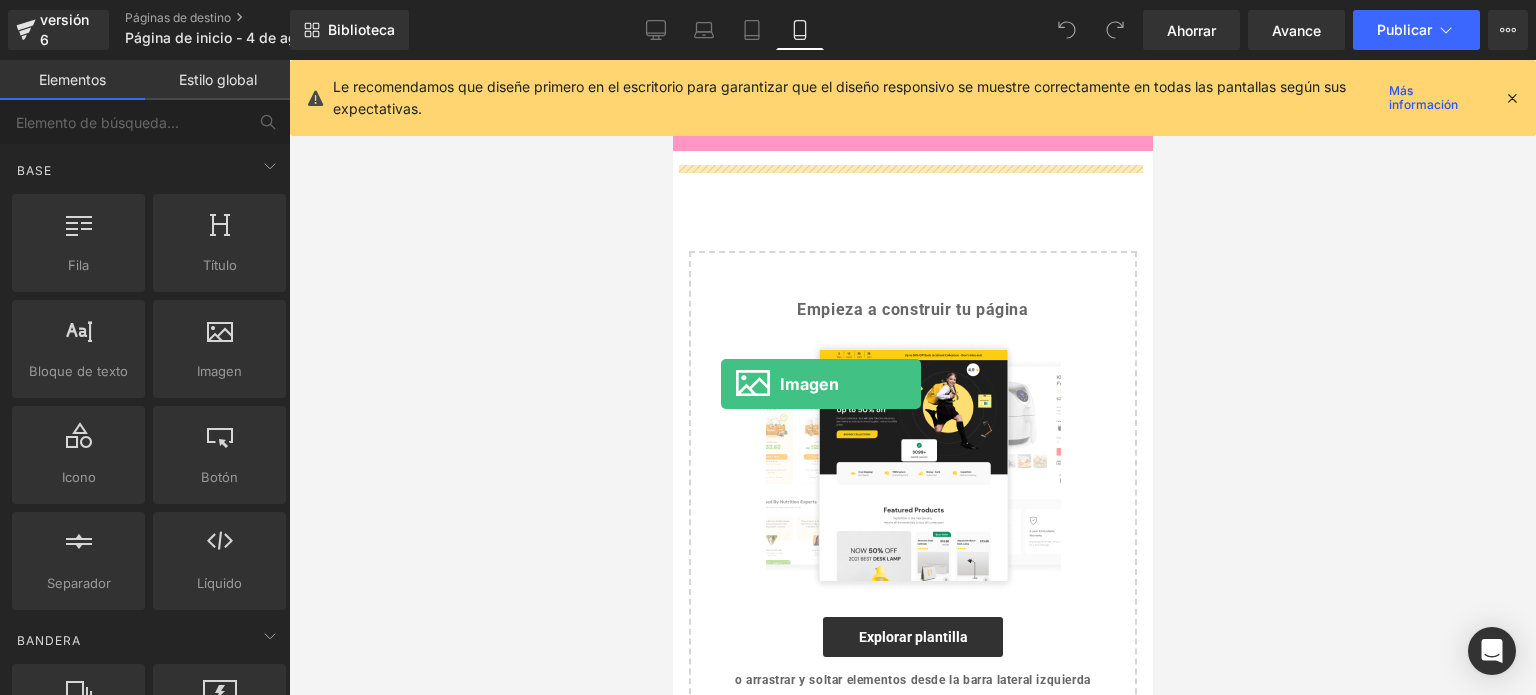 drag, startPoint x: 887, startPoint y: 423, endPoint x: 996, endPoint y: 445, distance: 111.19802 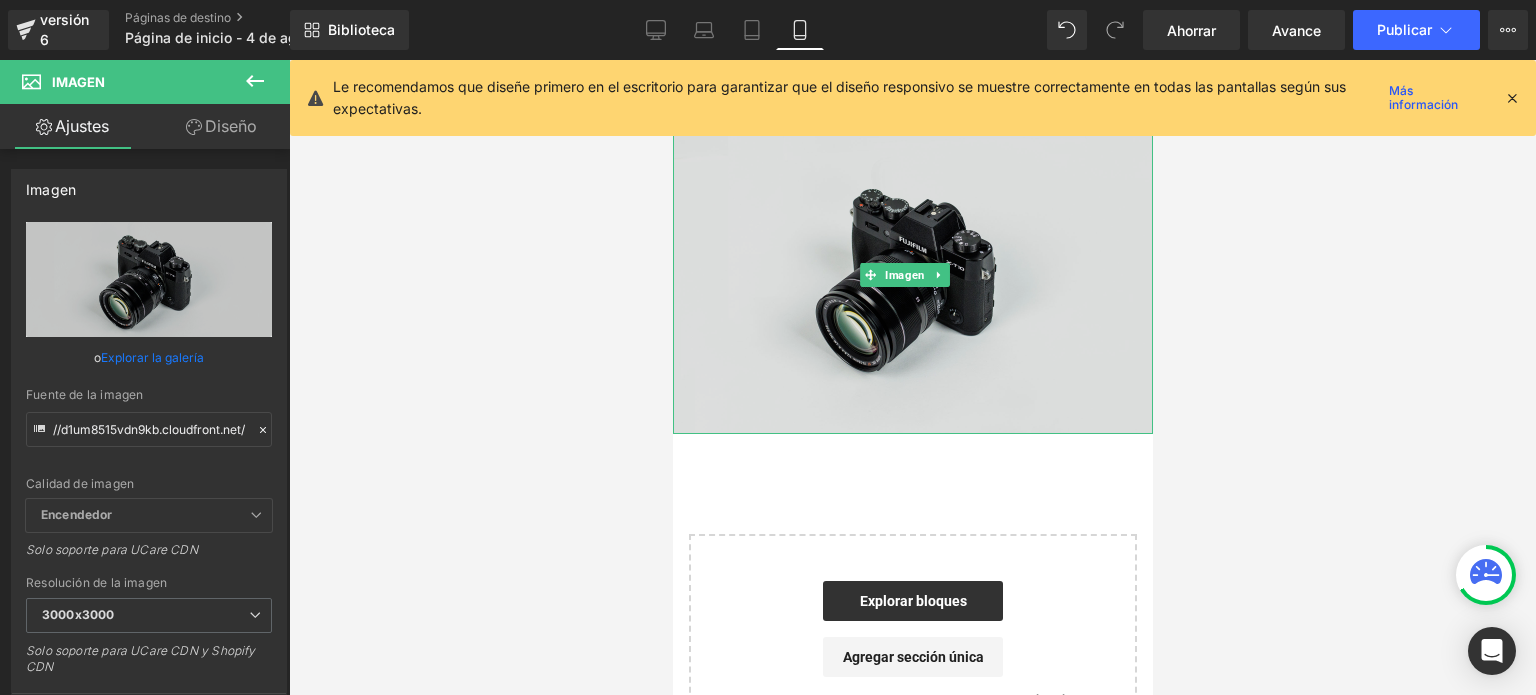 scroll, scrollTop: 0, scrollLeft: 0, axis: both 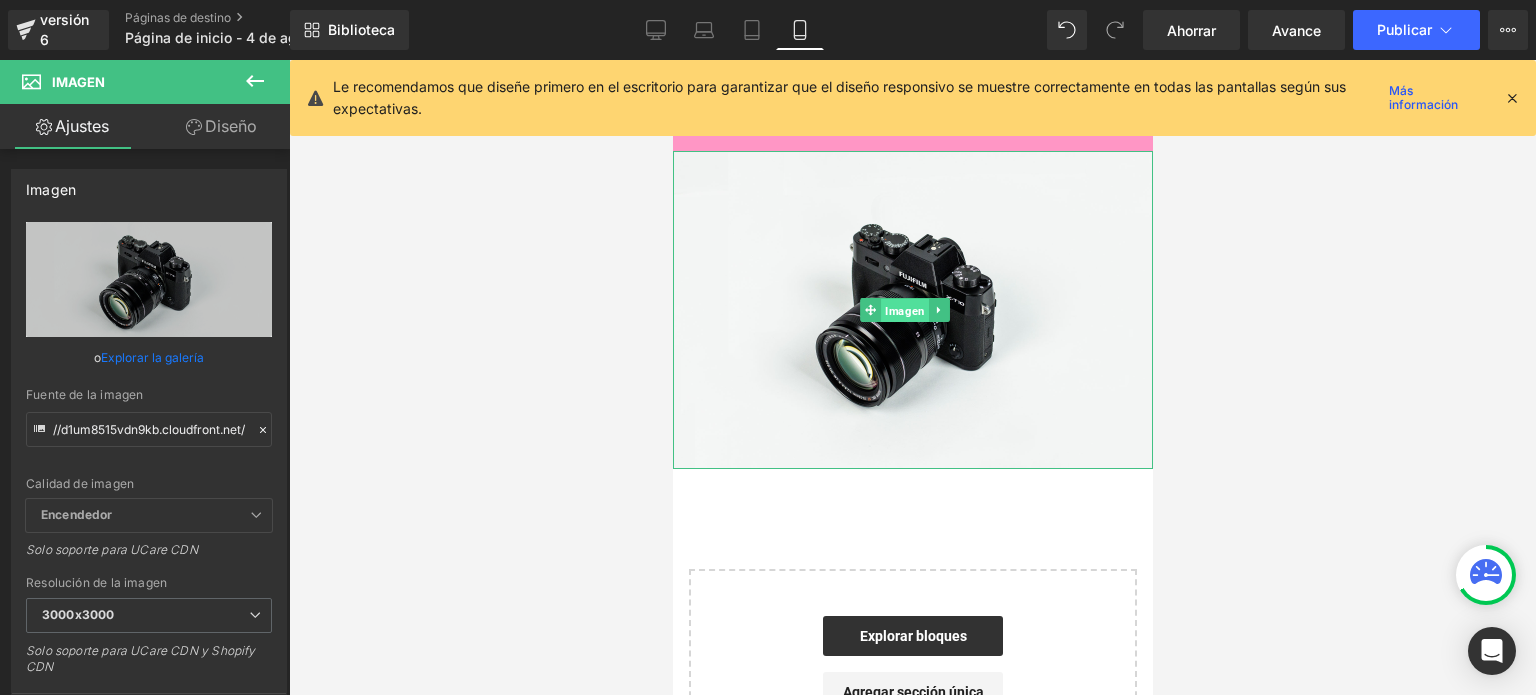 click on "Imagen" at bounding box center [904, 311] 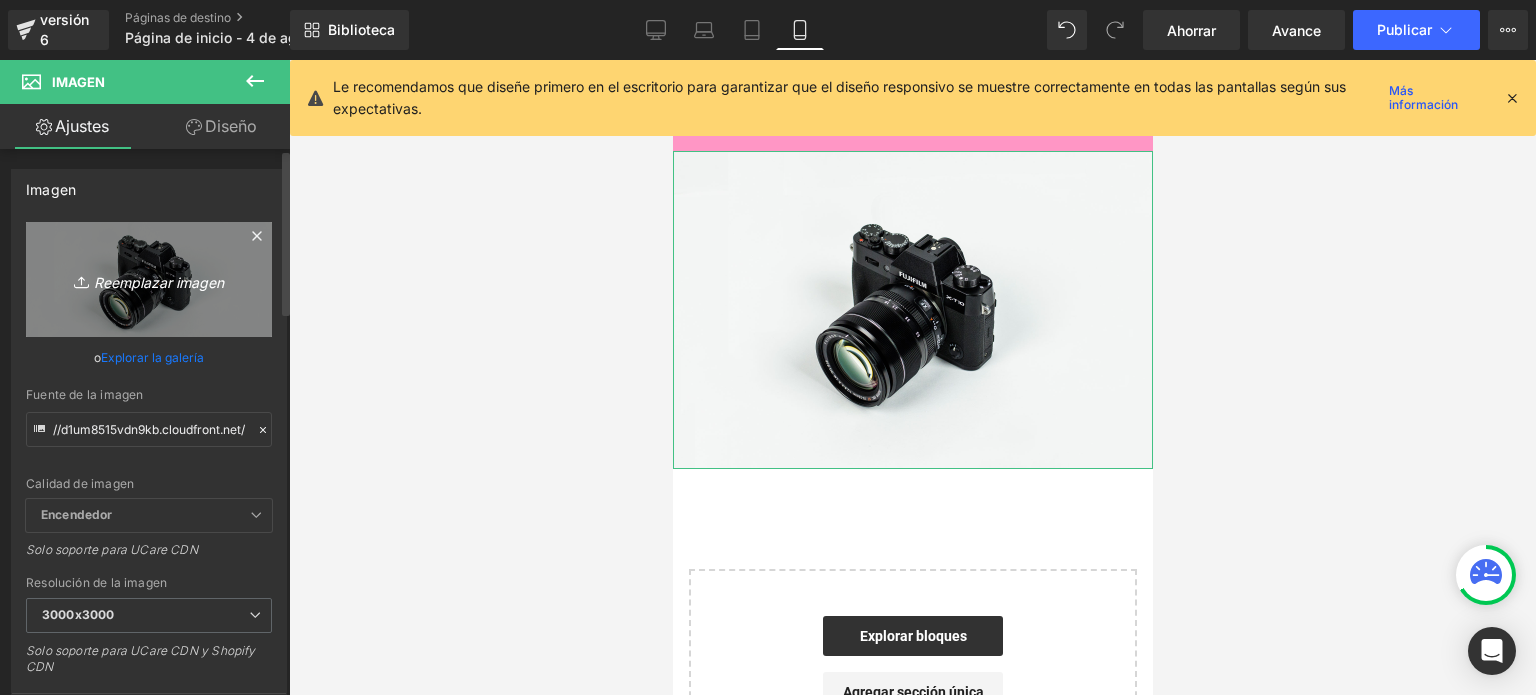 click on "Reemplazar imagen" at bounding box center [159, 281] 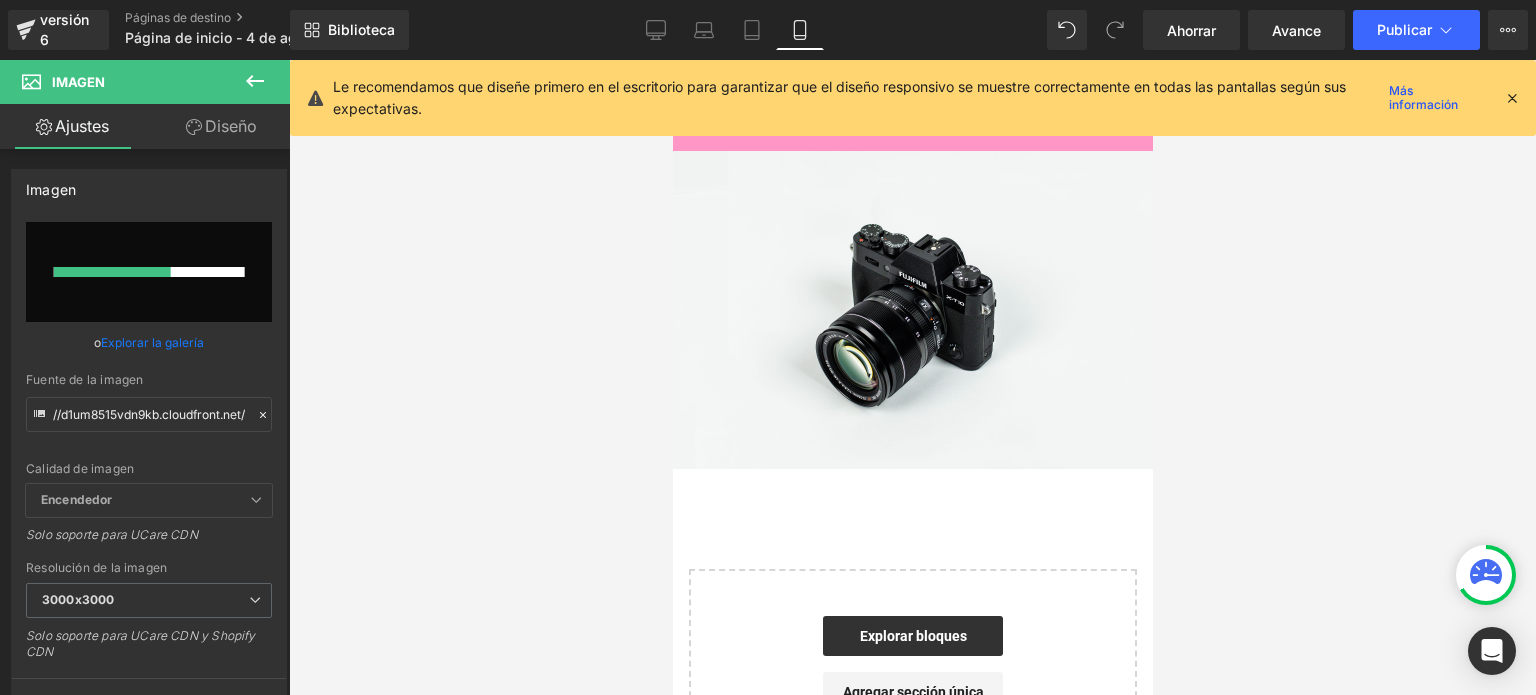 type 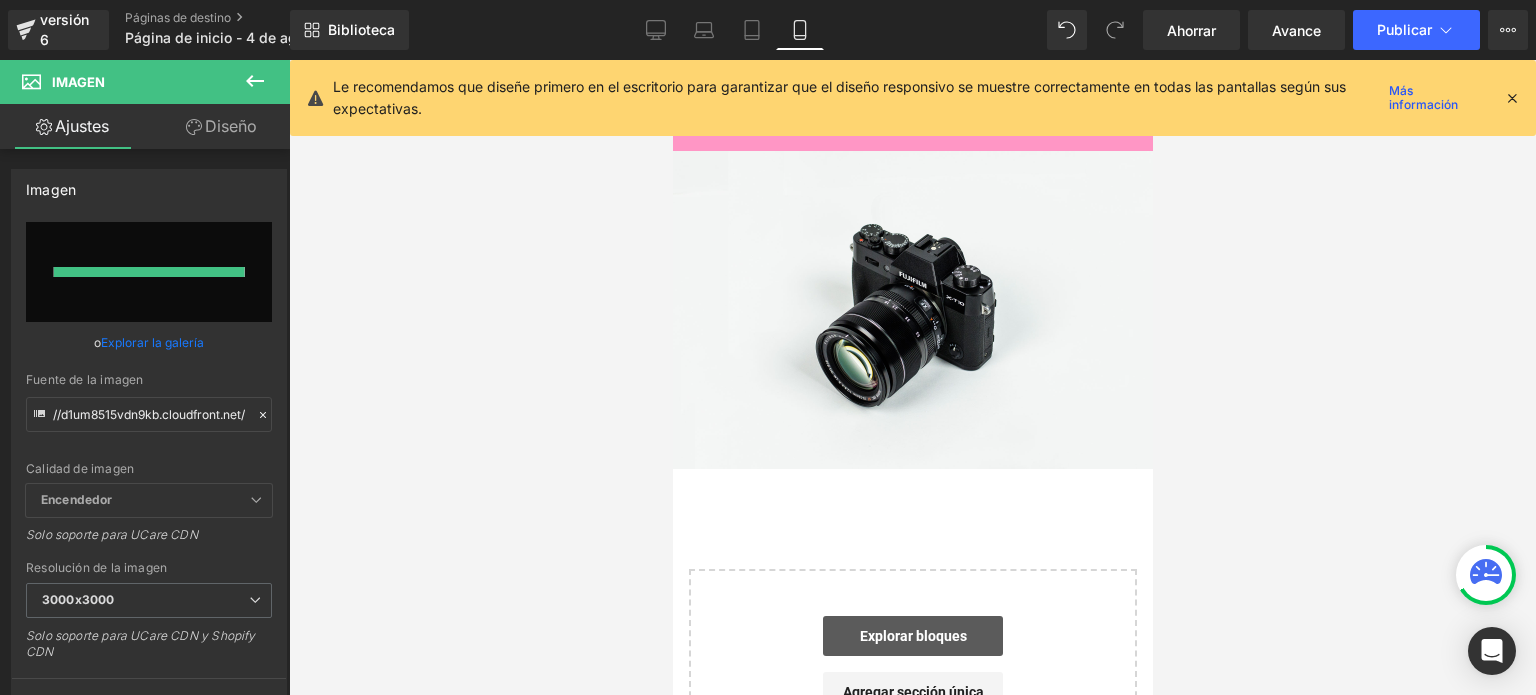type on "https://ucarecdn.com/d5986370-4164-418a-9a21-328f98527fc9/-/format/auto/-/preview/3000x3000/-/quality/lighter/ChatGPT%20Image%201%20ago%202025,%2012_21_10%20p.m..png" 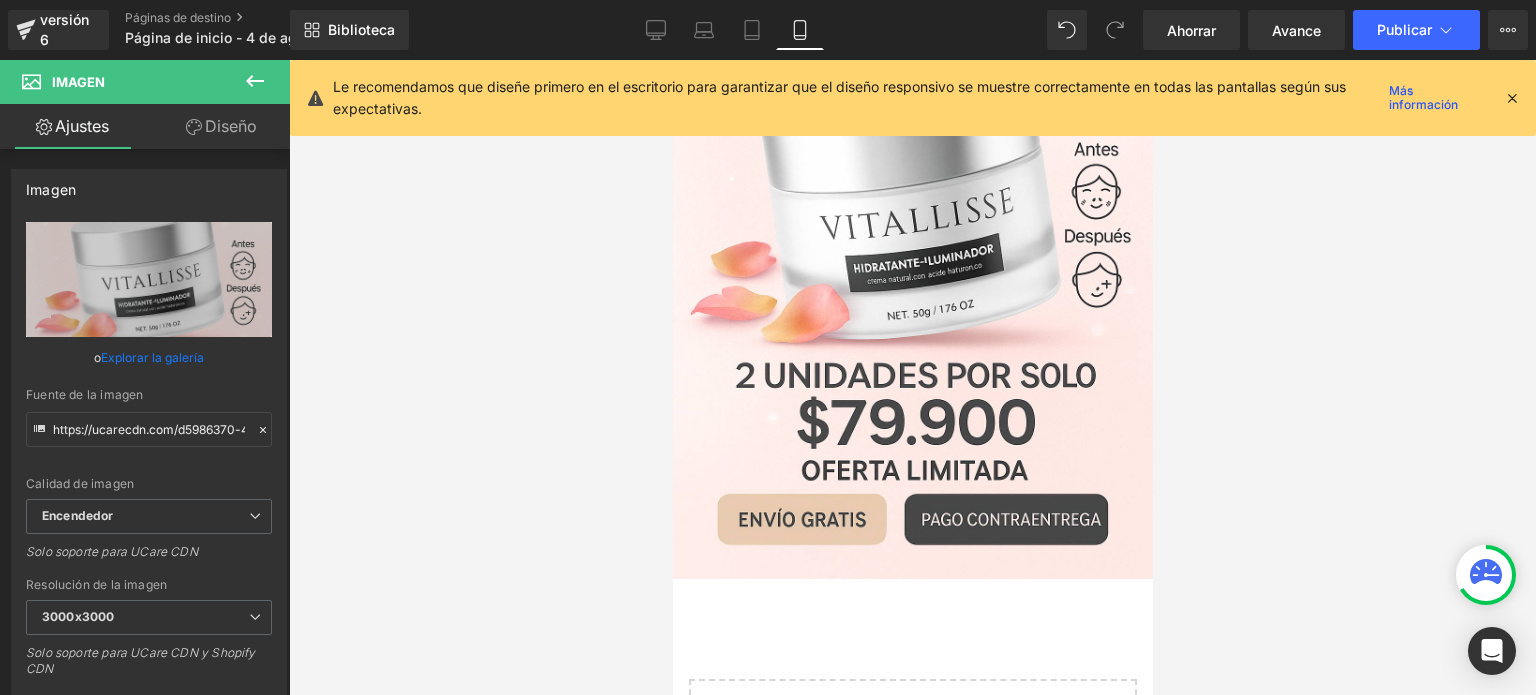 scroll, scrollTop: 416, scrollLeft: 0, axis: vertical 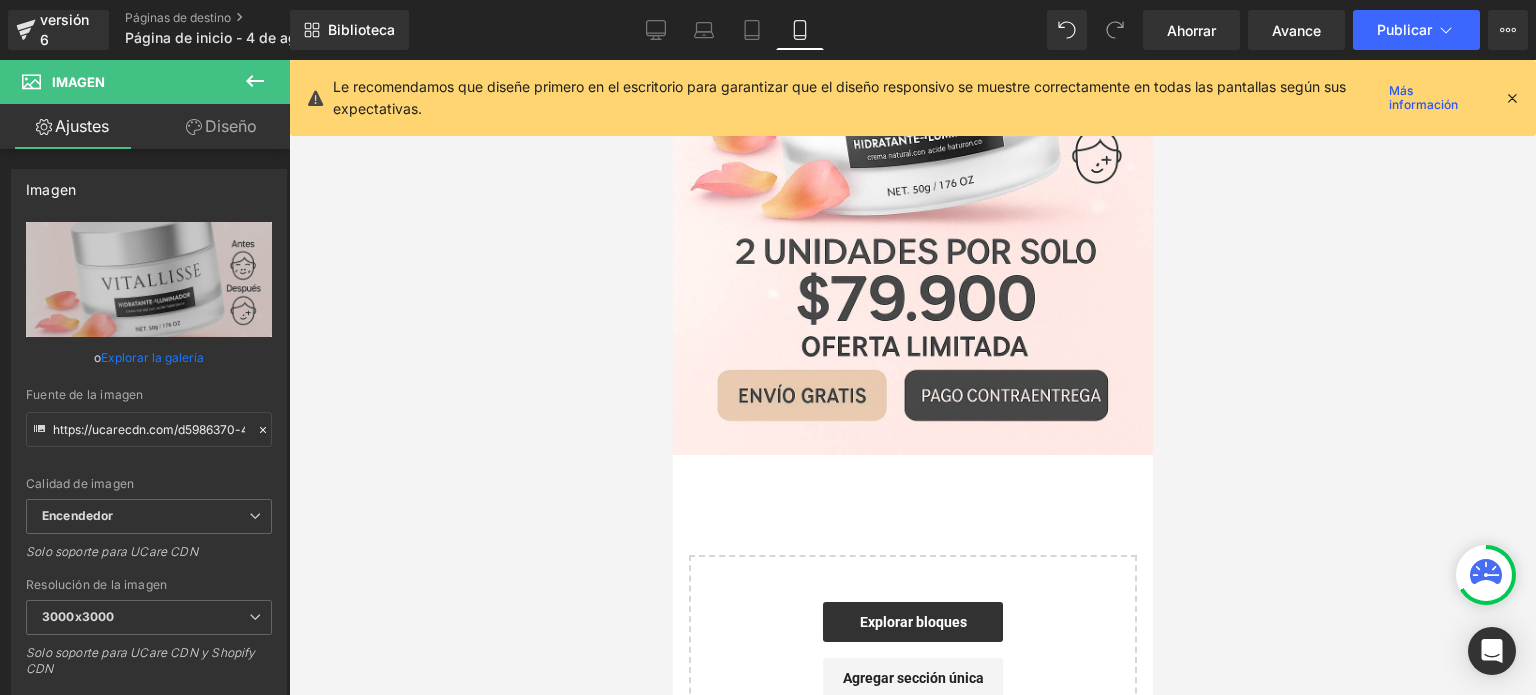 click on "Imagen
Seleccione su diseño" at bounding box center [912, 255] 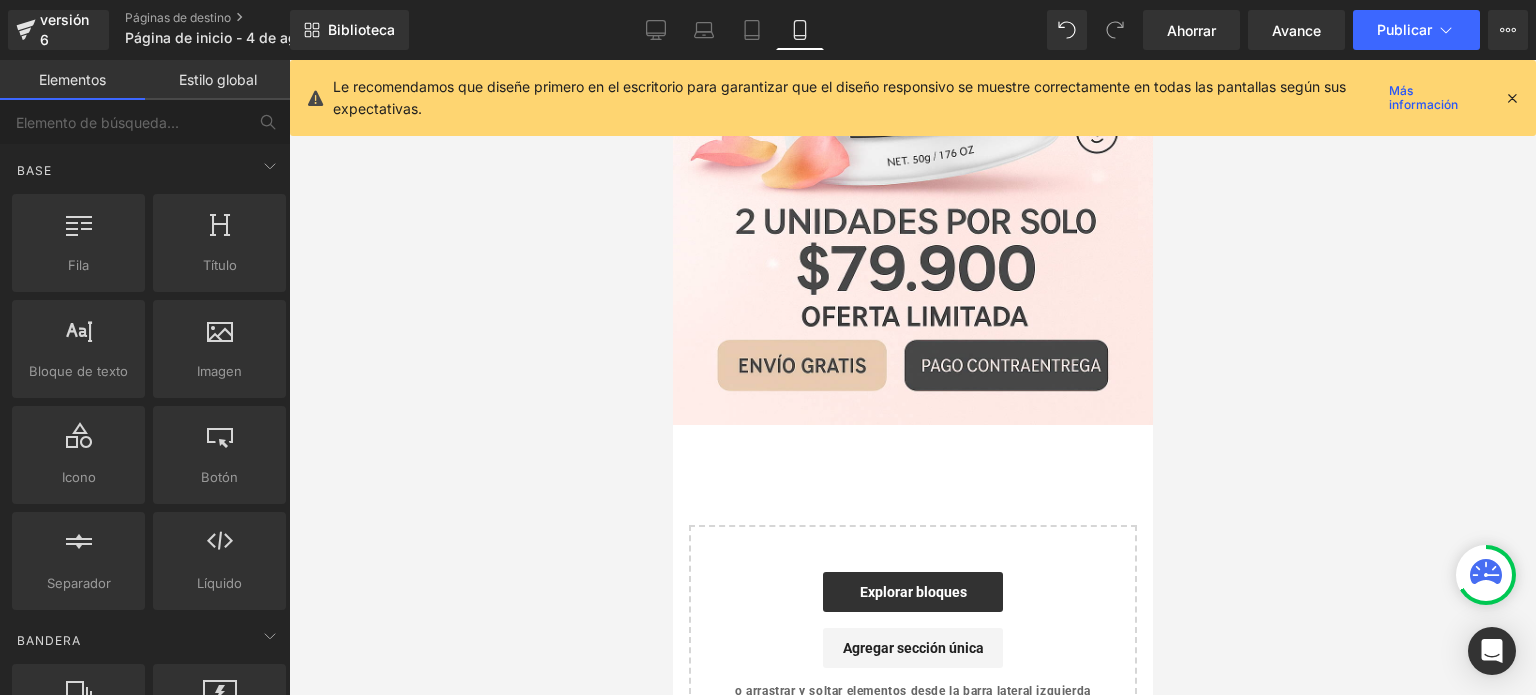 scroll, scrollTop: 516, scrollLeft: 0, axis: vertical 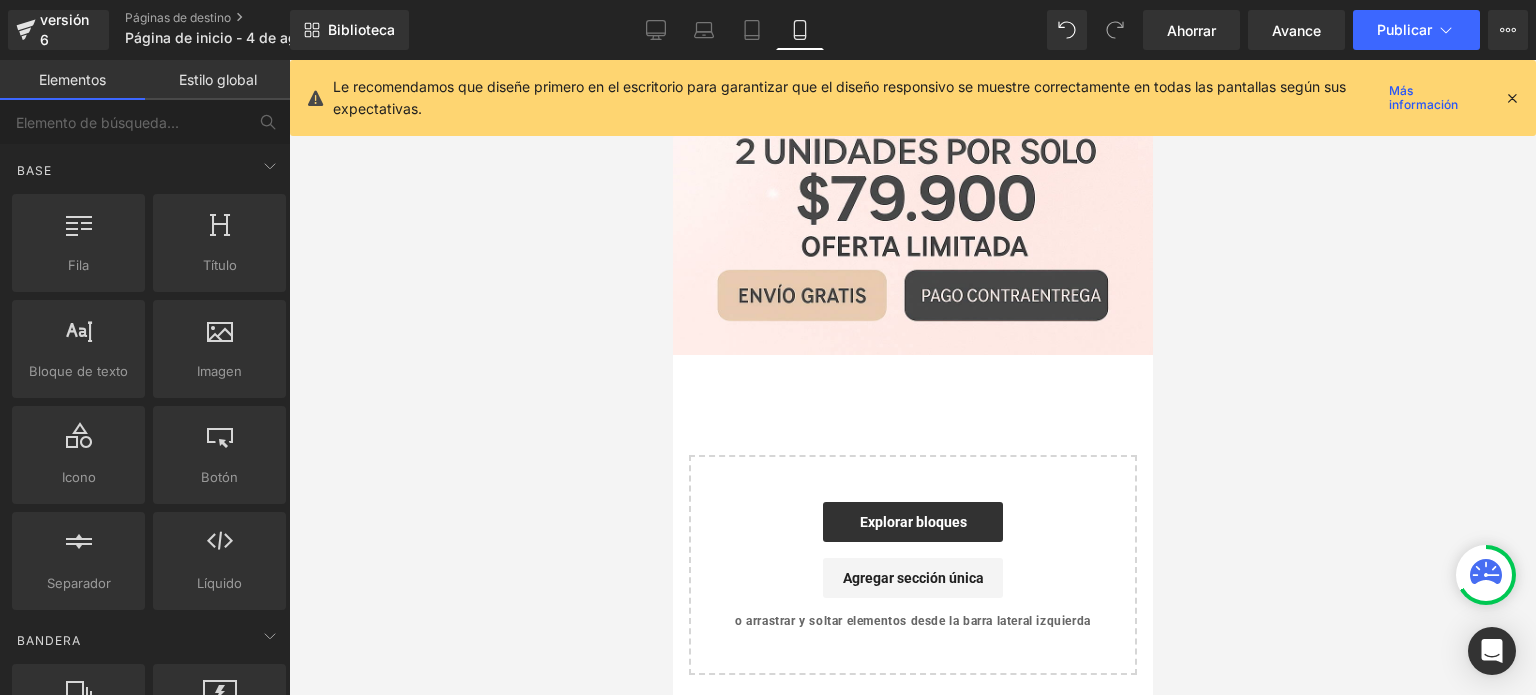 click on "Imagen
Seleccione su diseño" at bounding box center [912, 155] 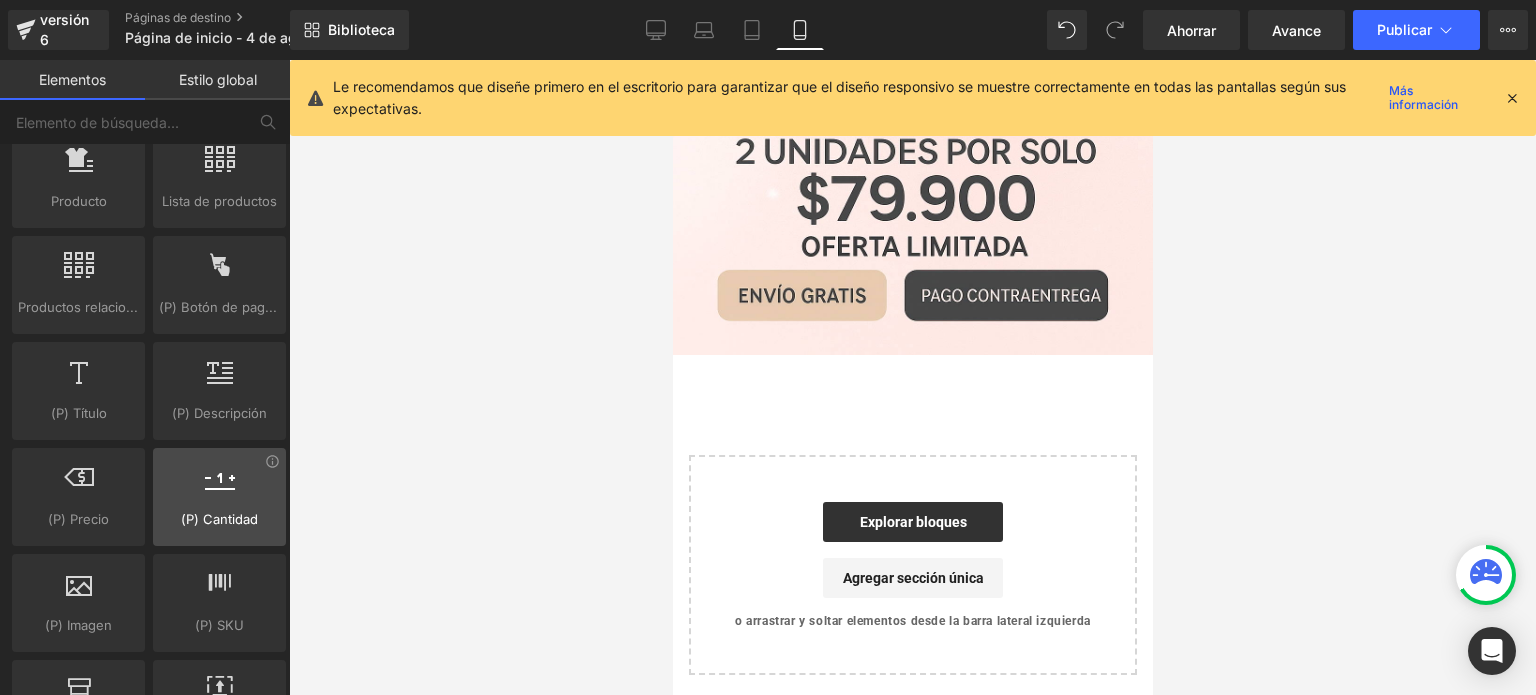 scroll, scrollTop: 1800, scrollLeft: 0, axis: vertical 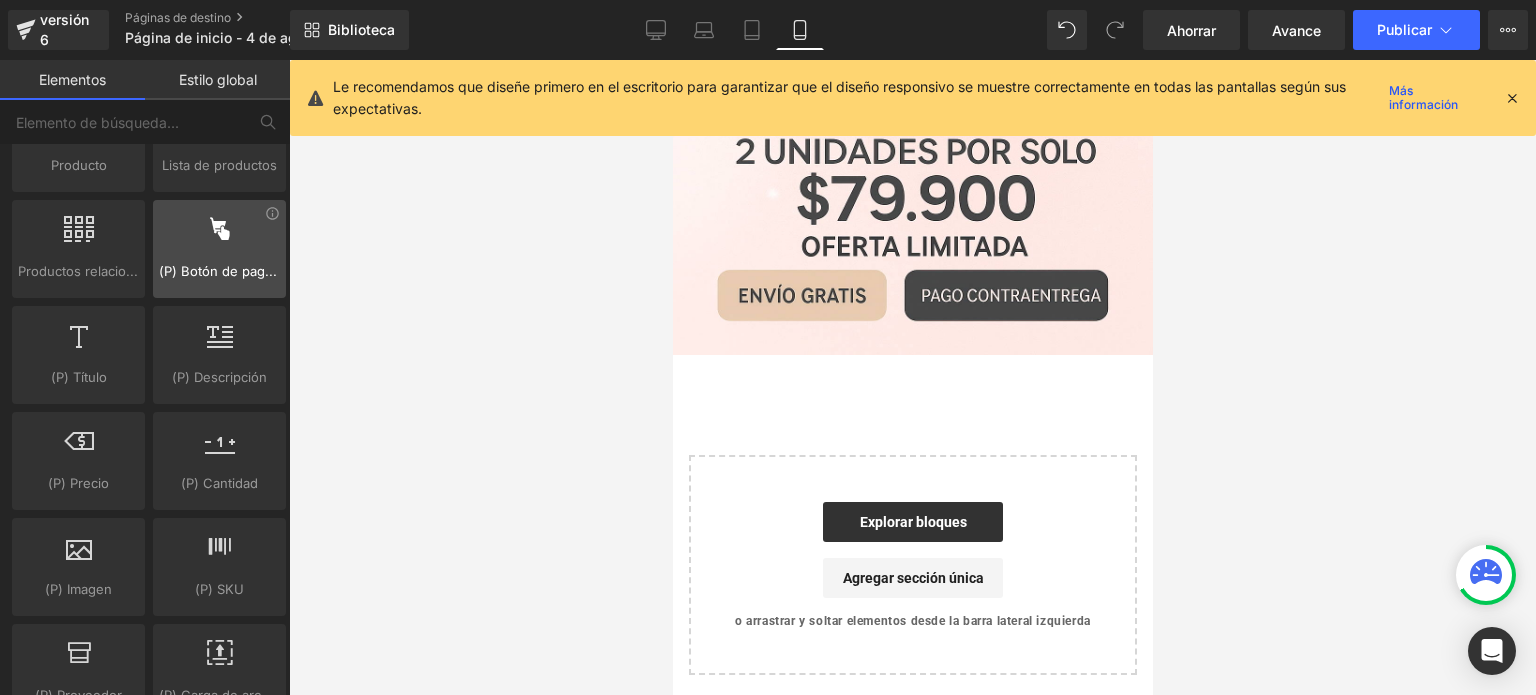 click at bounding box center (219, 238) 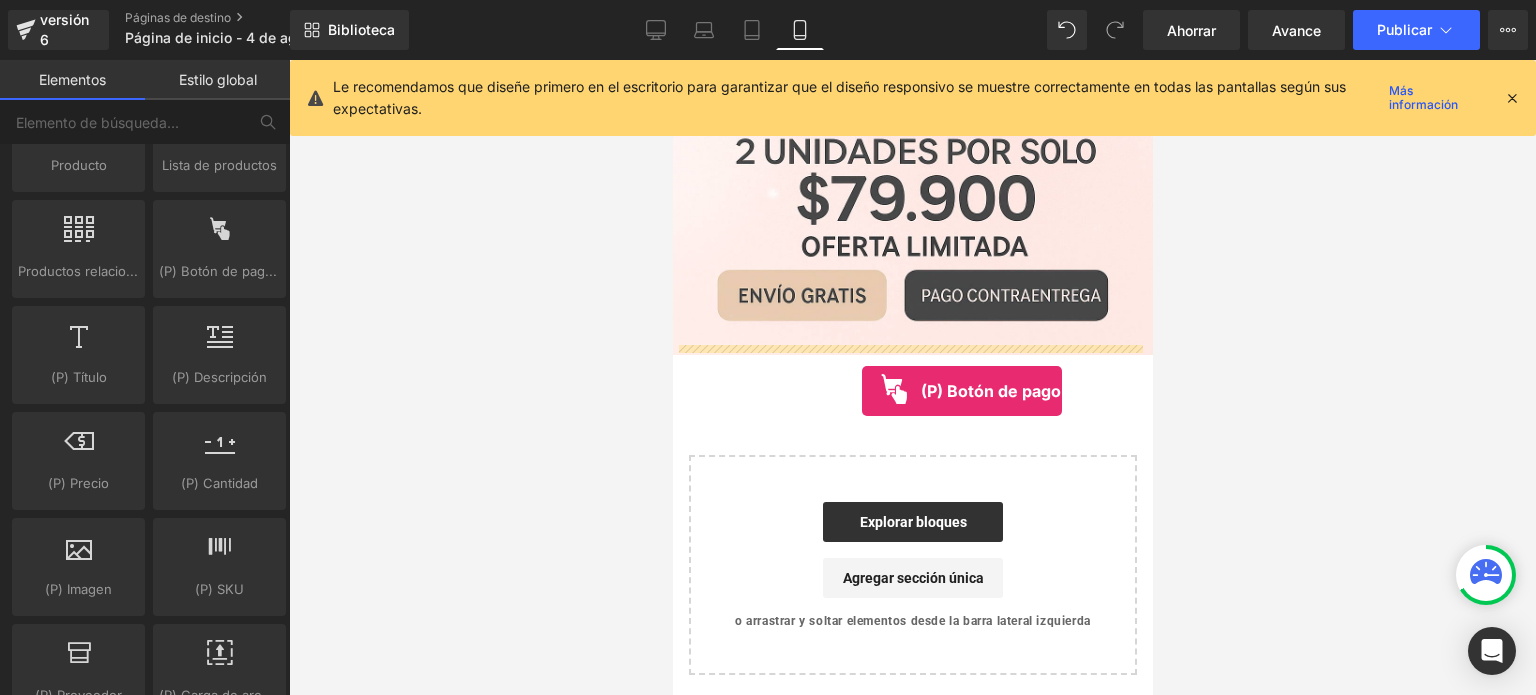 drag, startPoint x: 870, startPoint y: 308, endPoint x: 865, endPoint y: 391, distance: 83.15047 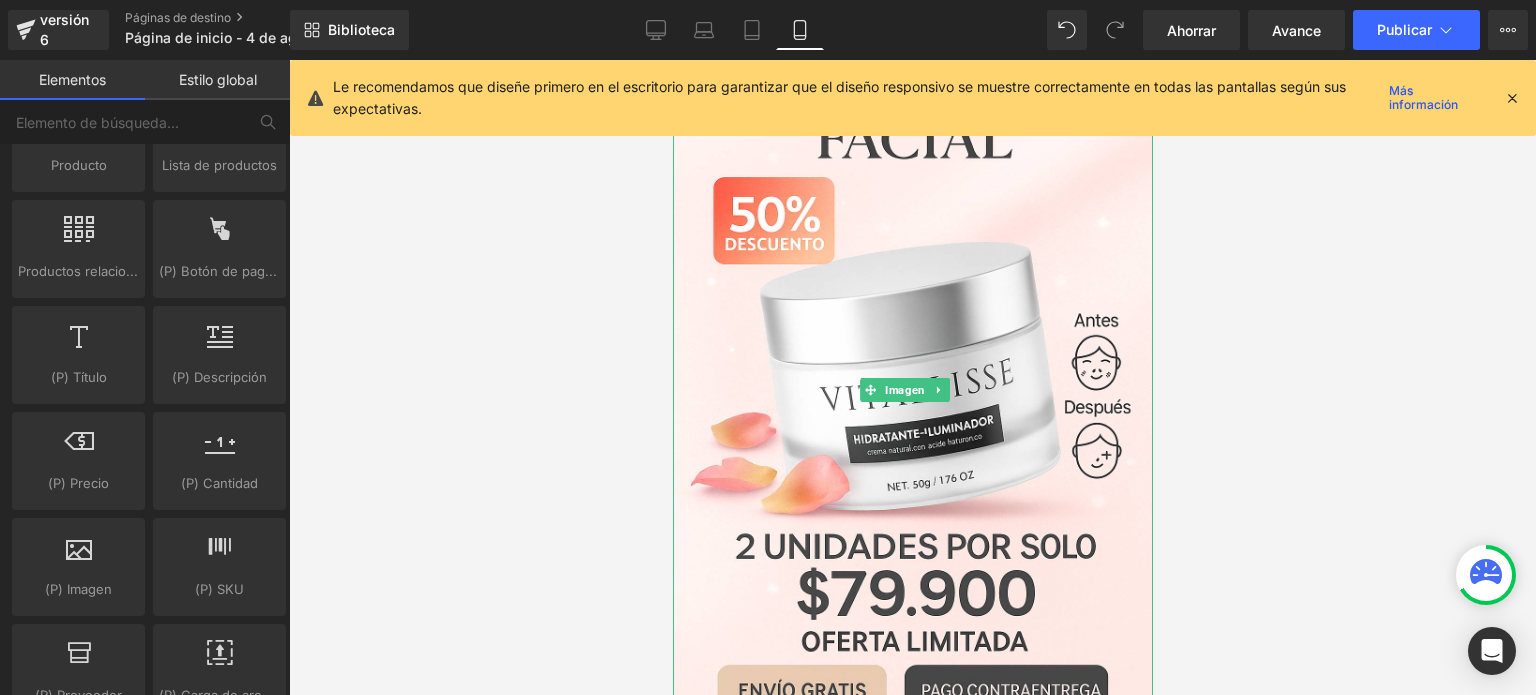 scroll, scrollTop: 0, scrollLeft: 0, axis: both 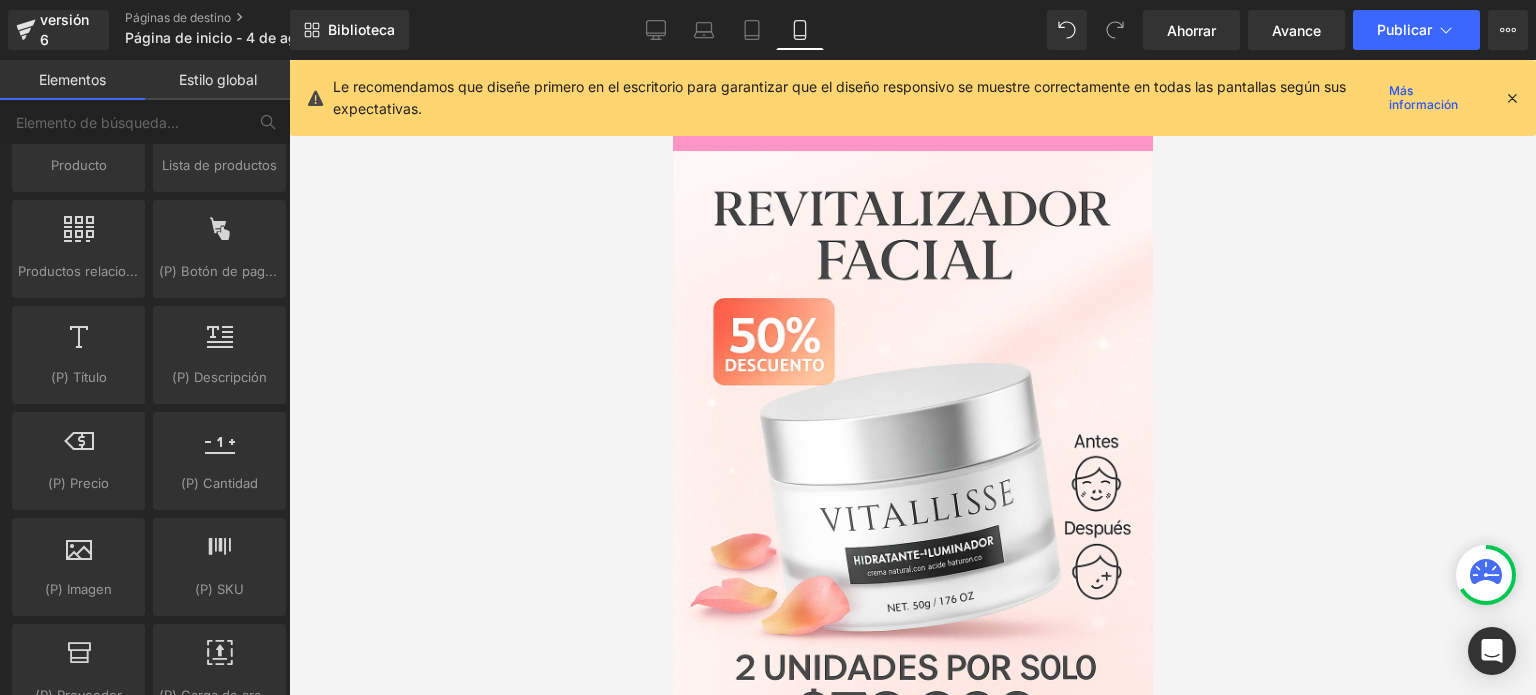 click at bounding box center [1512, 98] 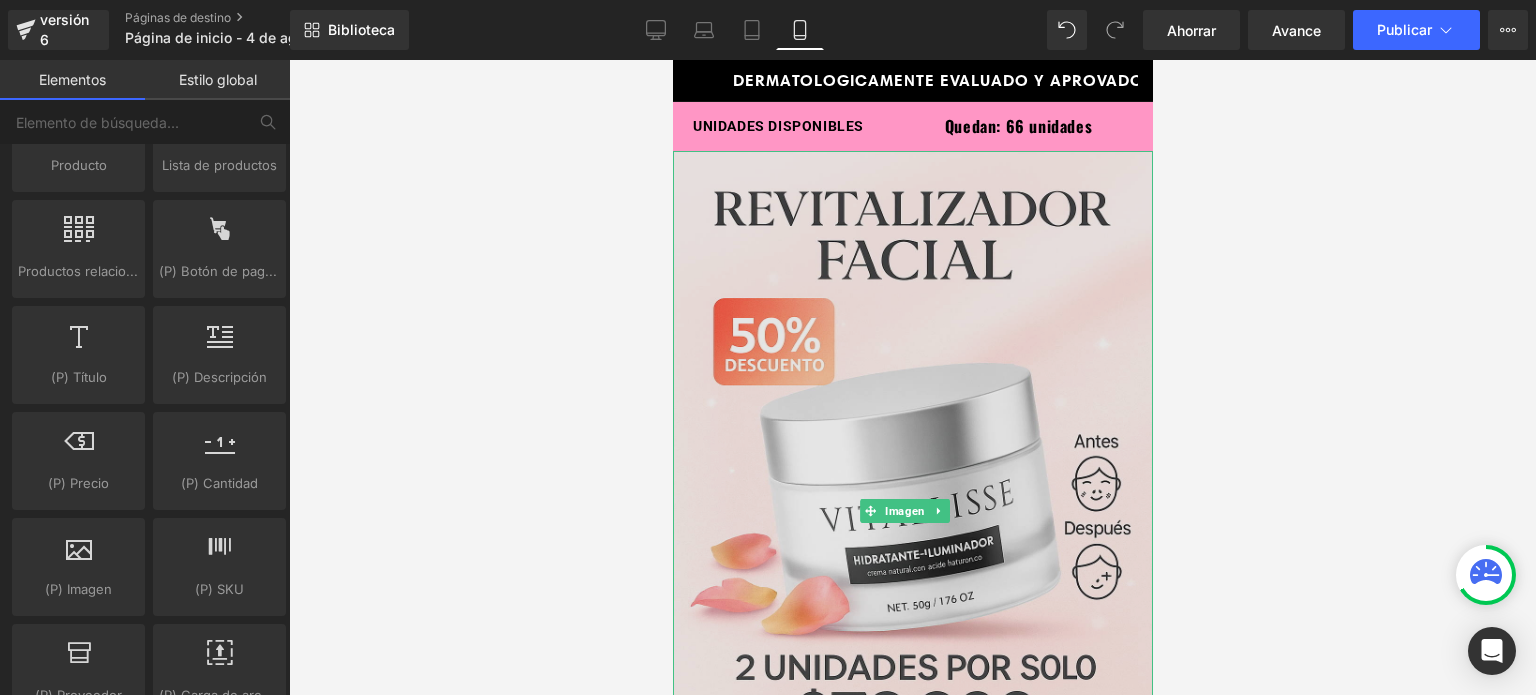 click at bounding box center [912, 511] 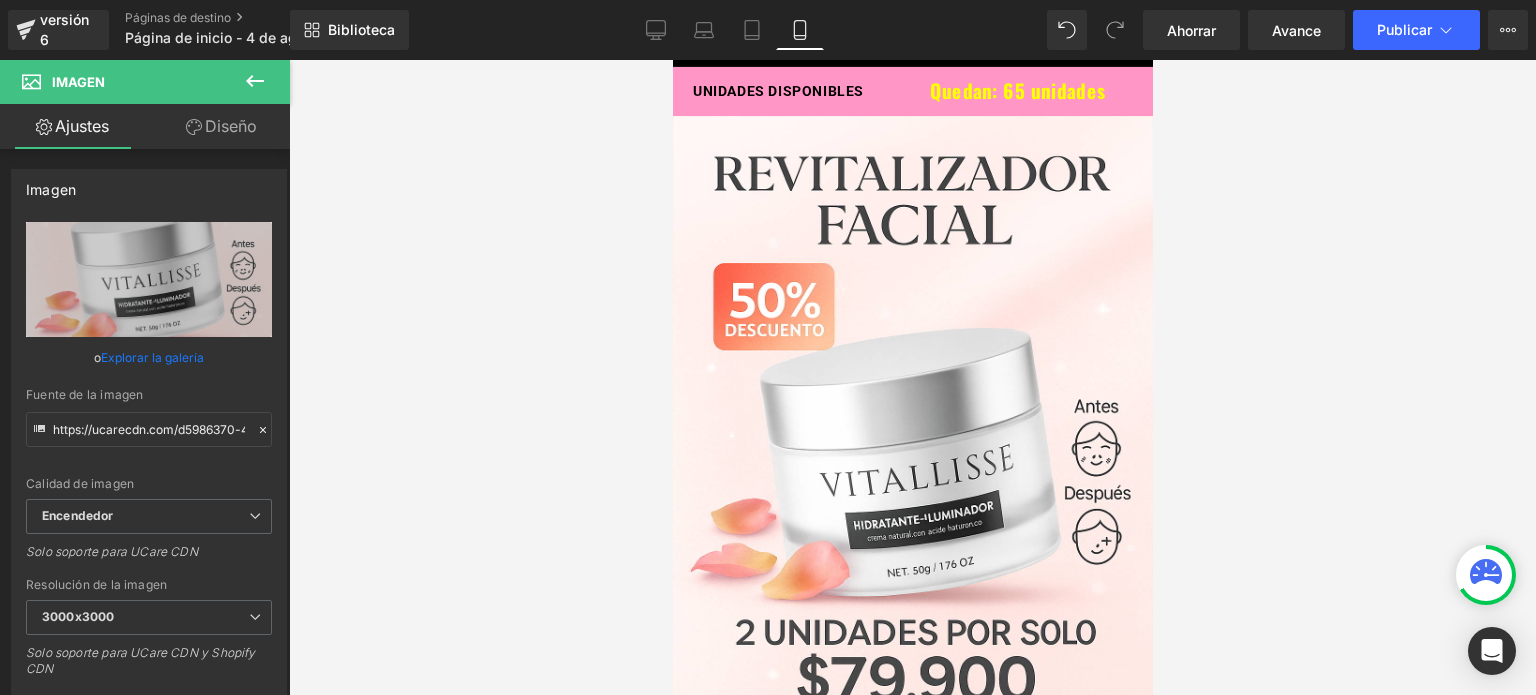 scroll, scrollTop: 0, scrollLeft: 0, axis: both 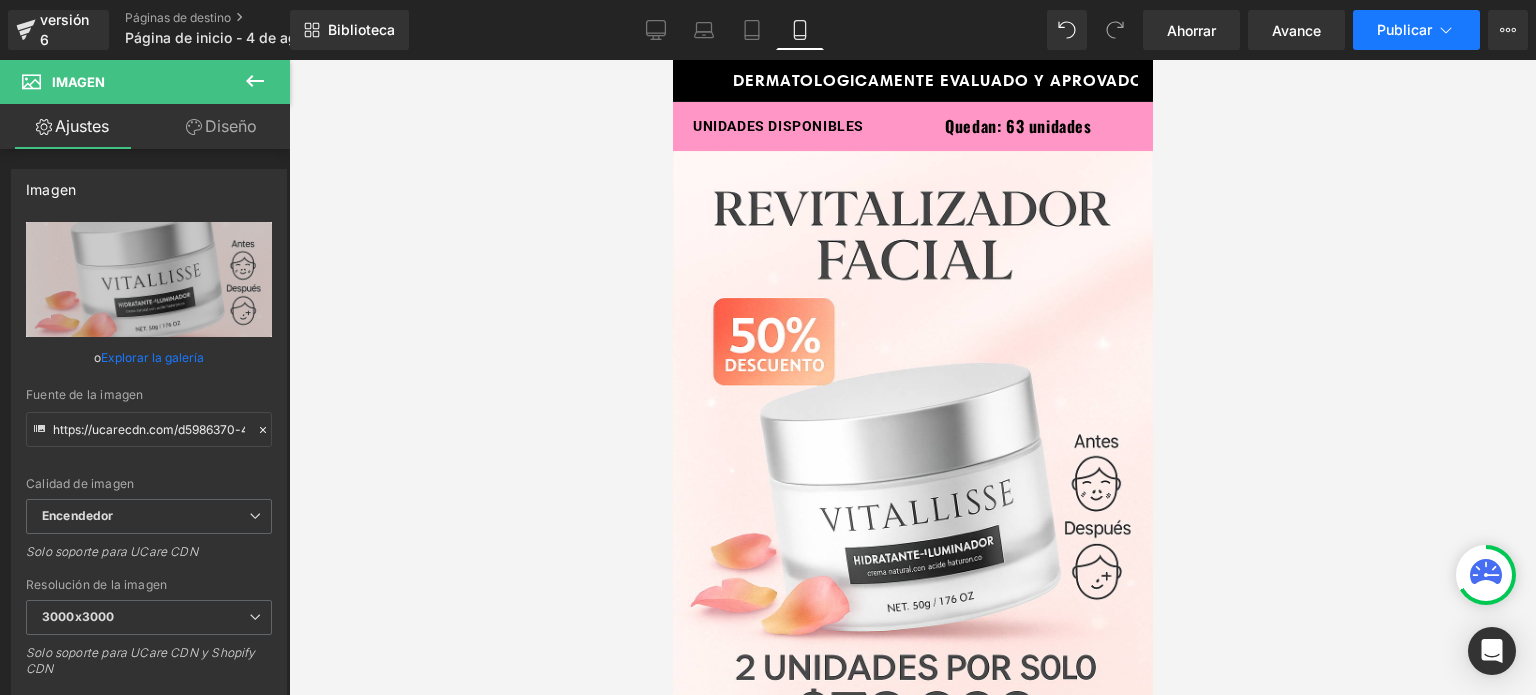 click 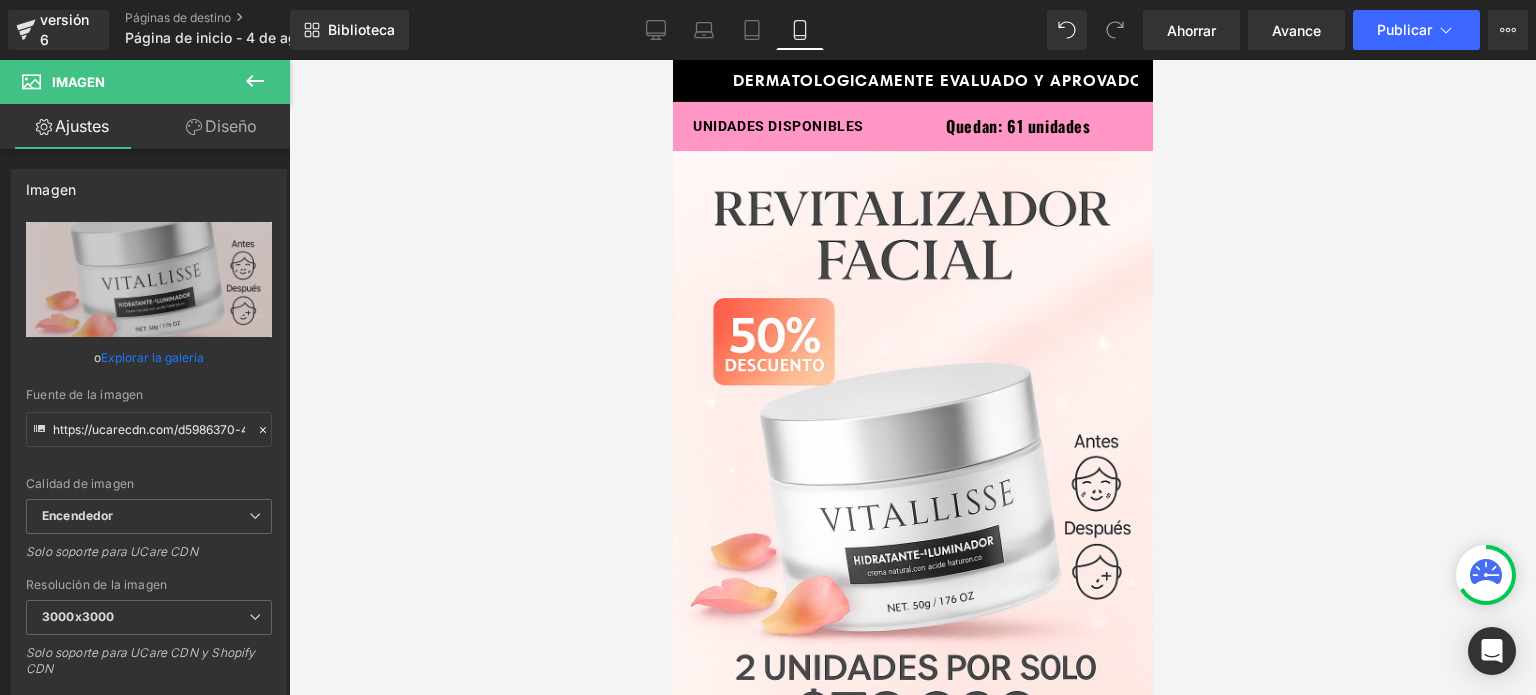 drag, startPoint x: 662, startPoint y: 405, endPoint x: 169, endPoint y: 285, distance: 507.39432 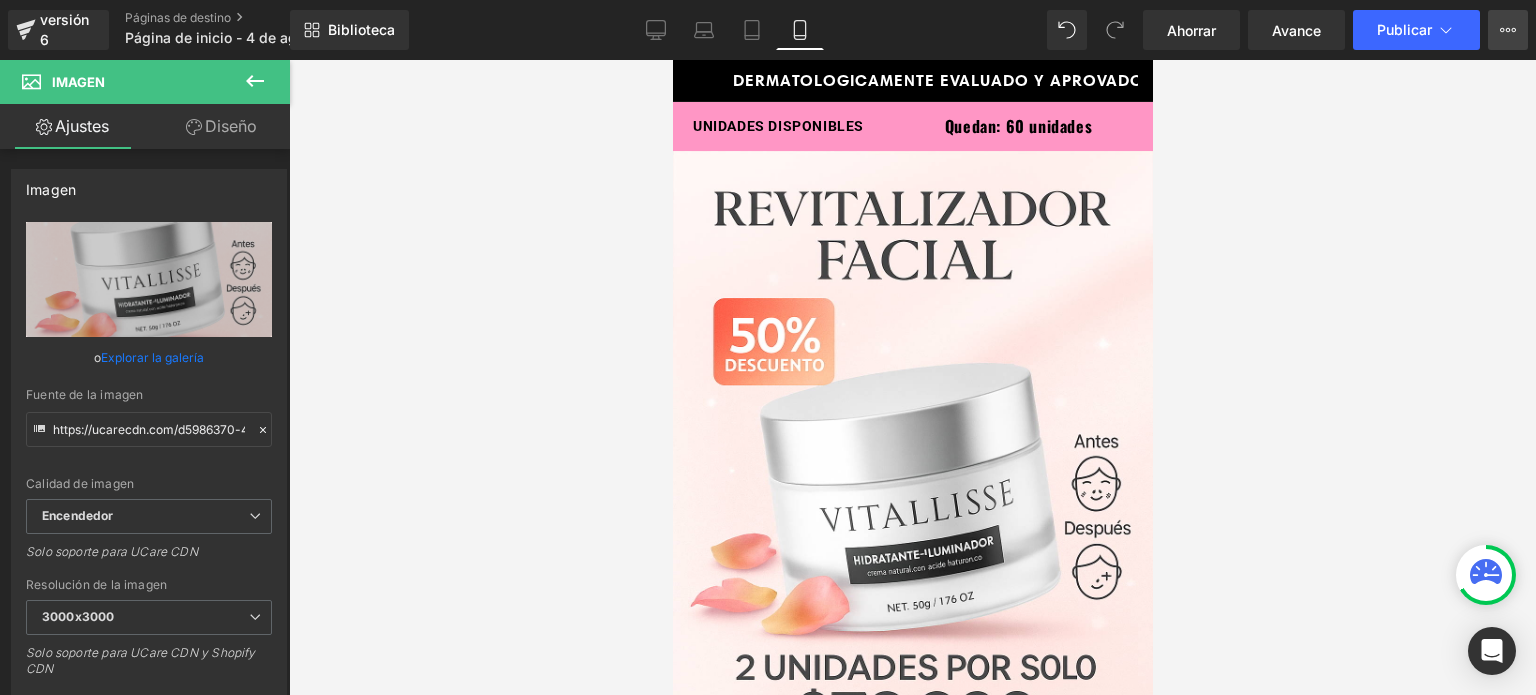 click on "Plan de actualización Ver página en vivo Ver con plantilla actual Guardar plantilla en la biblioteca Programar publicación Optimizar Configuración de publicación Atajos" at bounding box center [1508, 30] 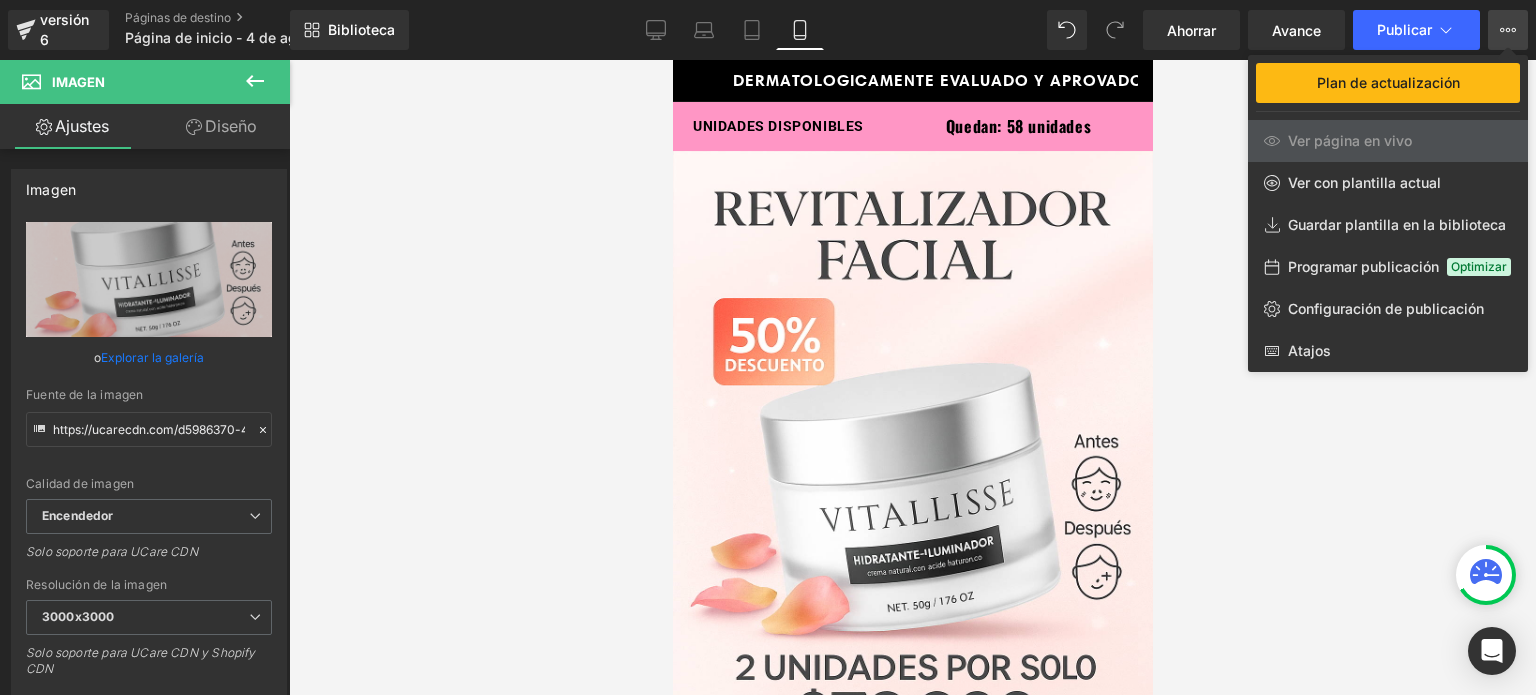 drag, startPoint x: 1423, startPoint y: 193, endPoint x: 1444, endPoint y: 181, distance: 24.186773 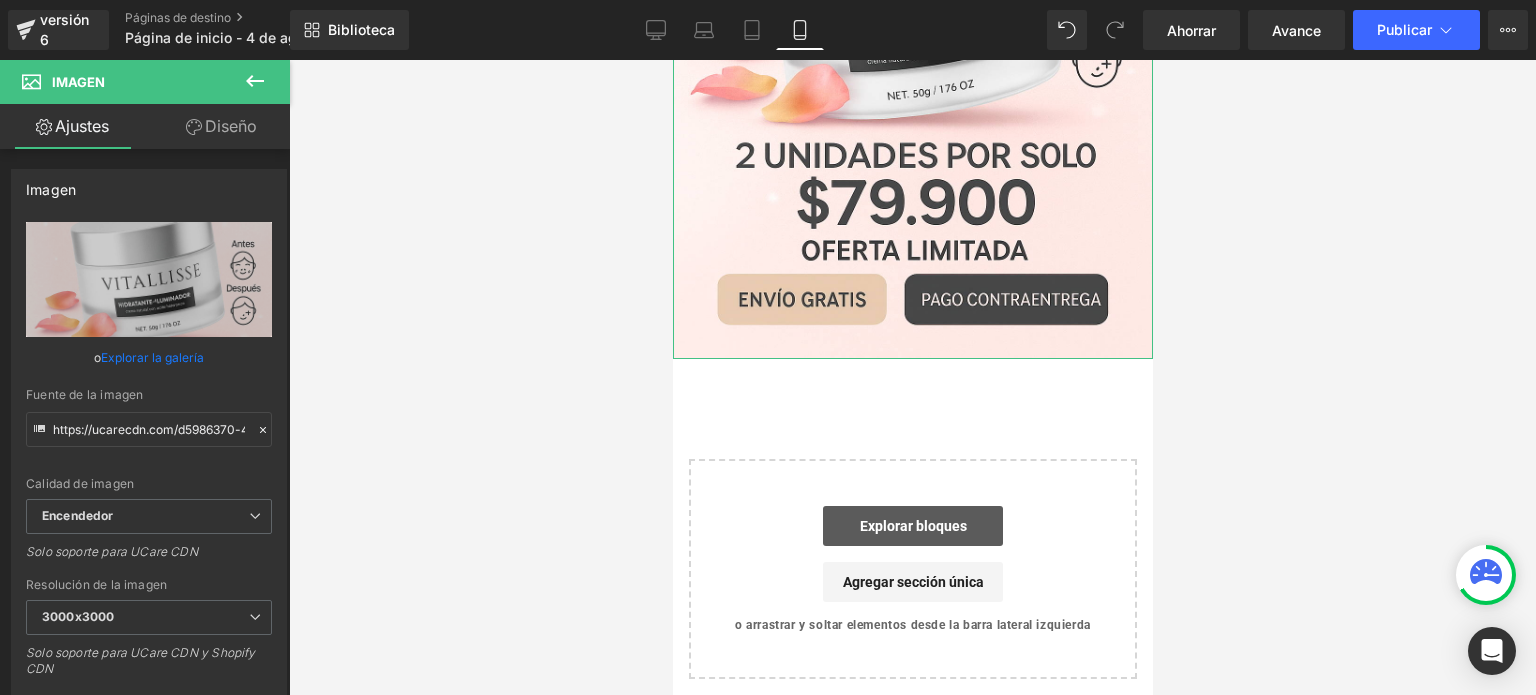 scroll, scrollTop: 516, scrollLeft: 0, axis: vertical 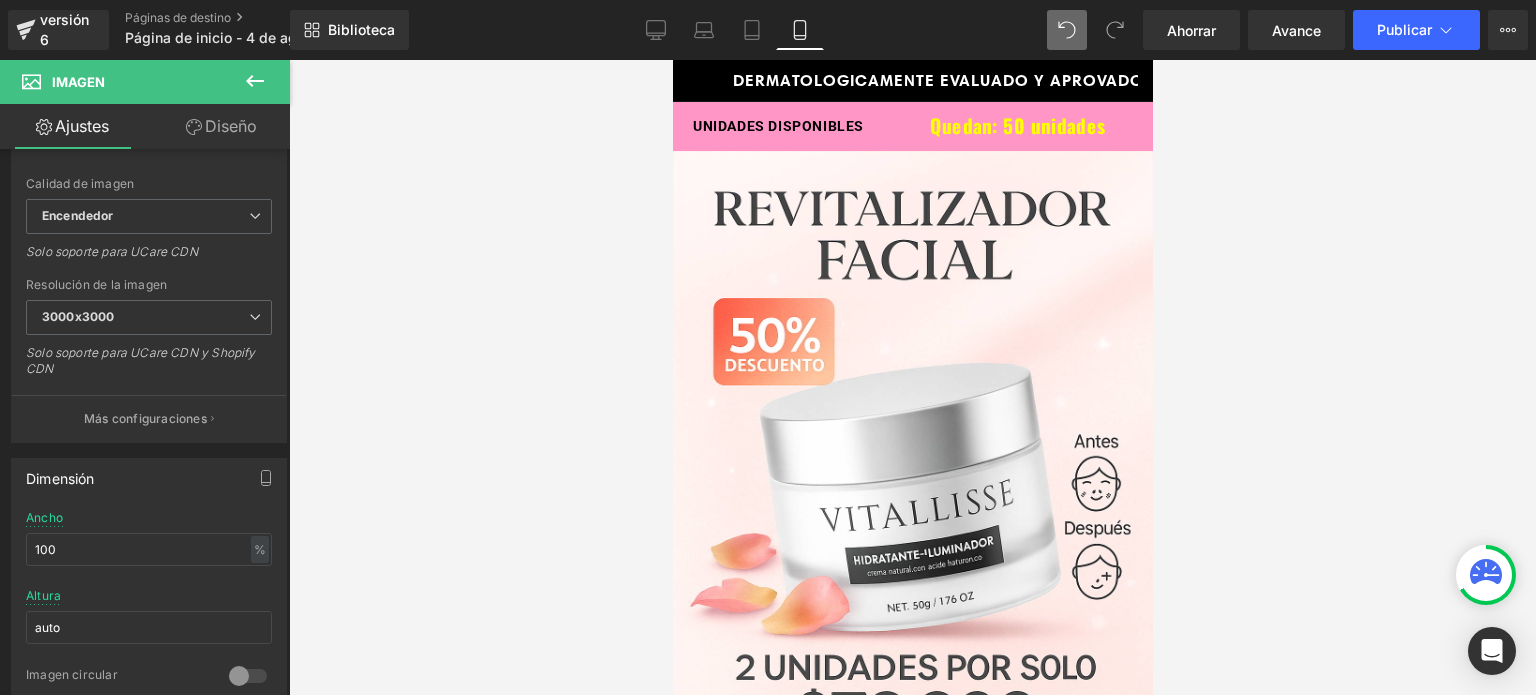 type on "//d1um8515vdn9kb.cloudfront.net/images/parallax.jpg" 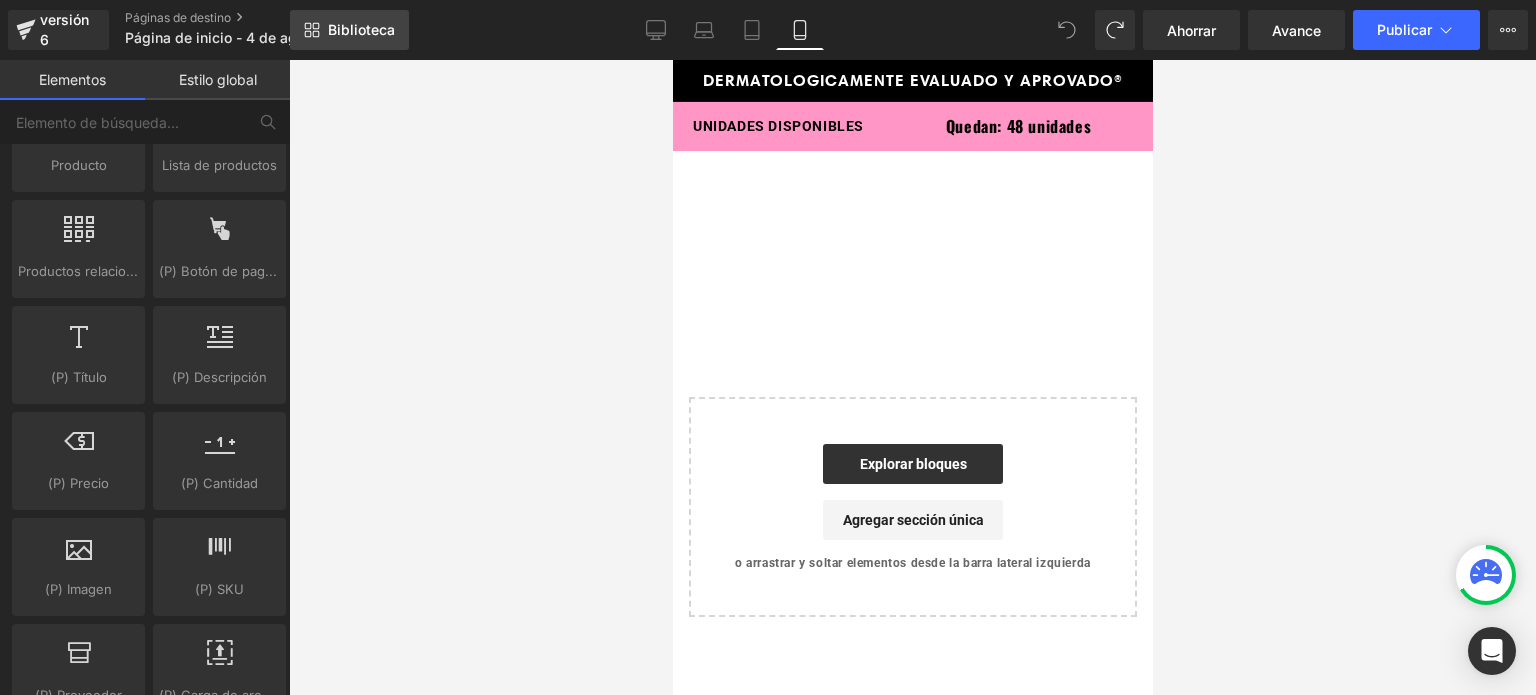 click on "Biblioteca" at bounding box center [349, 30] 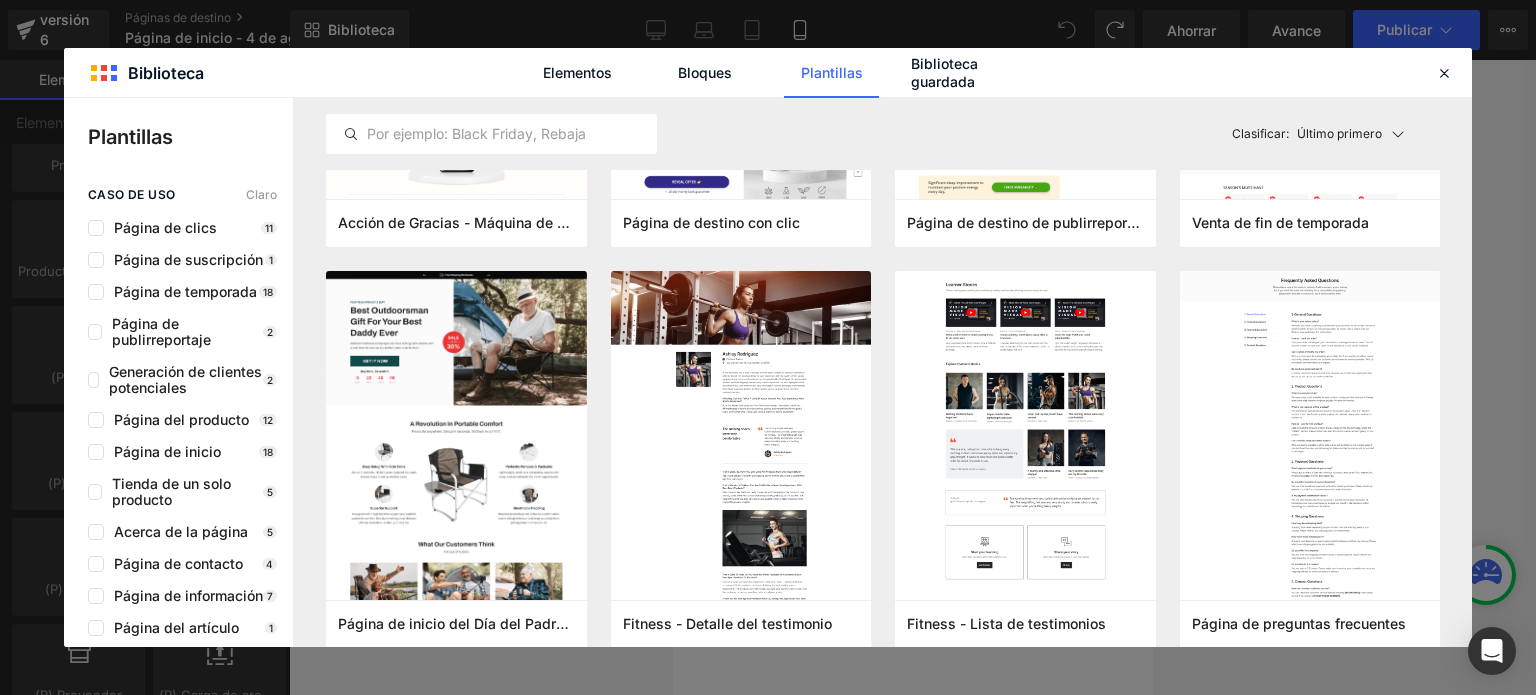 scroll, scrollTop: 0, scrollLeft: 0, axis: both 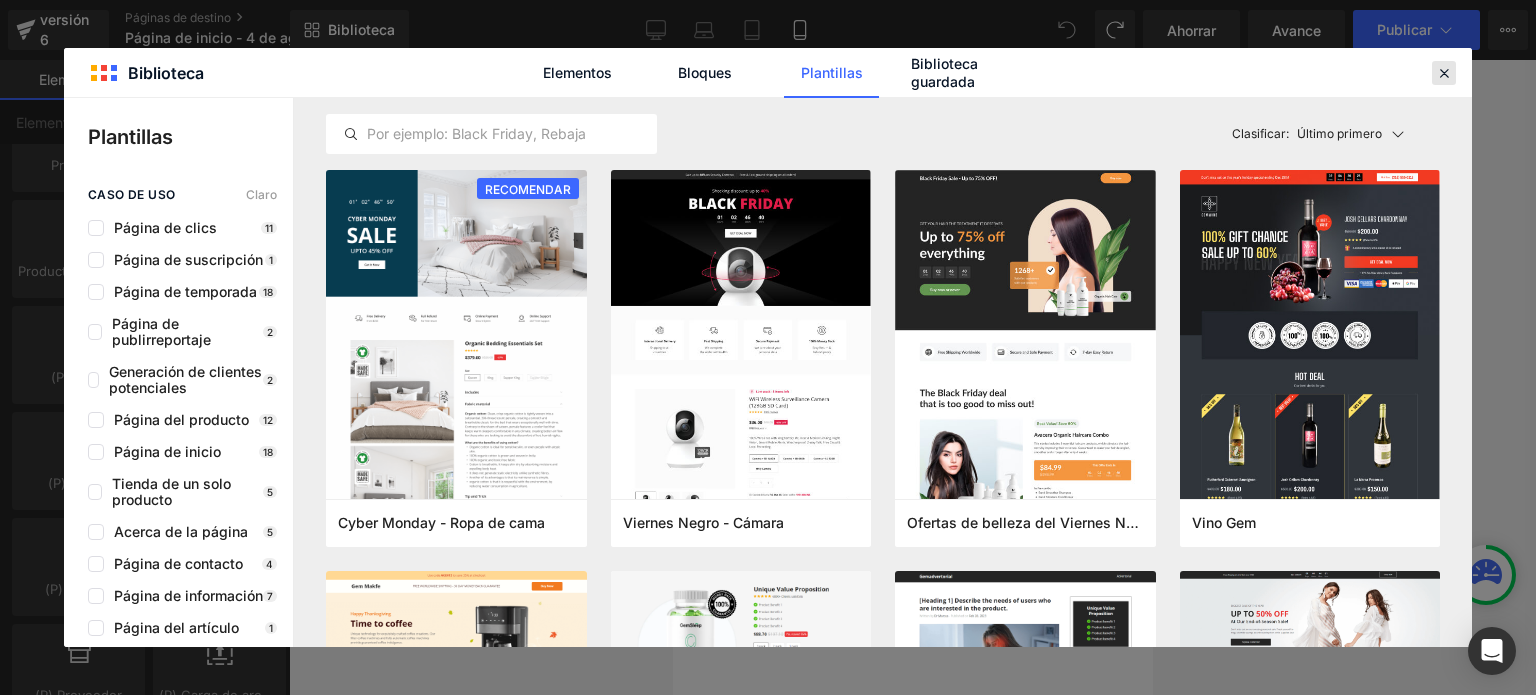 click at bounding box center [1444, 73] 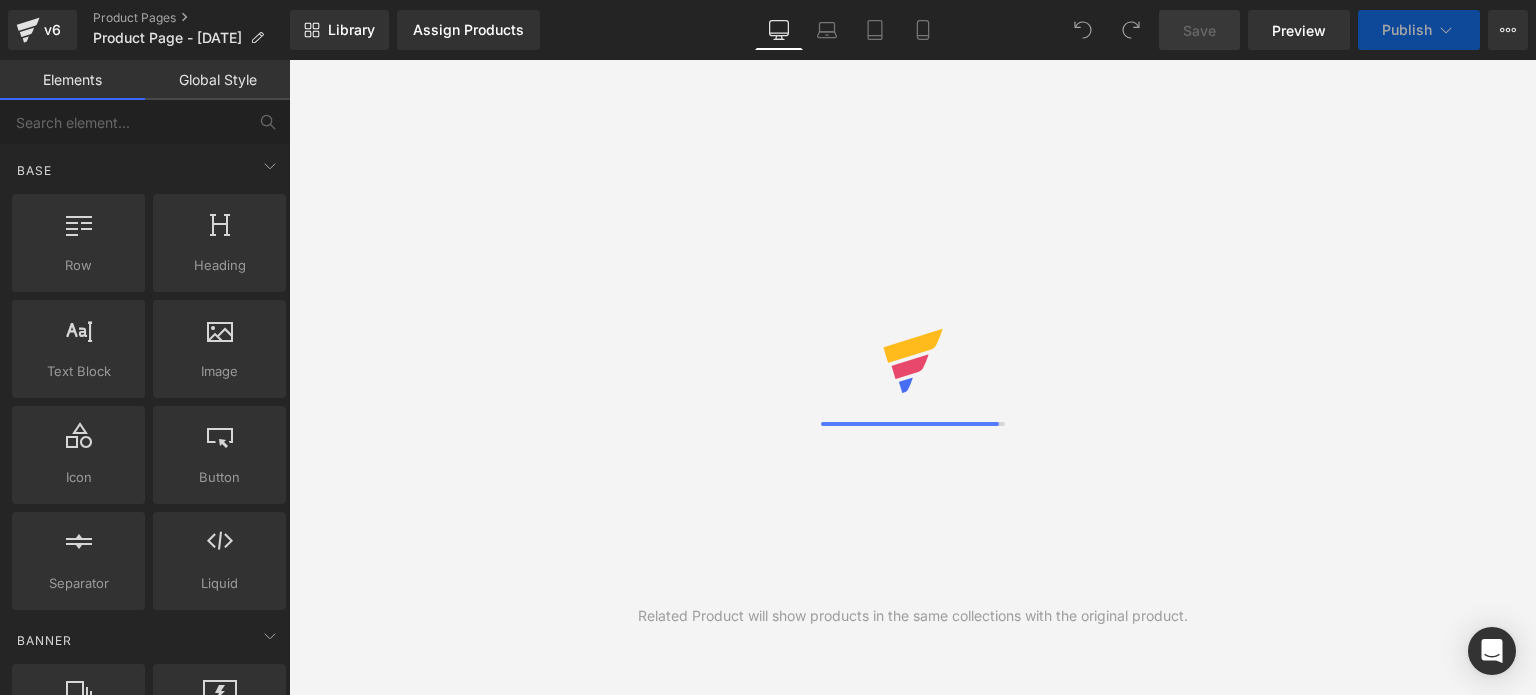 scroll, scrollTop: 0, scrollLeft: 0, axis: both 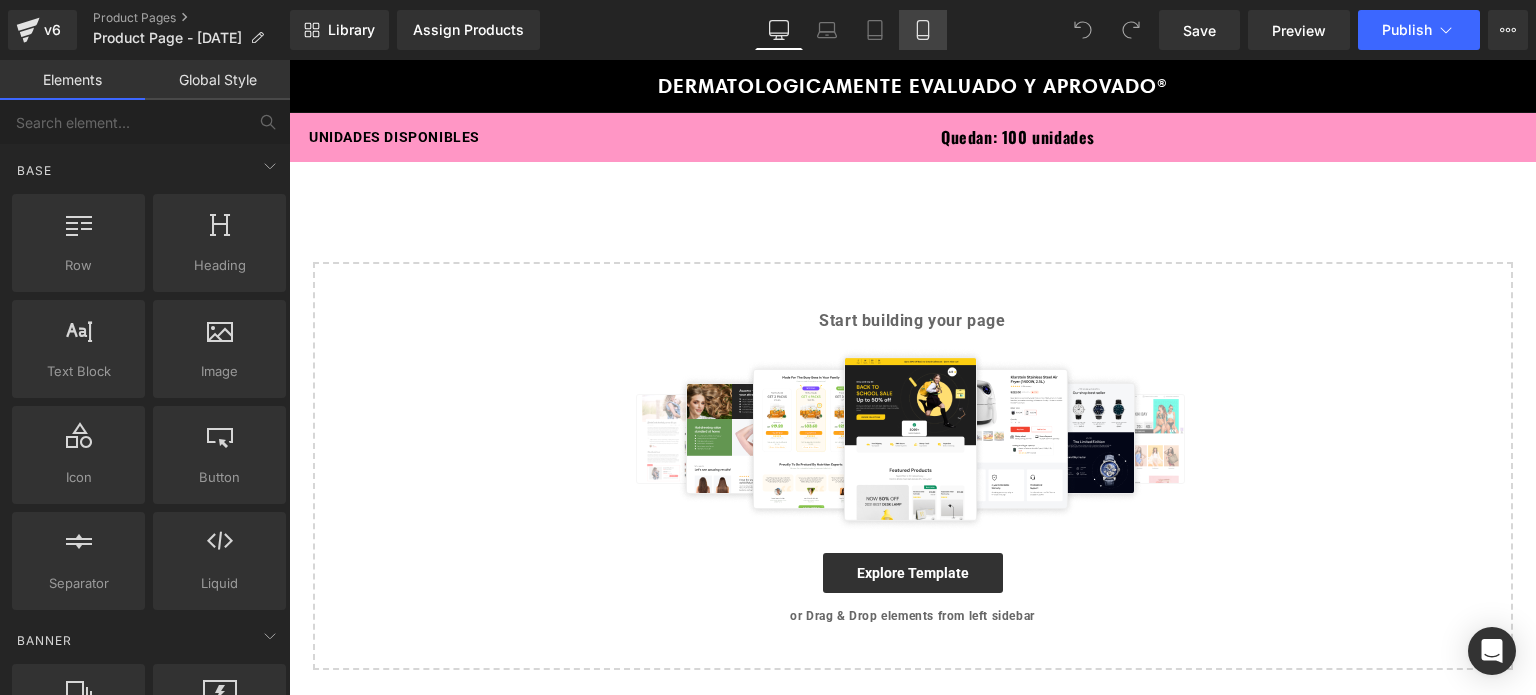 click on "Mobile" at bounding box center (923, 30) 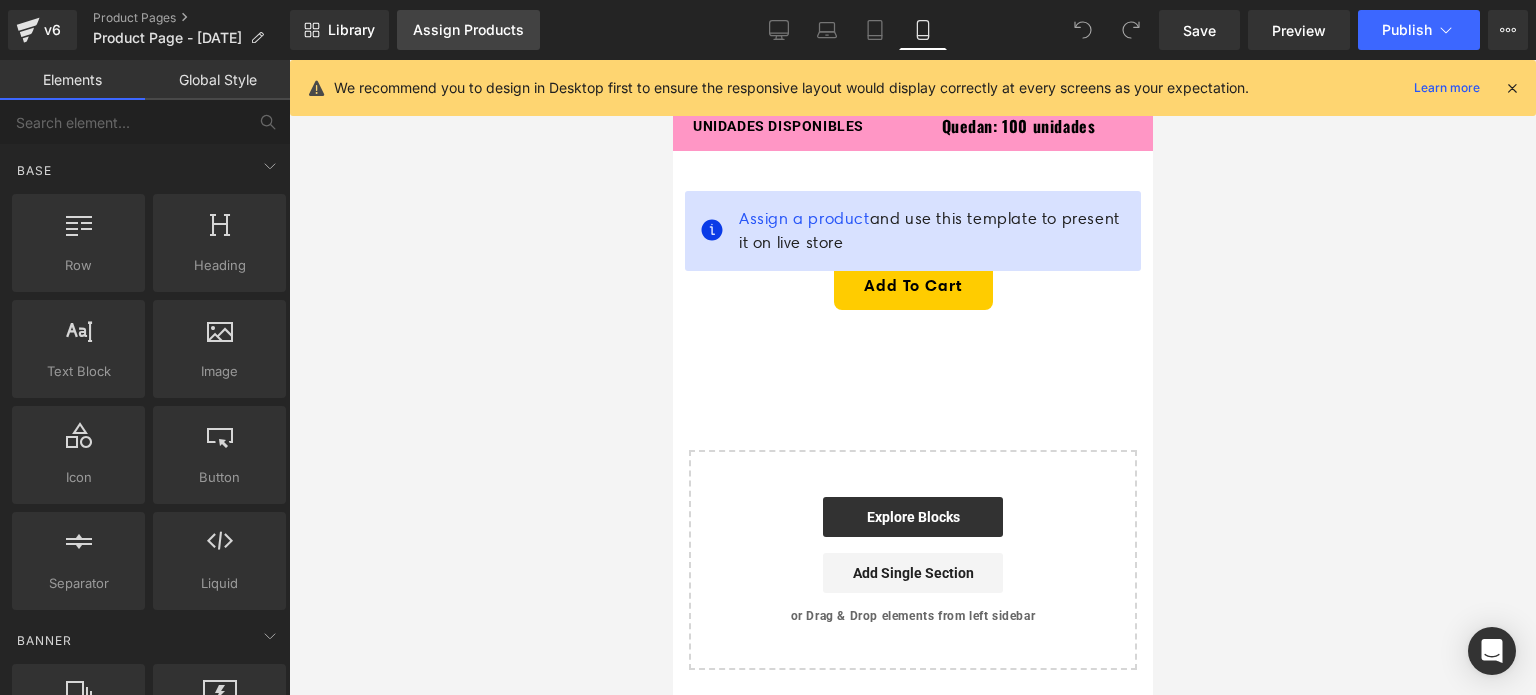 click on "Assign Products" at bounding box center (468, 30) 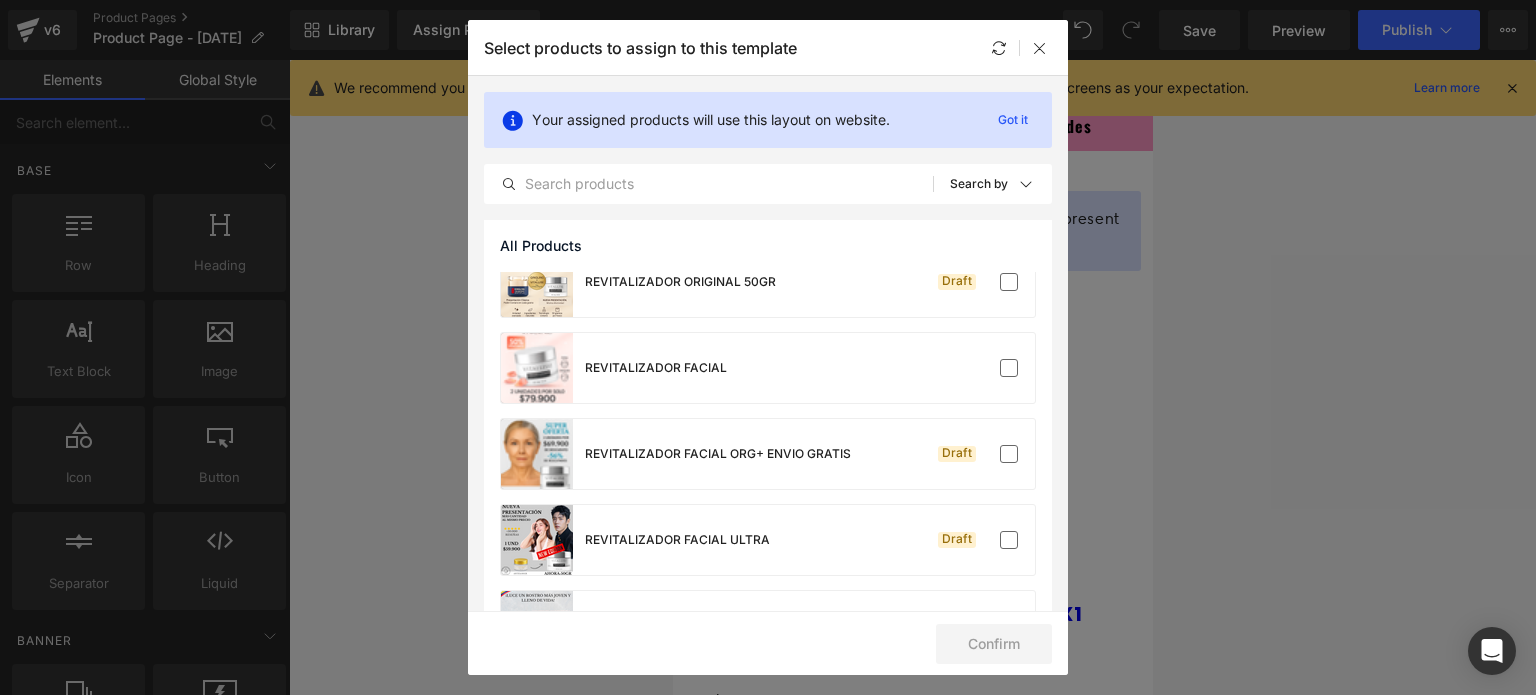scroll, scrollTop: 1400, scrollLeft: 0, axis: vertical 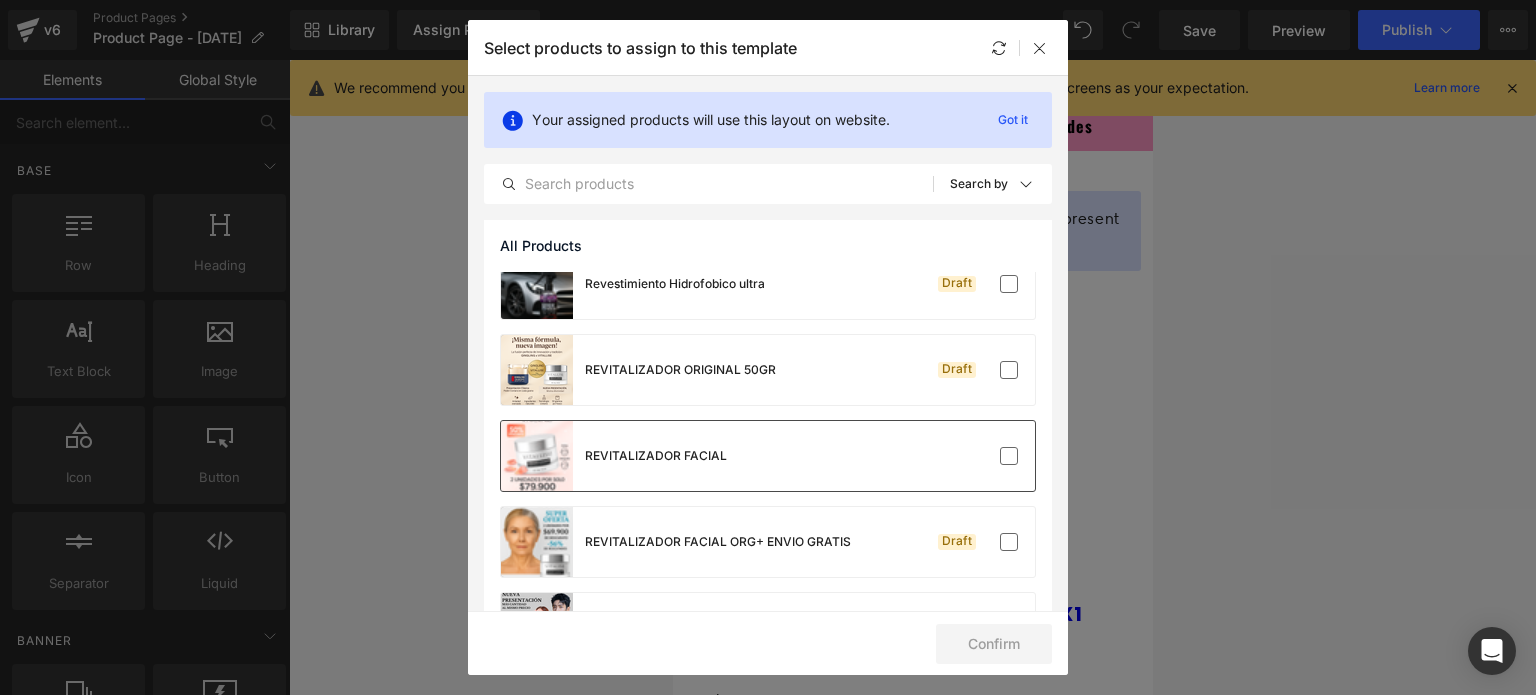 click on "REVITALIZADOR FACIAL" at bounding box center [768, 456] 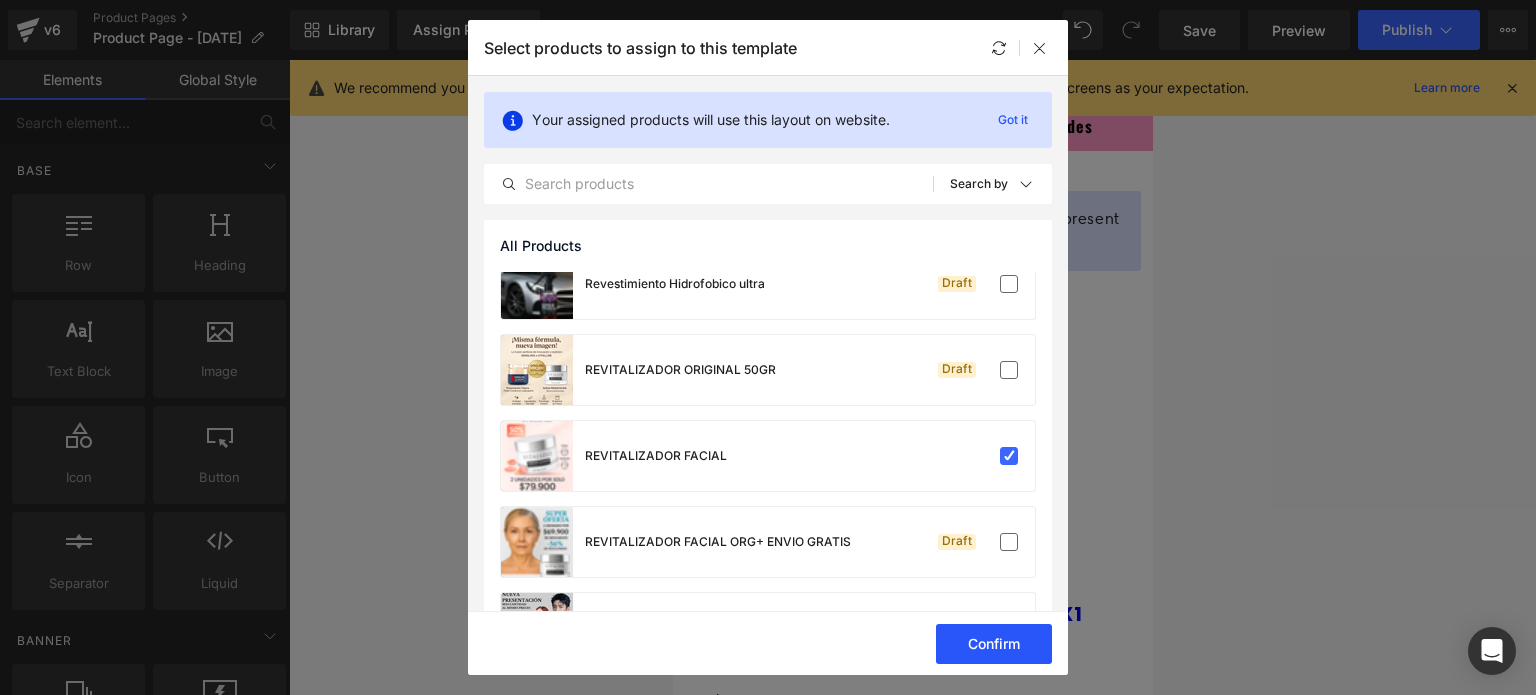 click on "Confirm" at bounding box center (994, 644) 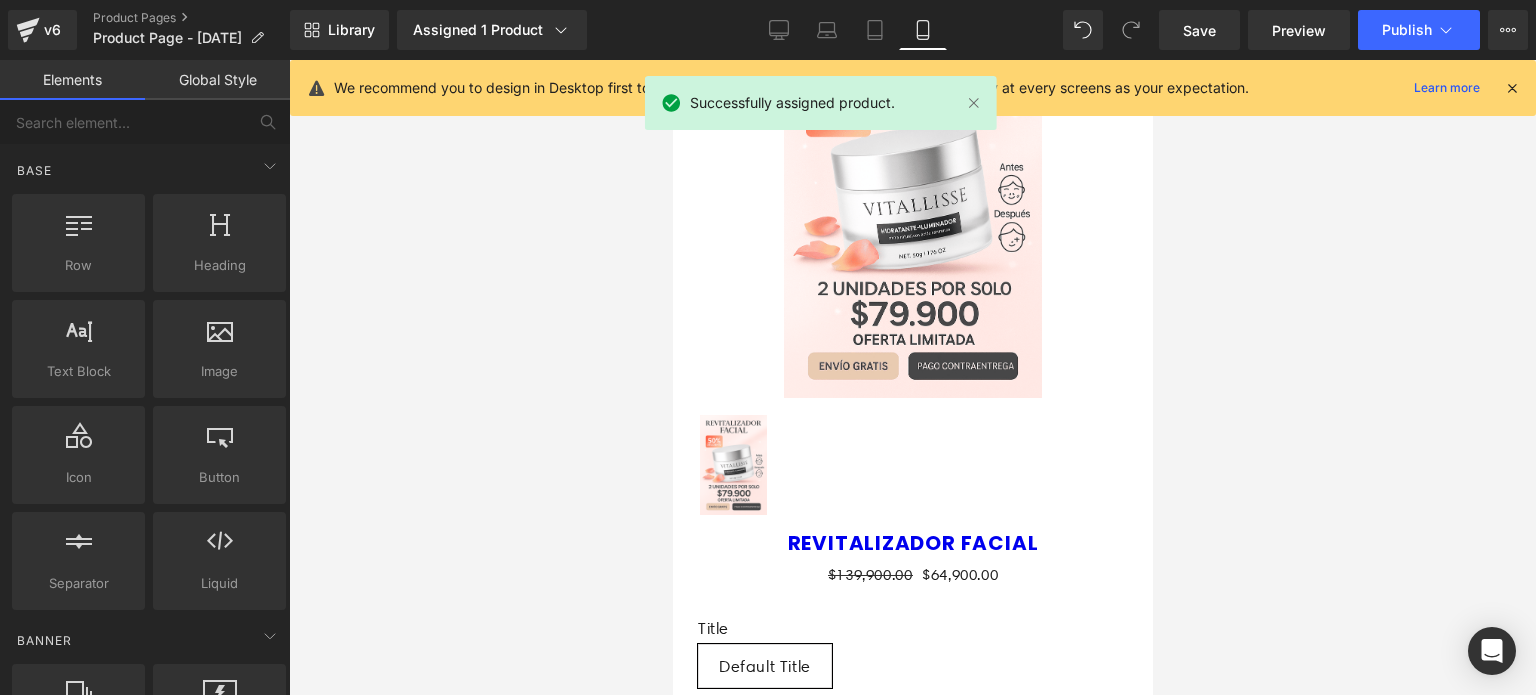 scroll, scrollTop: 0, scrollLeft: 0, axis: both 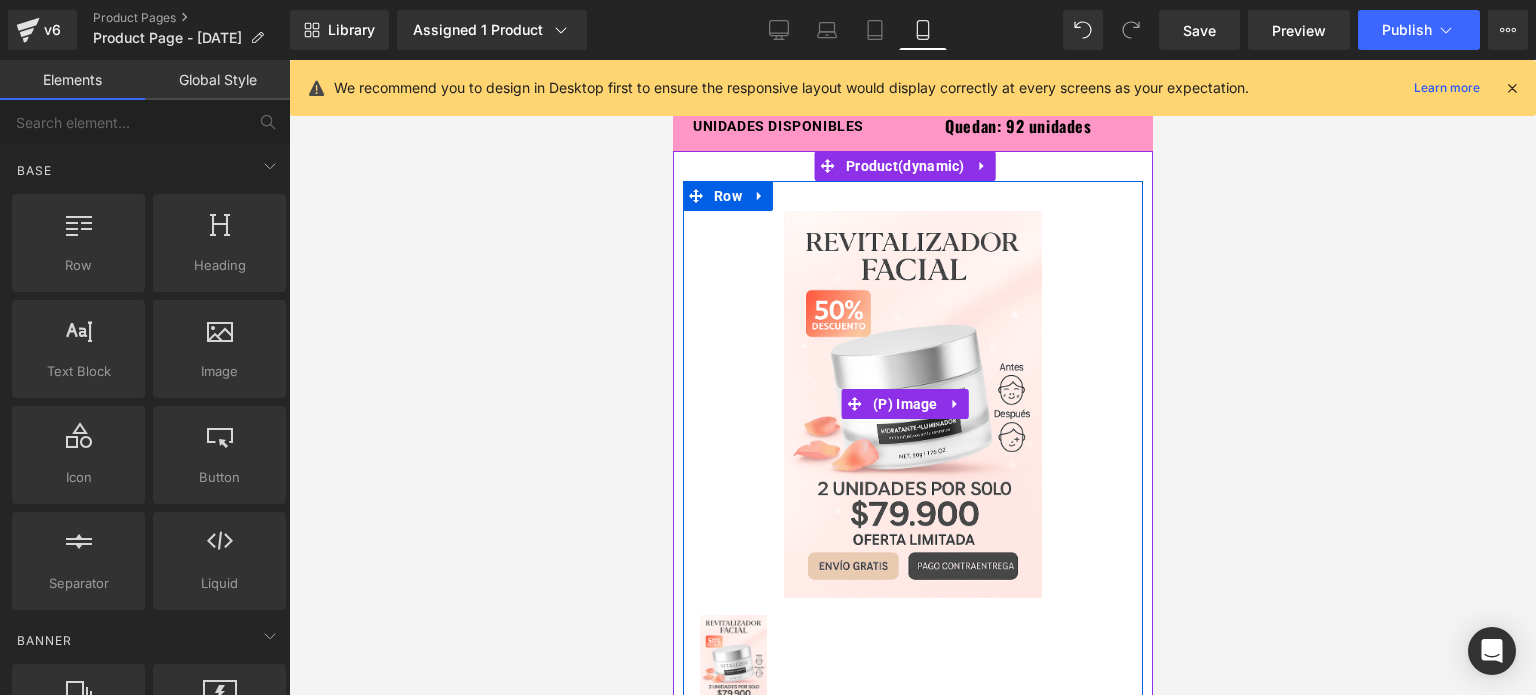 click at bounding box center (912, 404) 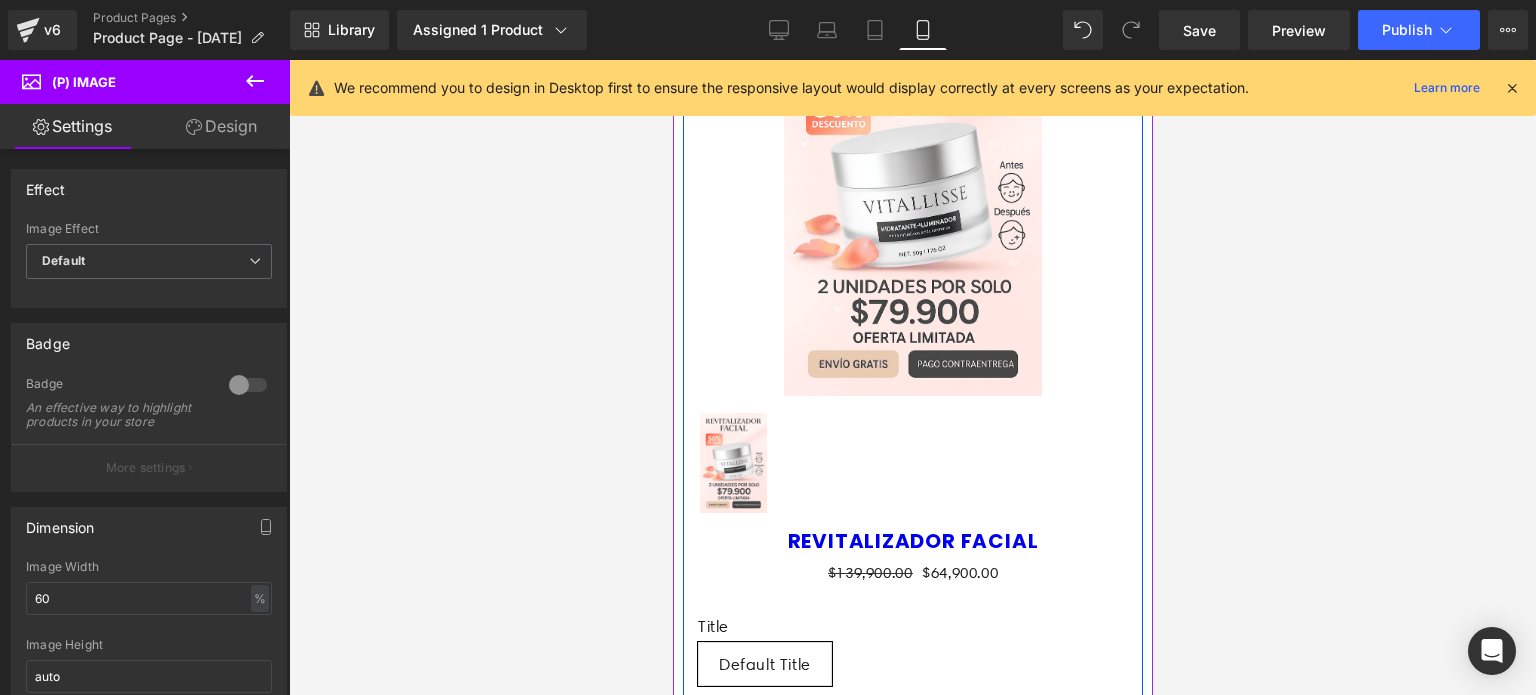 scroll, scrollTop: 0, scrollLeft: 0, axis: both 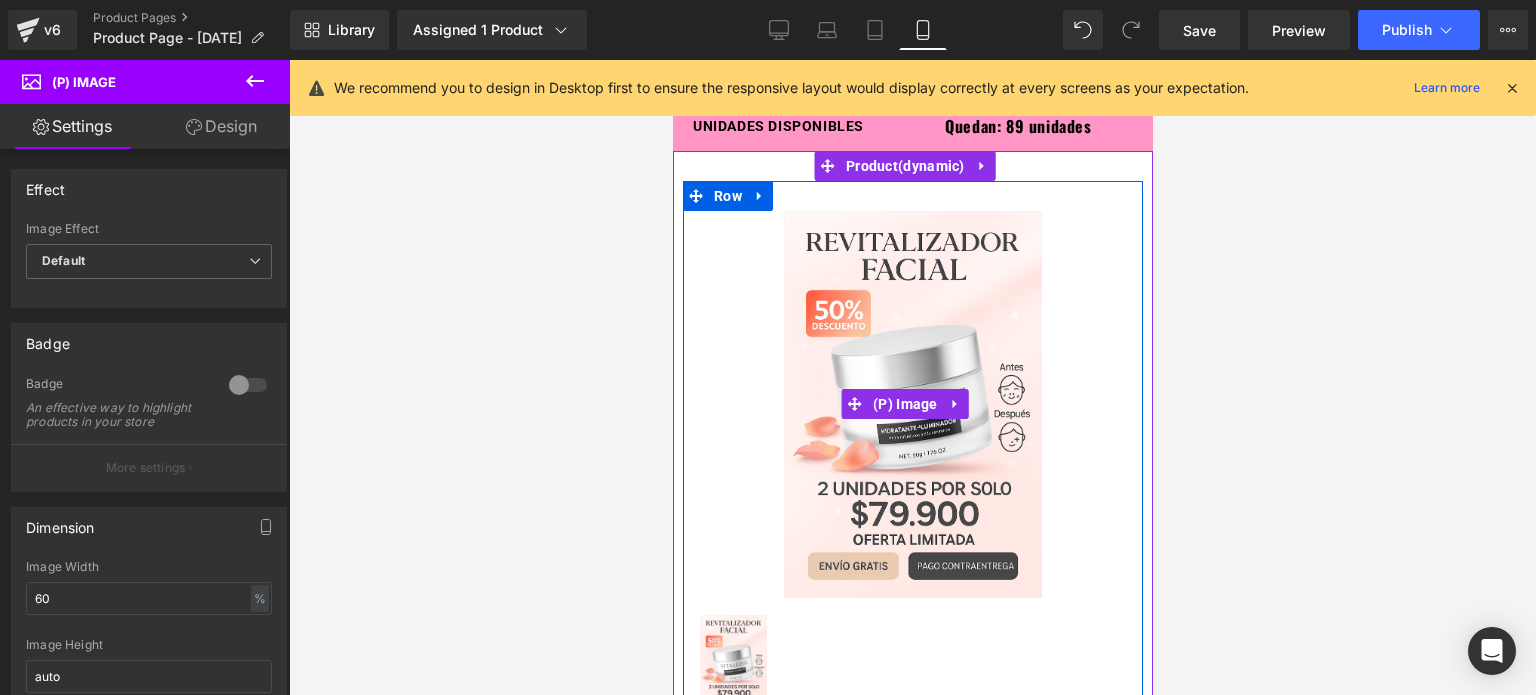 click on "Sale Off" at bounding box center [912, 404] 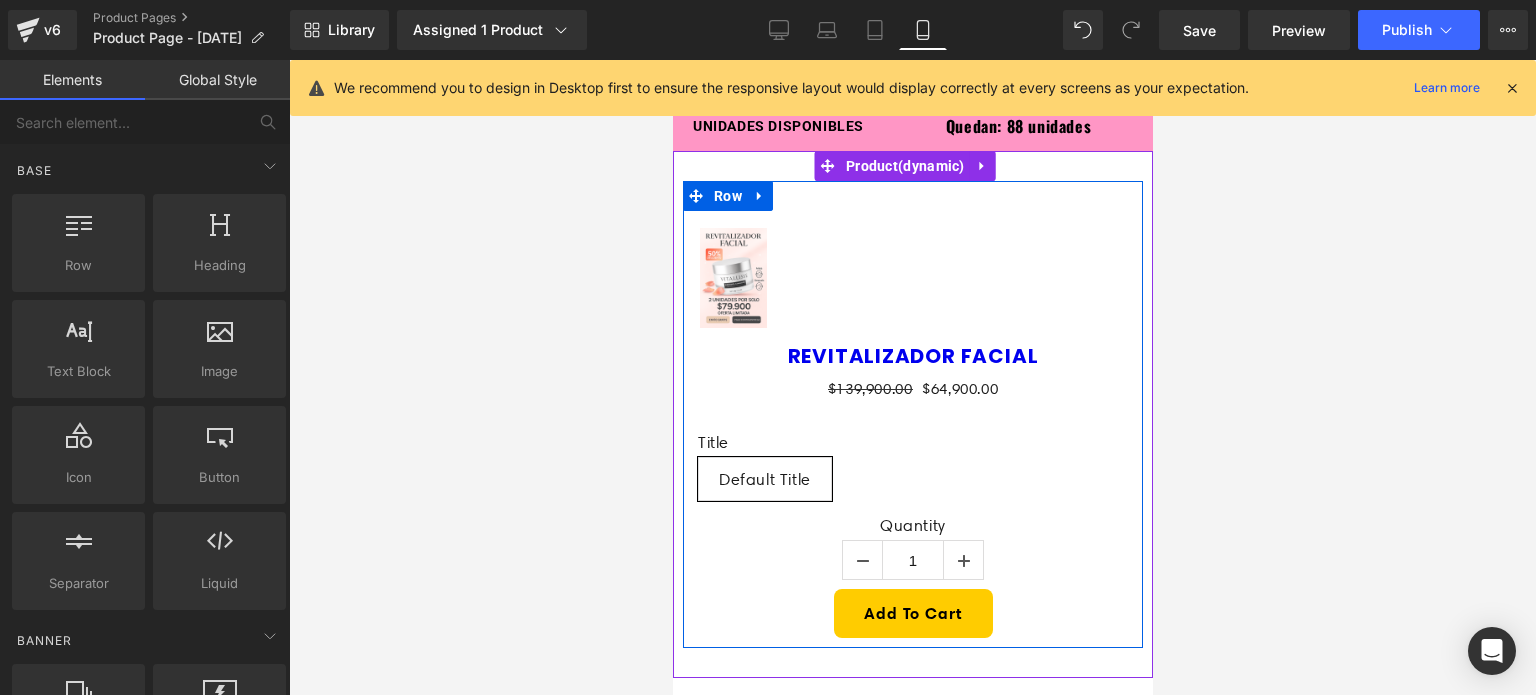 click at bounding box center (912, 281) 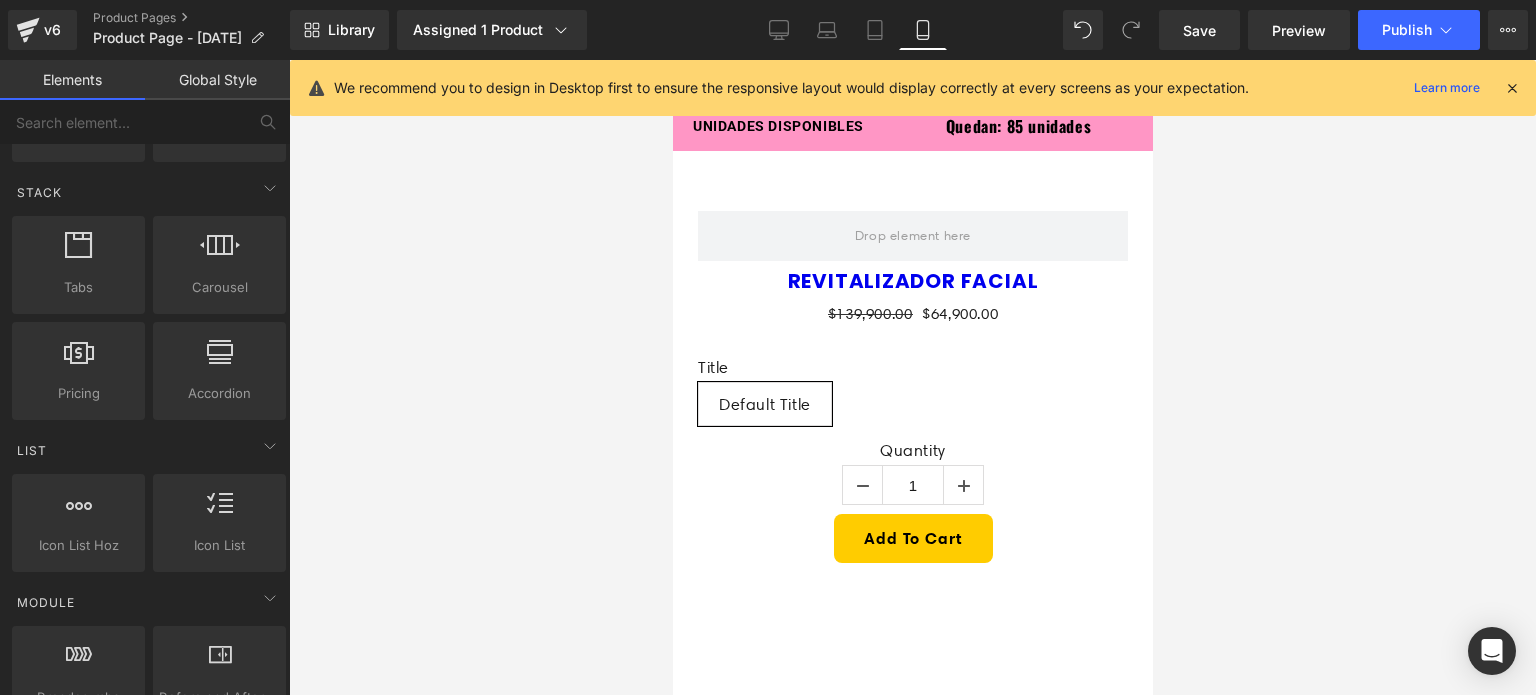 scroll, scrollTop: 0, scrollLeft: 0, axis: both 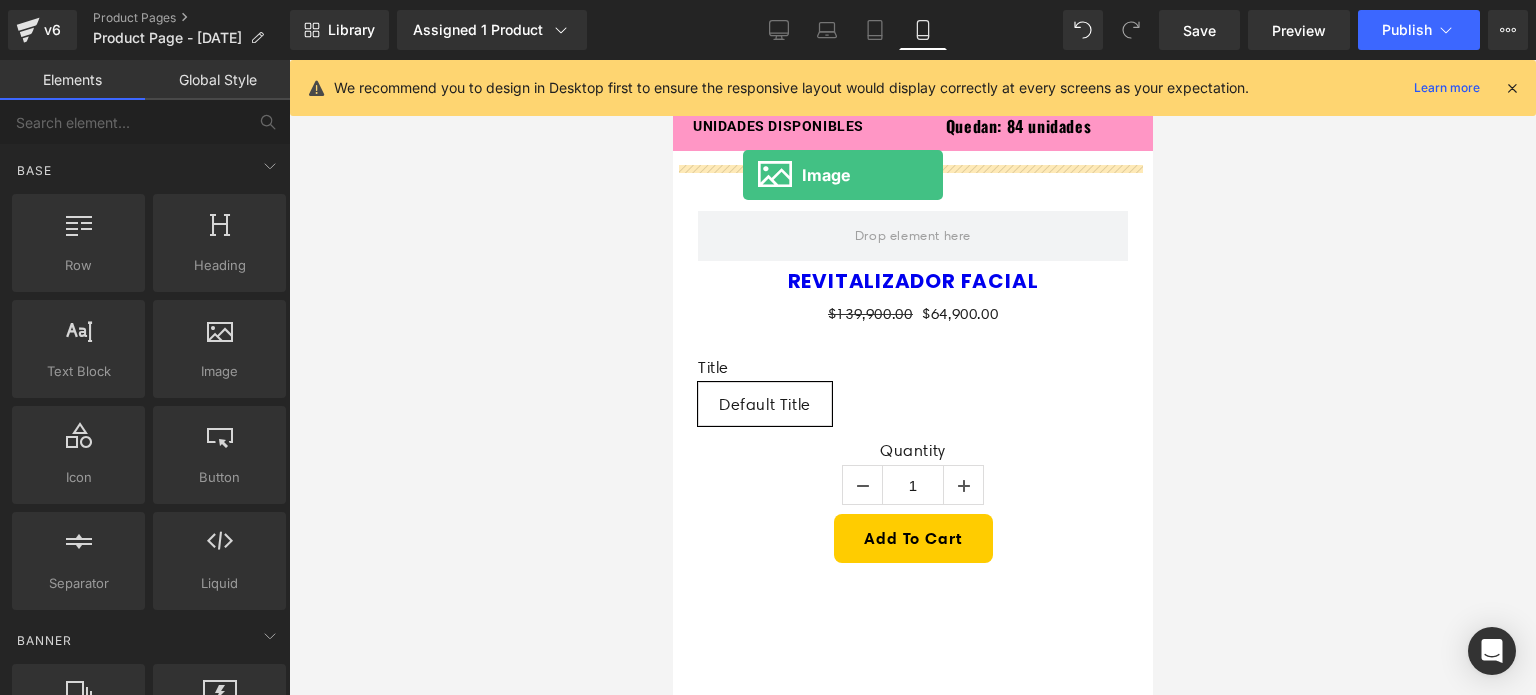 drag, startPoint x: 862, startPoint y: 430, endPoint x: 742, endPoint y: 175, distance: 281.8244 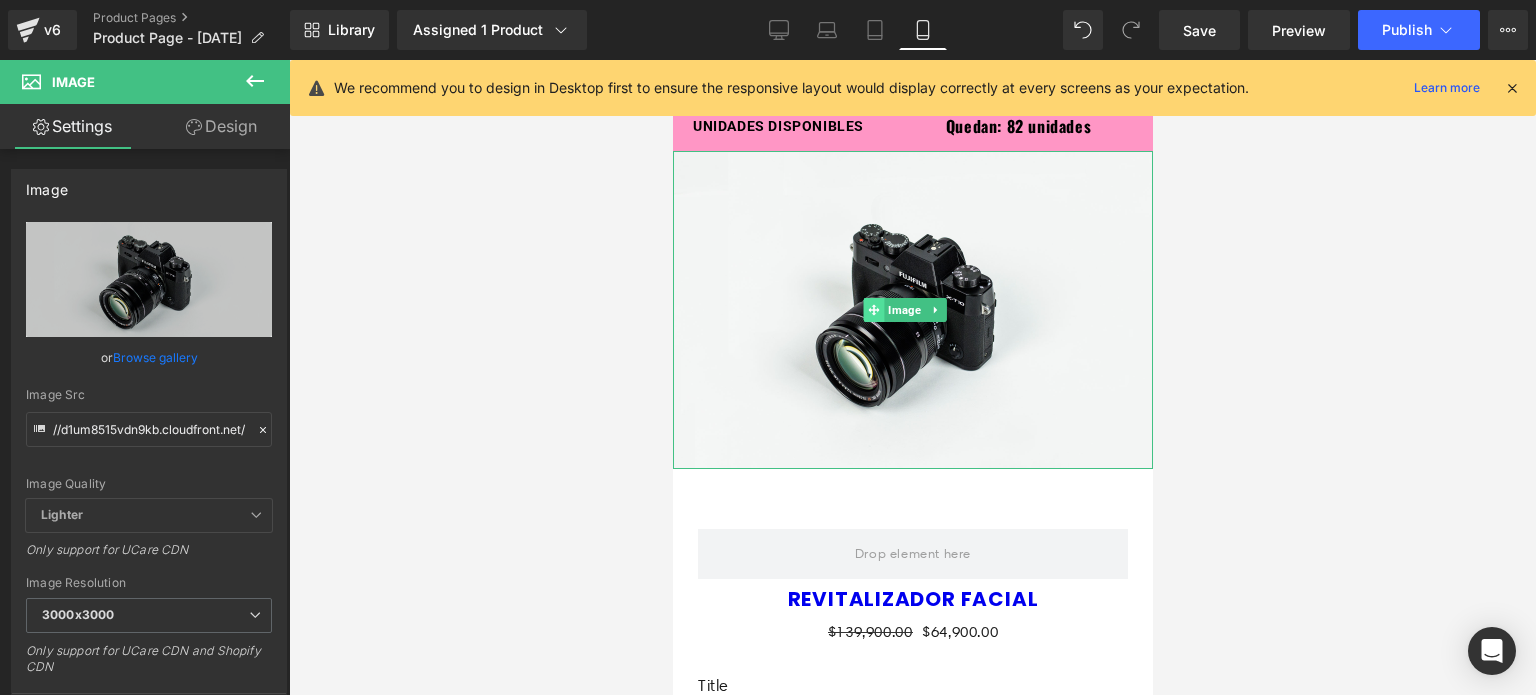 click 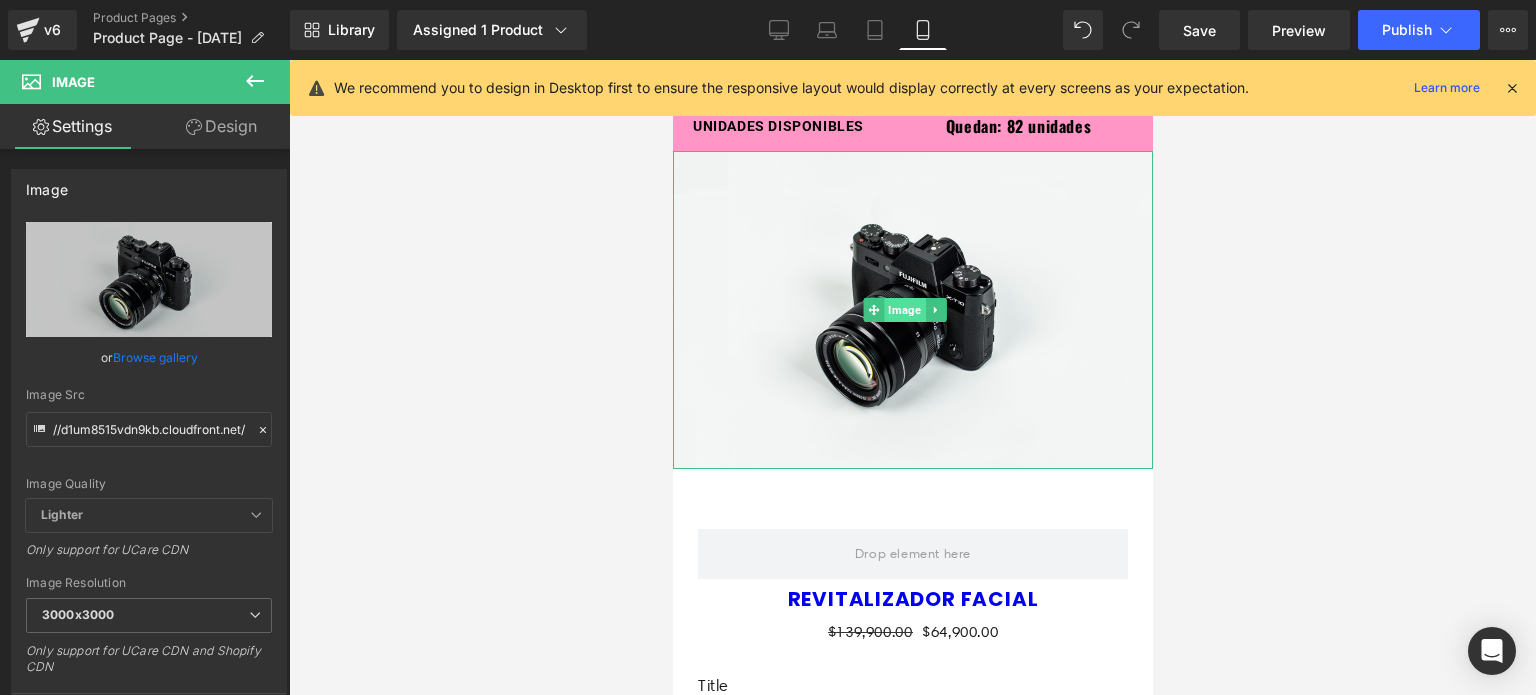 click on "Image" at bounding box center (904, 310) 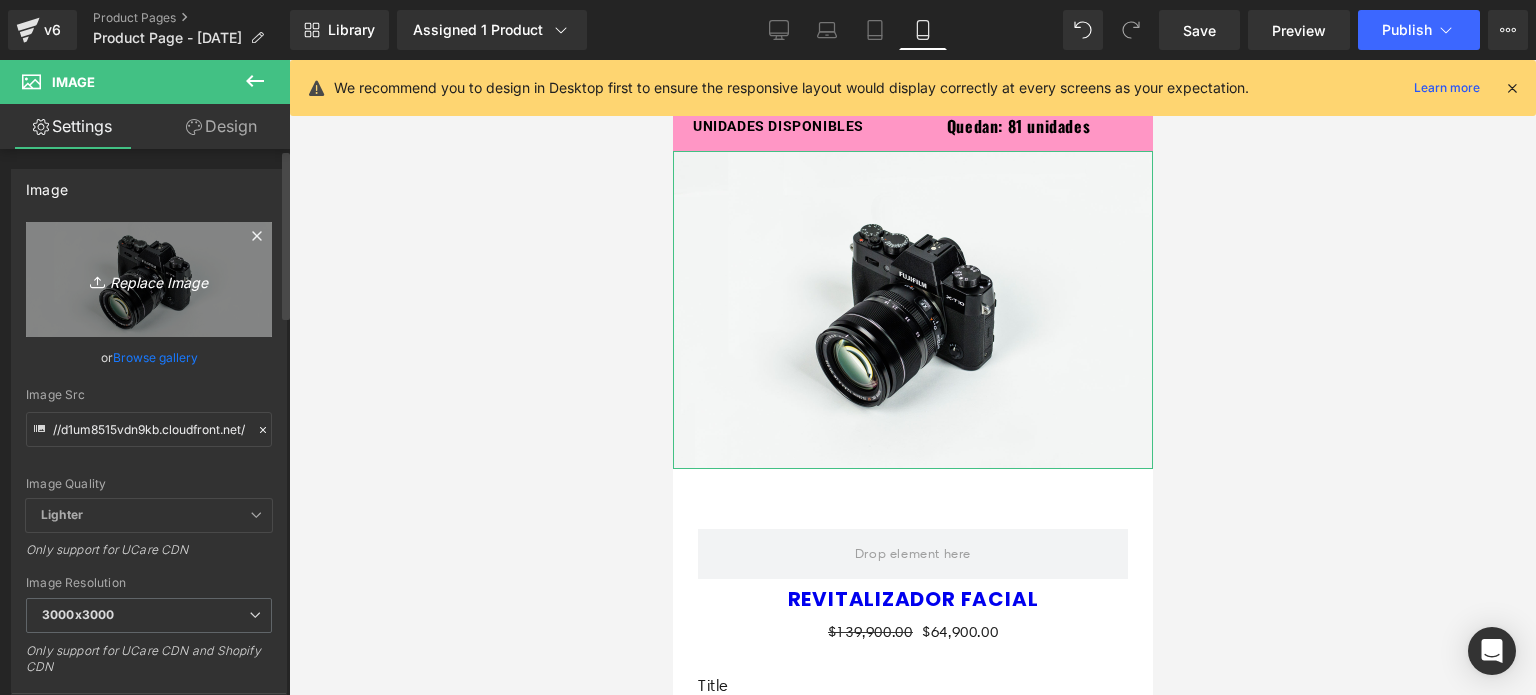 click on "Replace Image" at bounding box center (149, 279) 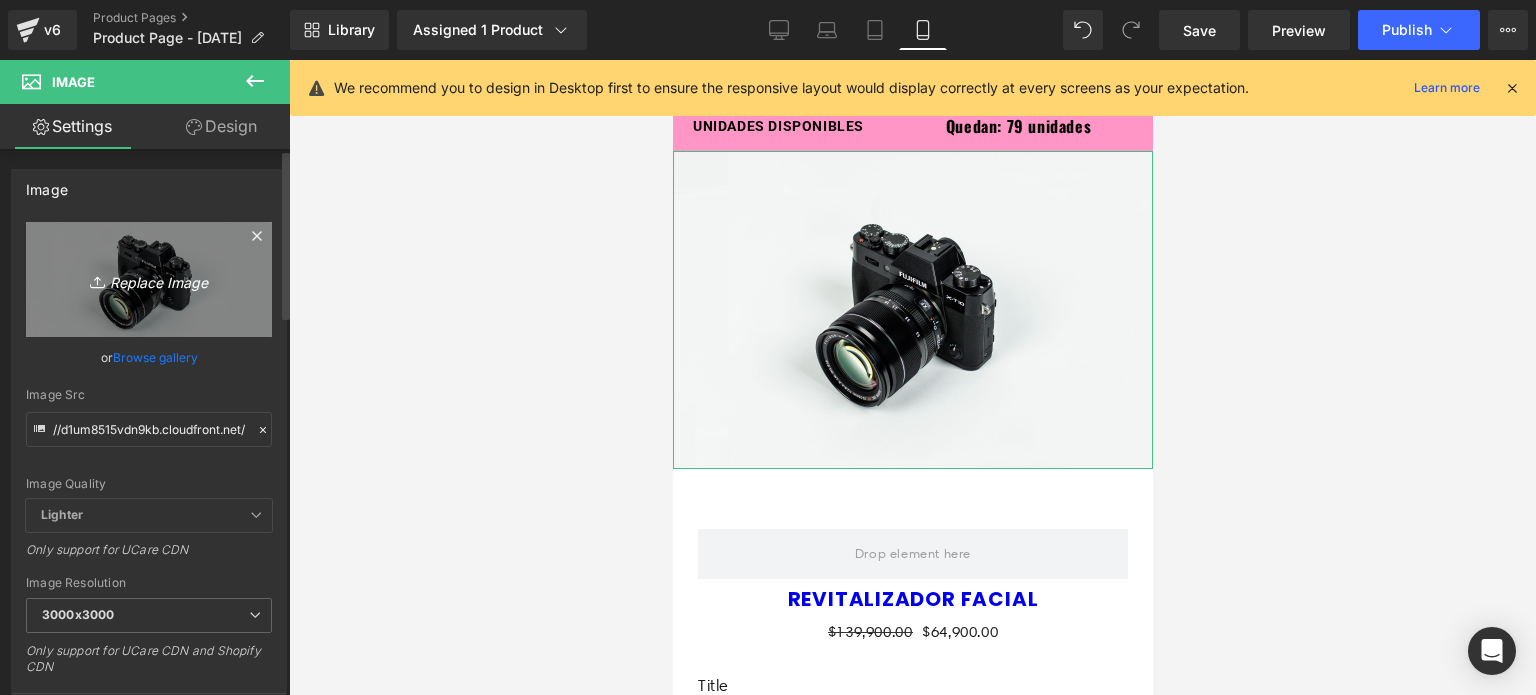 type on "C:\fakepath\[FILENAME]" 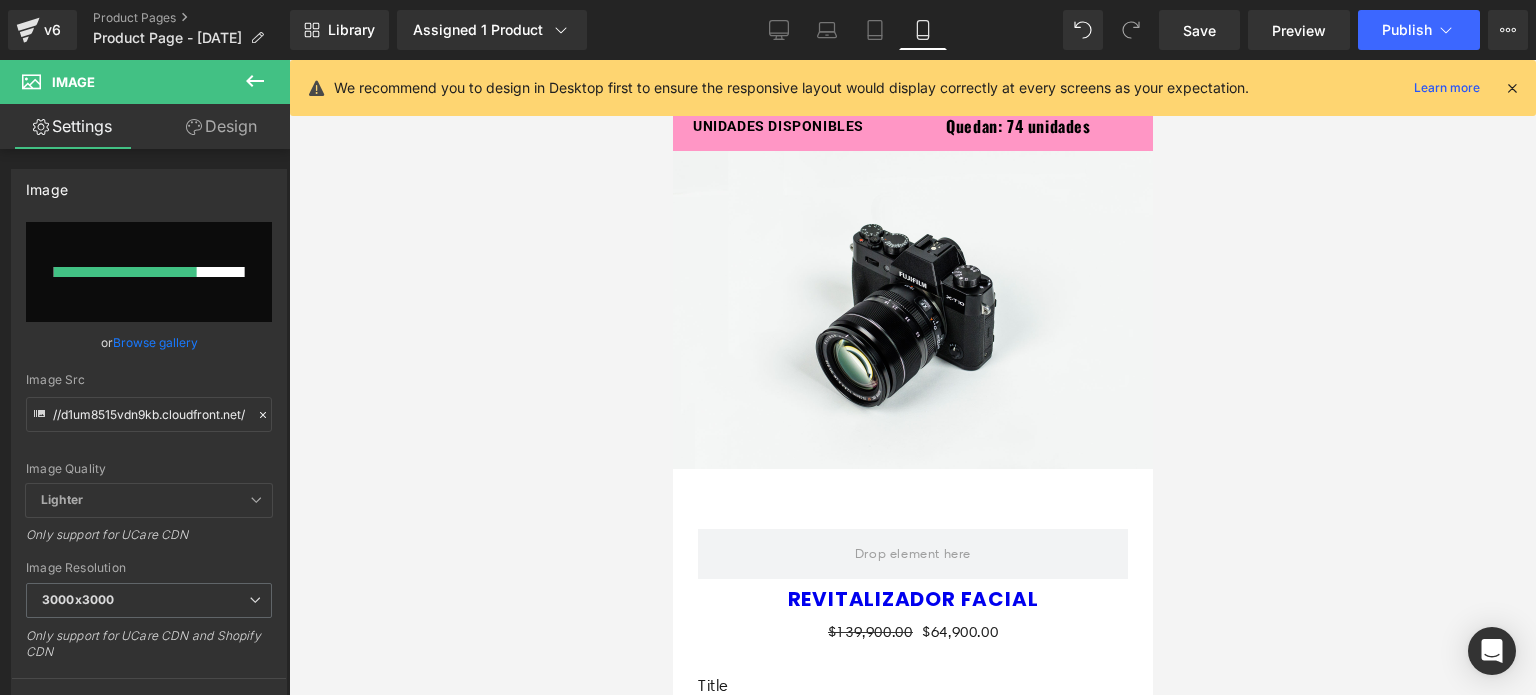 type 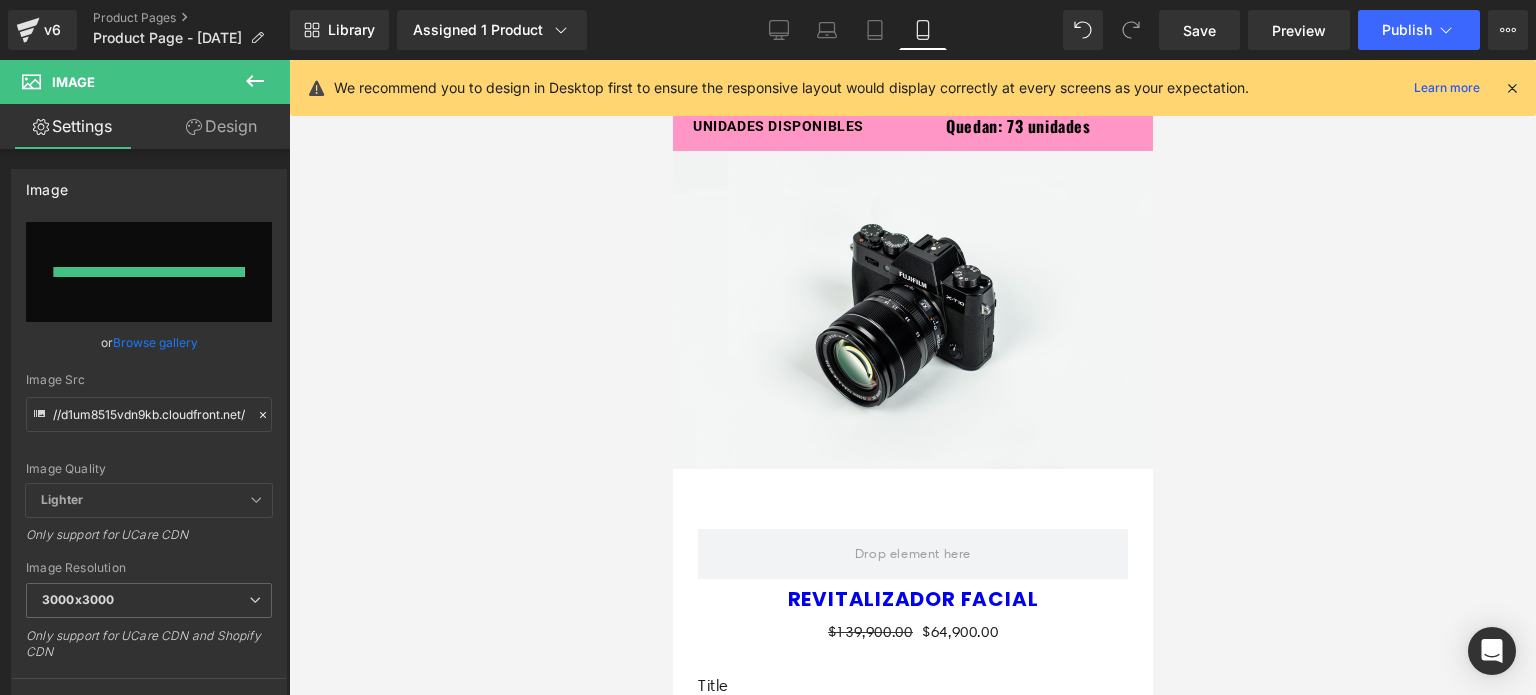 type on "[URL]" 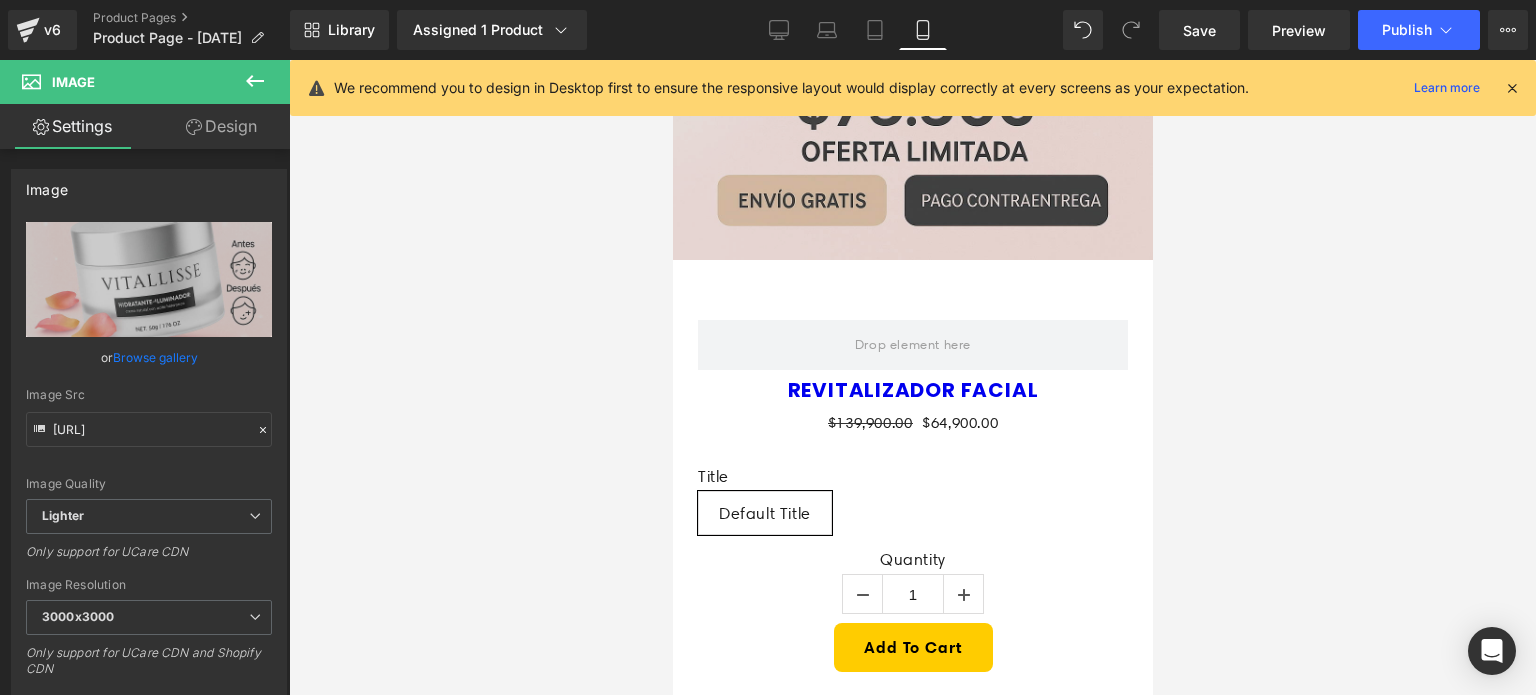 scroll, scrollTop: 500, scrollLeft: 0, axis: vertical 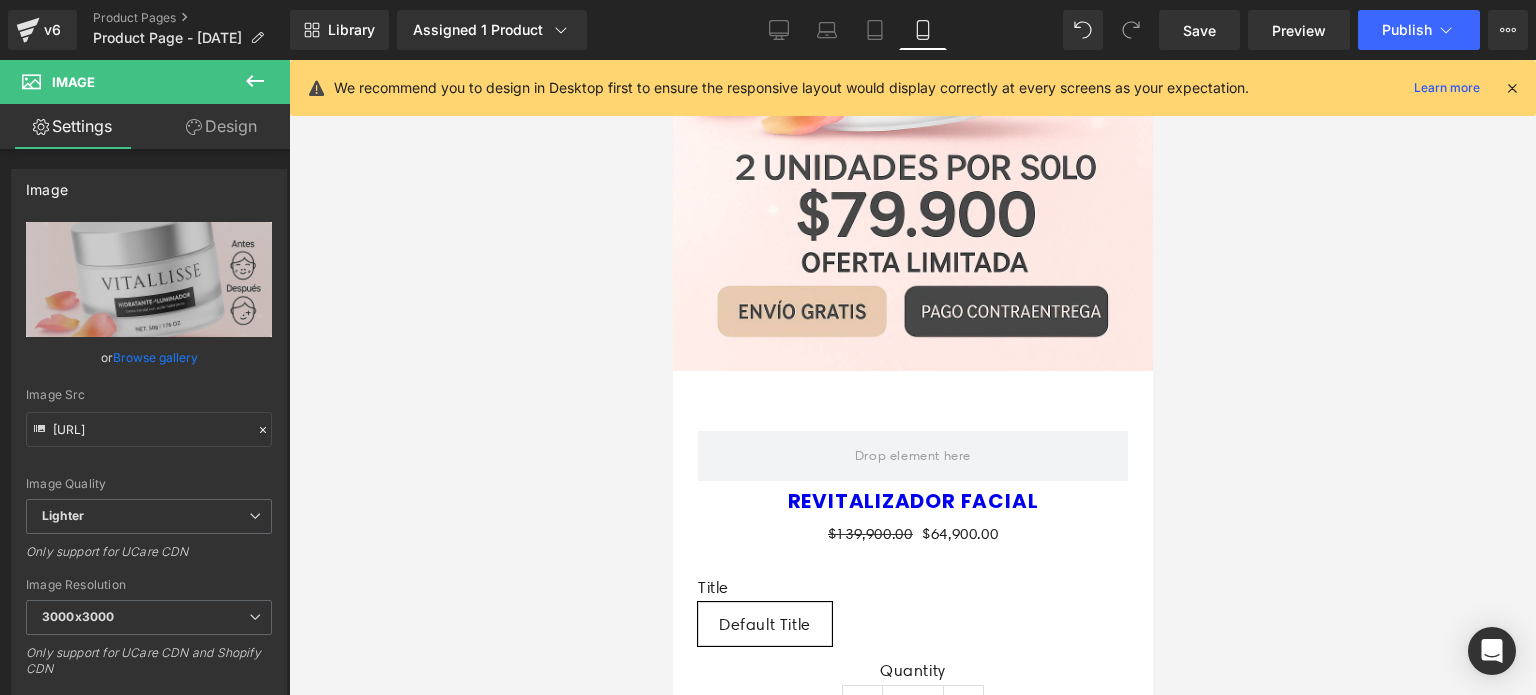 click at bounding box center [255, 82] 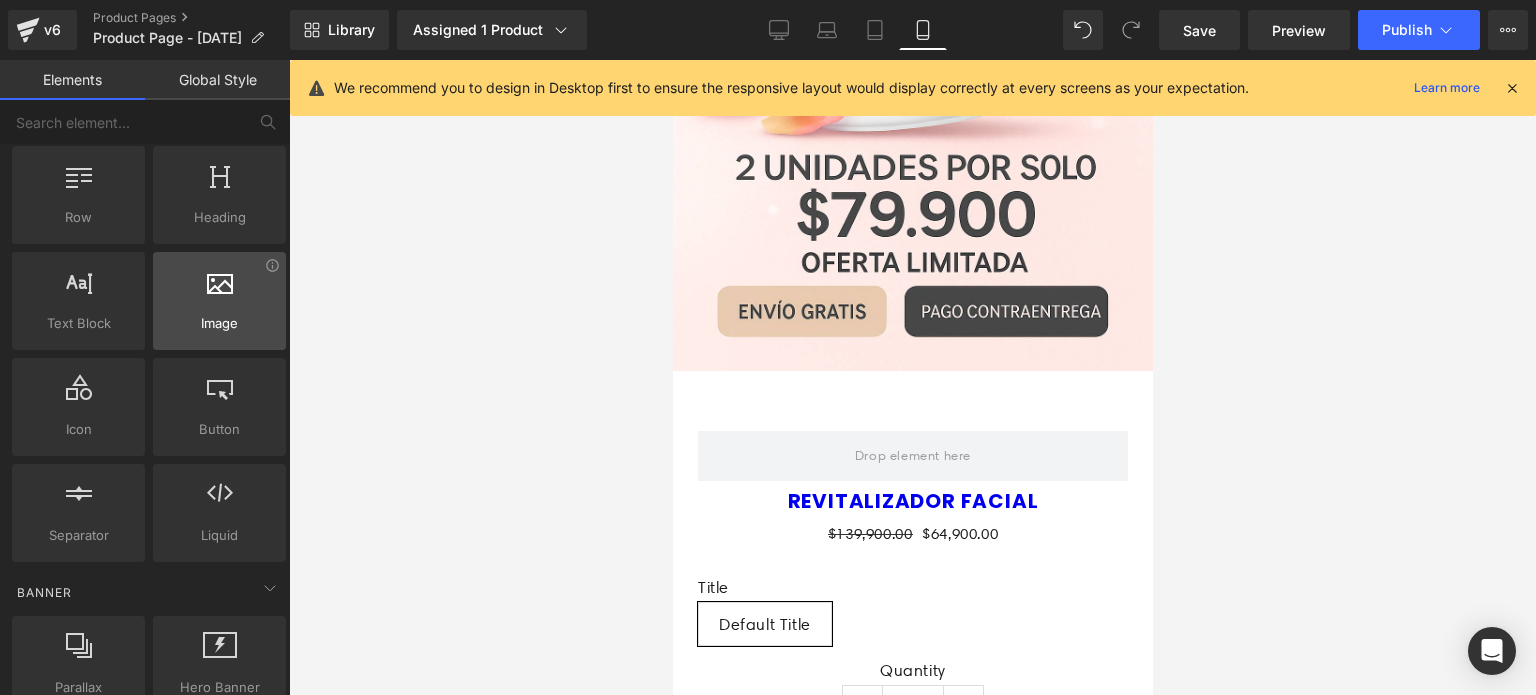 scroll, scrollTop: 0, scrollLeft: 0, axis: both 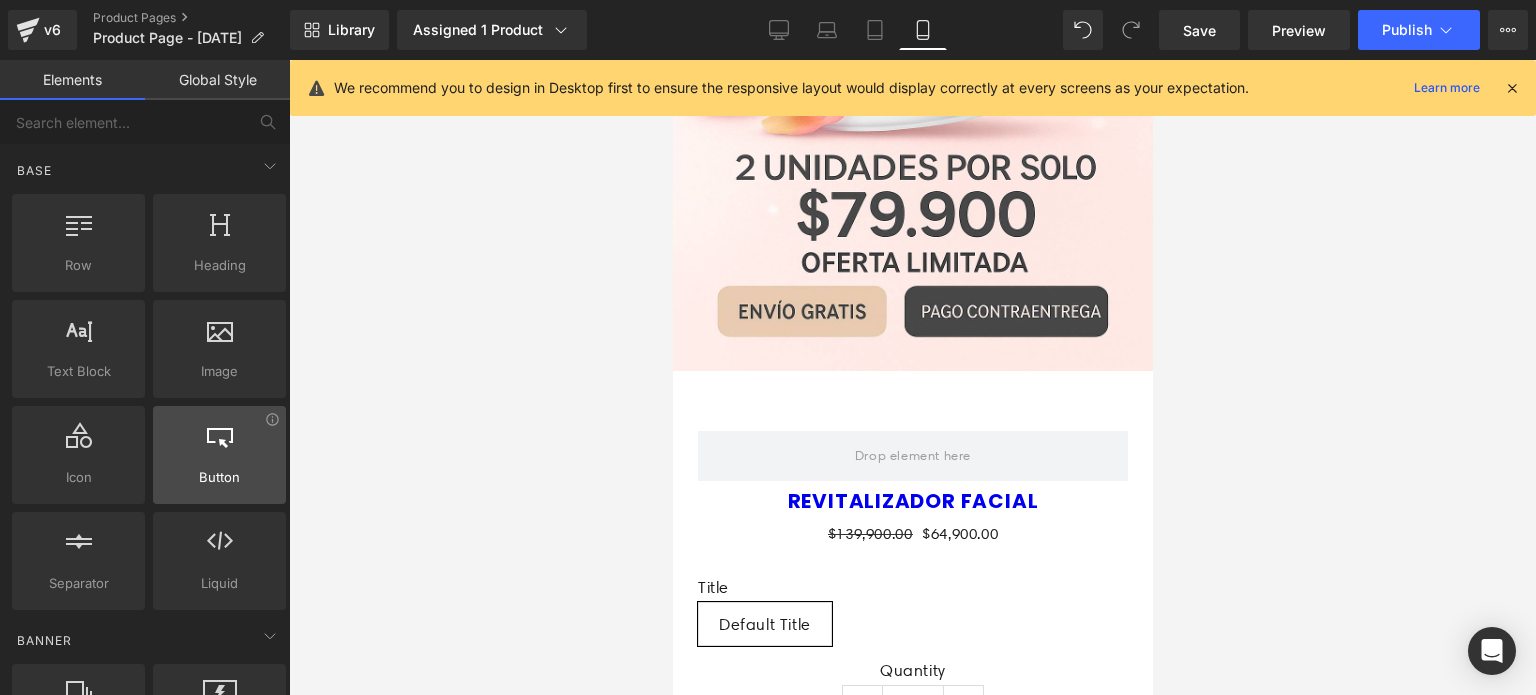 click at bounding box center [219, 444] 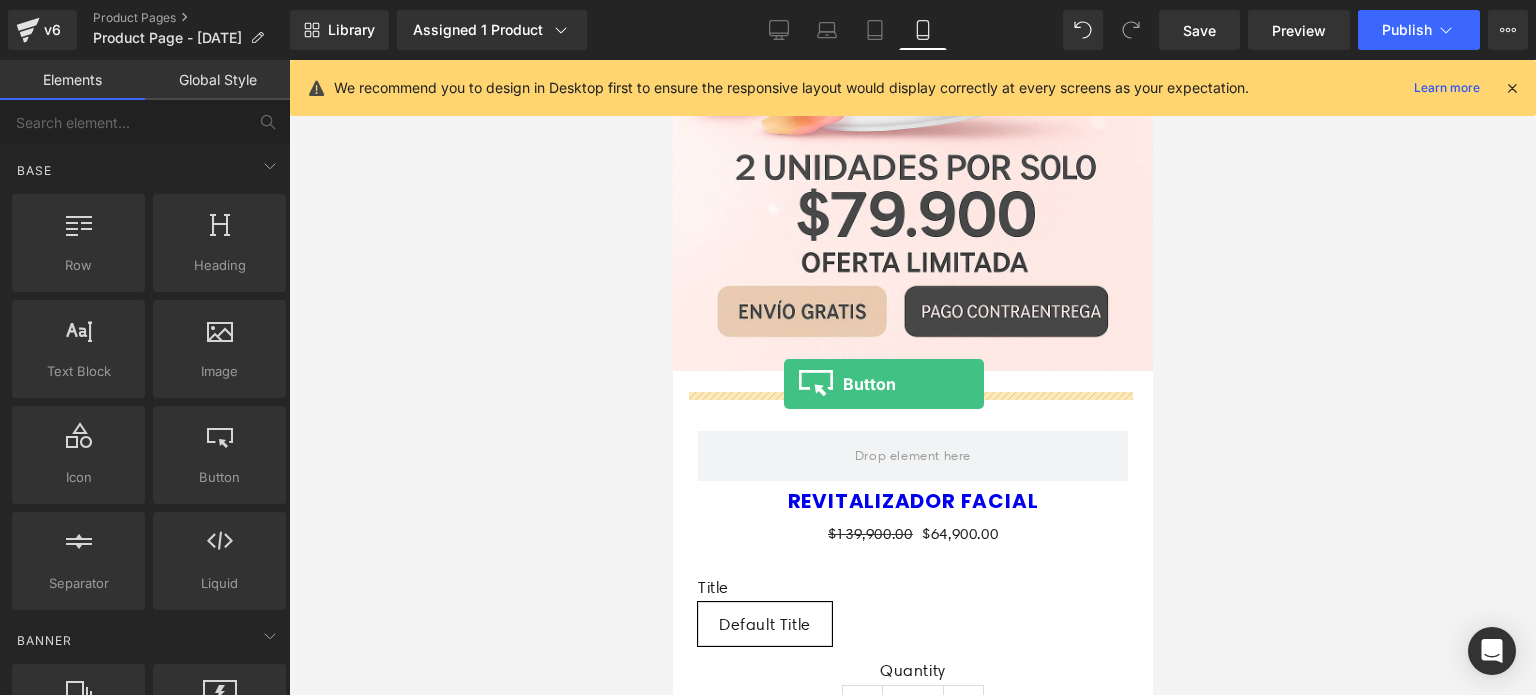 drag, startPoint x: 868, startPoint y: 516, endPoint x: 783, endPoint y: 384, distance: 157 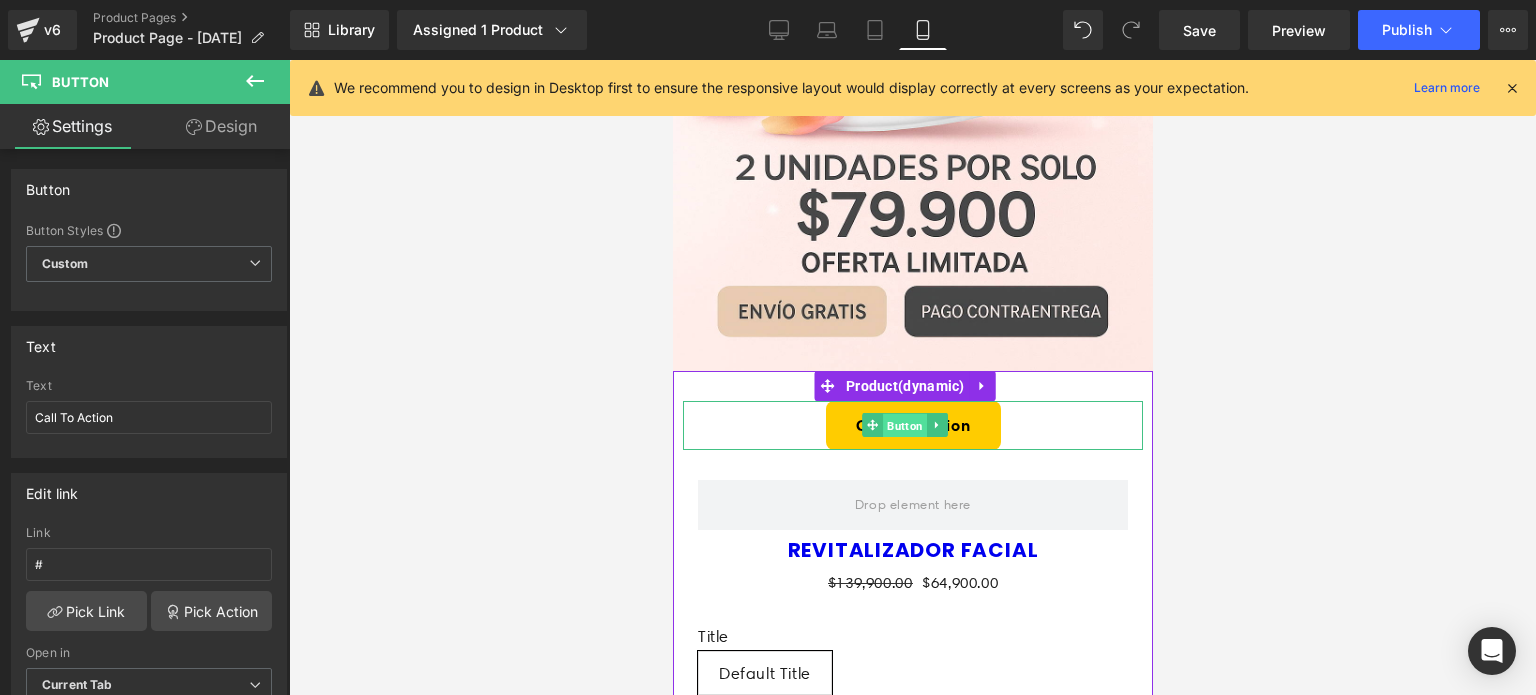click on "Button" at bounding box center (904, 426) 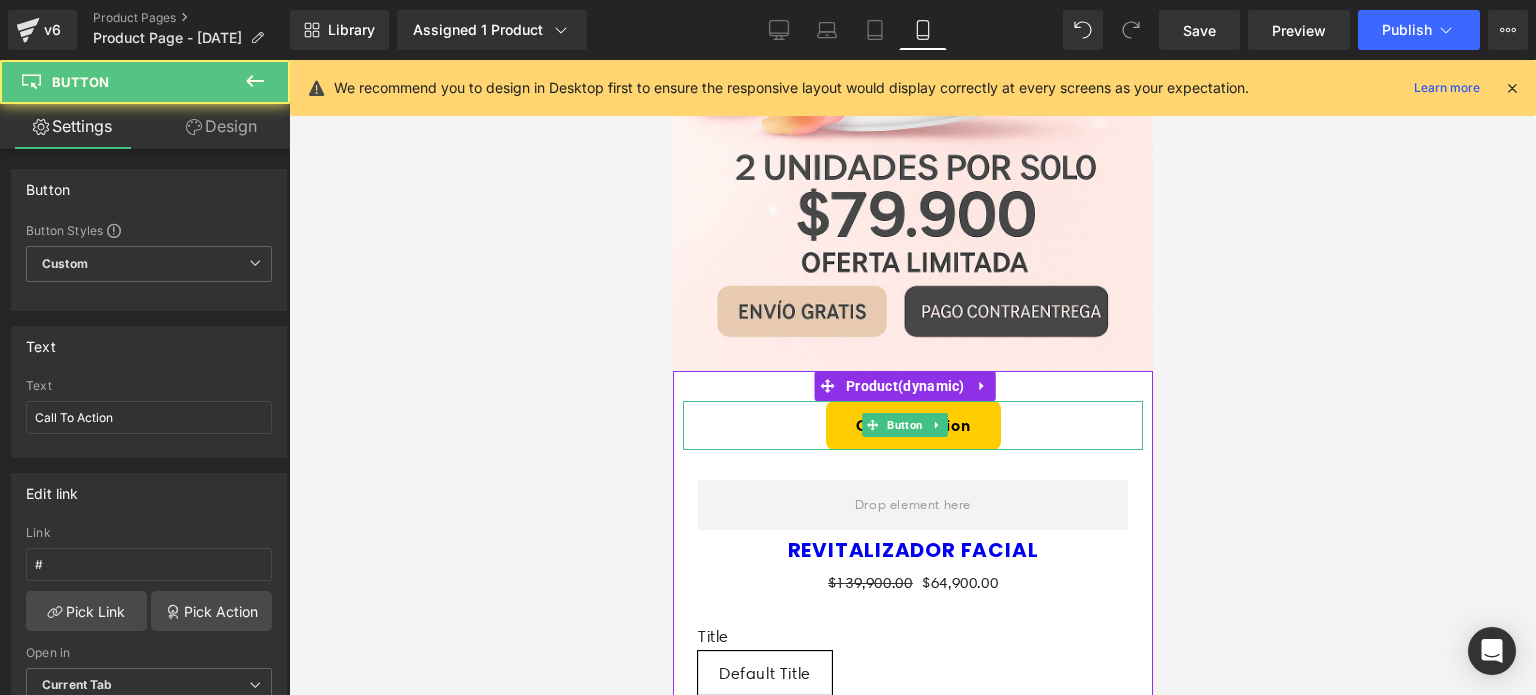 click on "Call To Action" at bounding box center (912, 425) 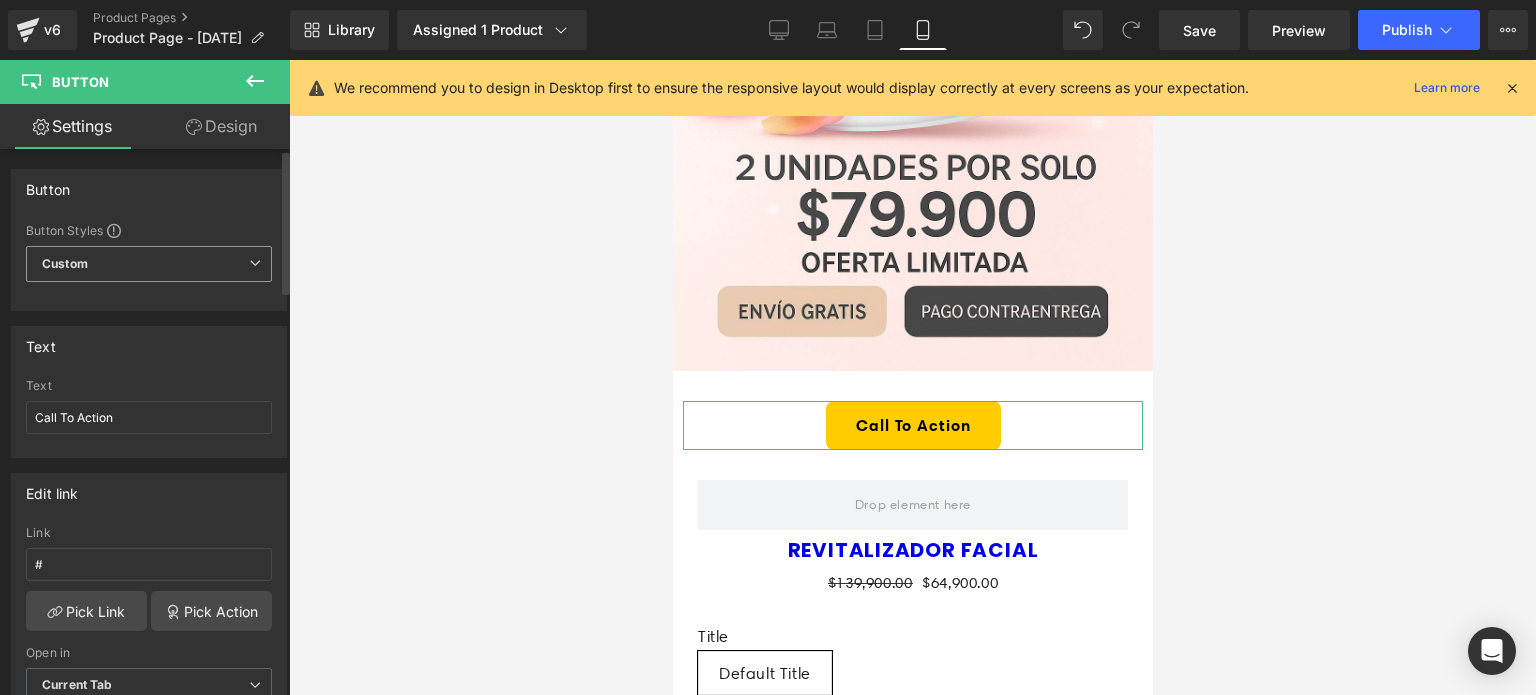 click on "Custom
Setup Global Style" at bounding box center [149, 264] 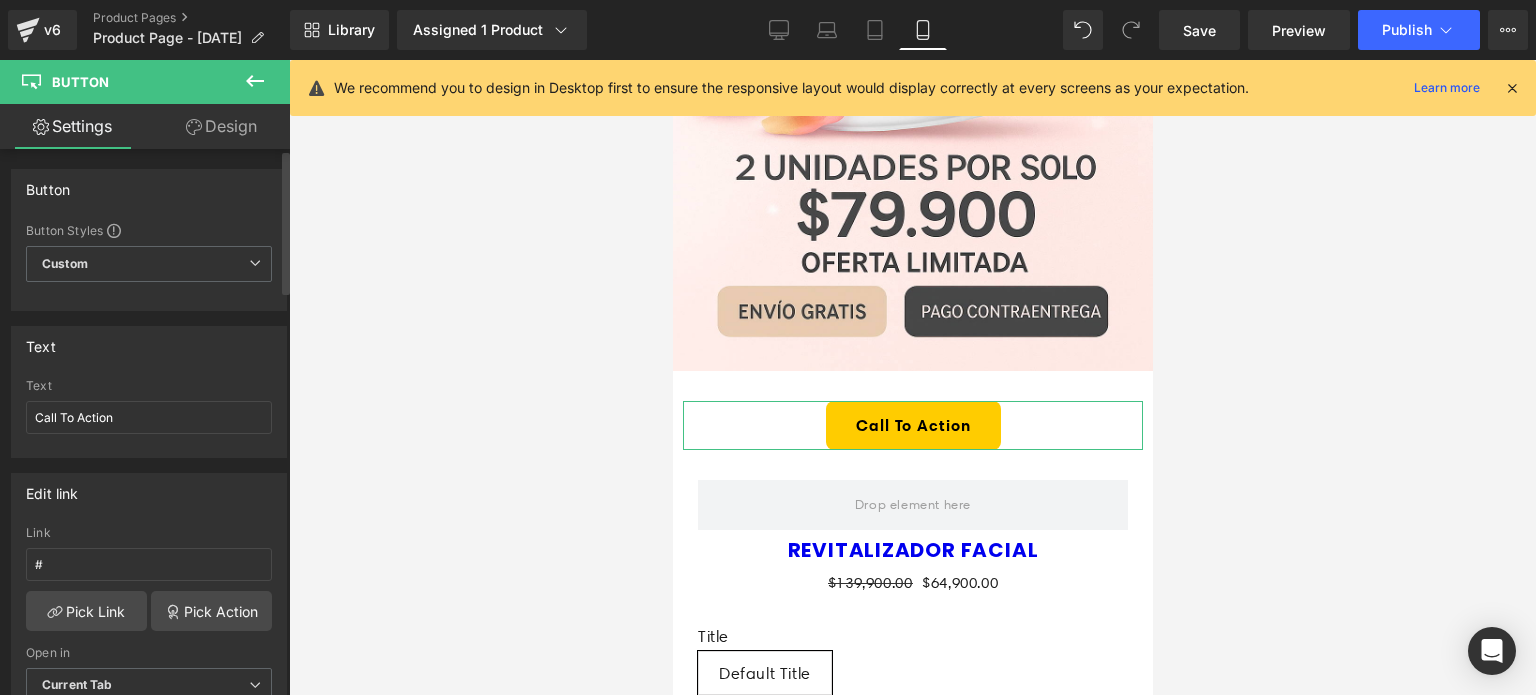 click on "Text" at bounding box center (149, 386) 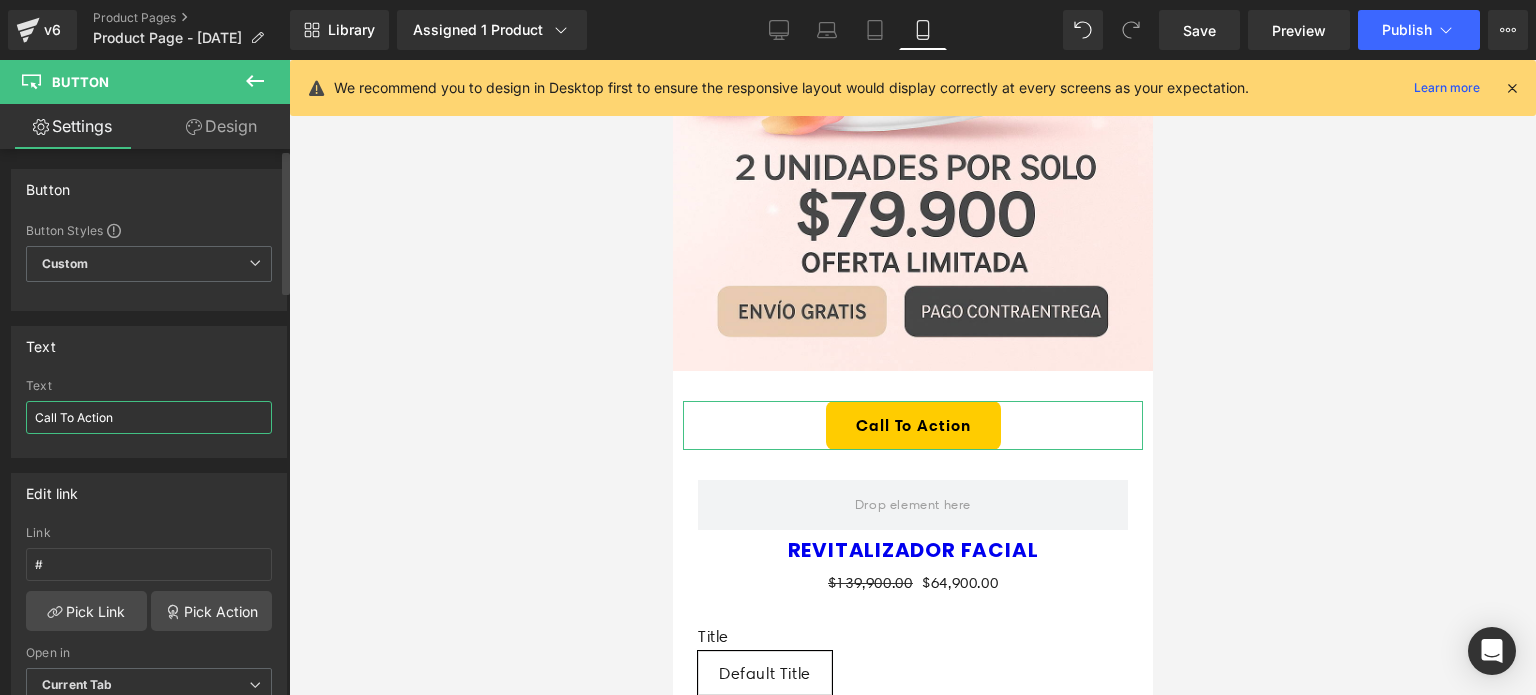 click on "Call To Action" at bounding box center (149, 417) 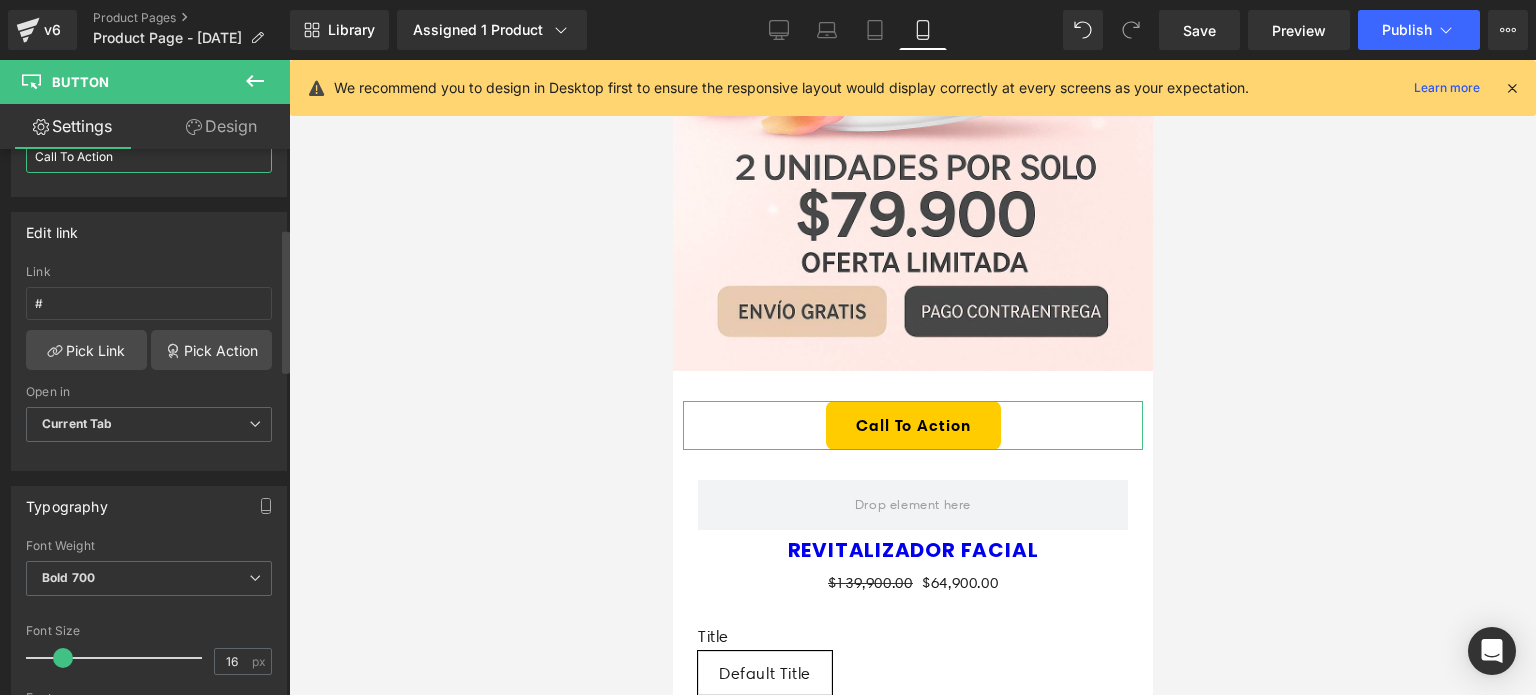 scroll, scrollTop: 300, scrollLeft: 0, axis: vertical 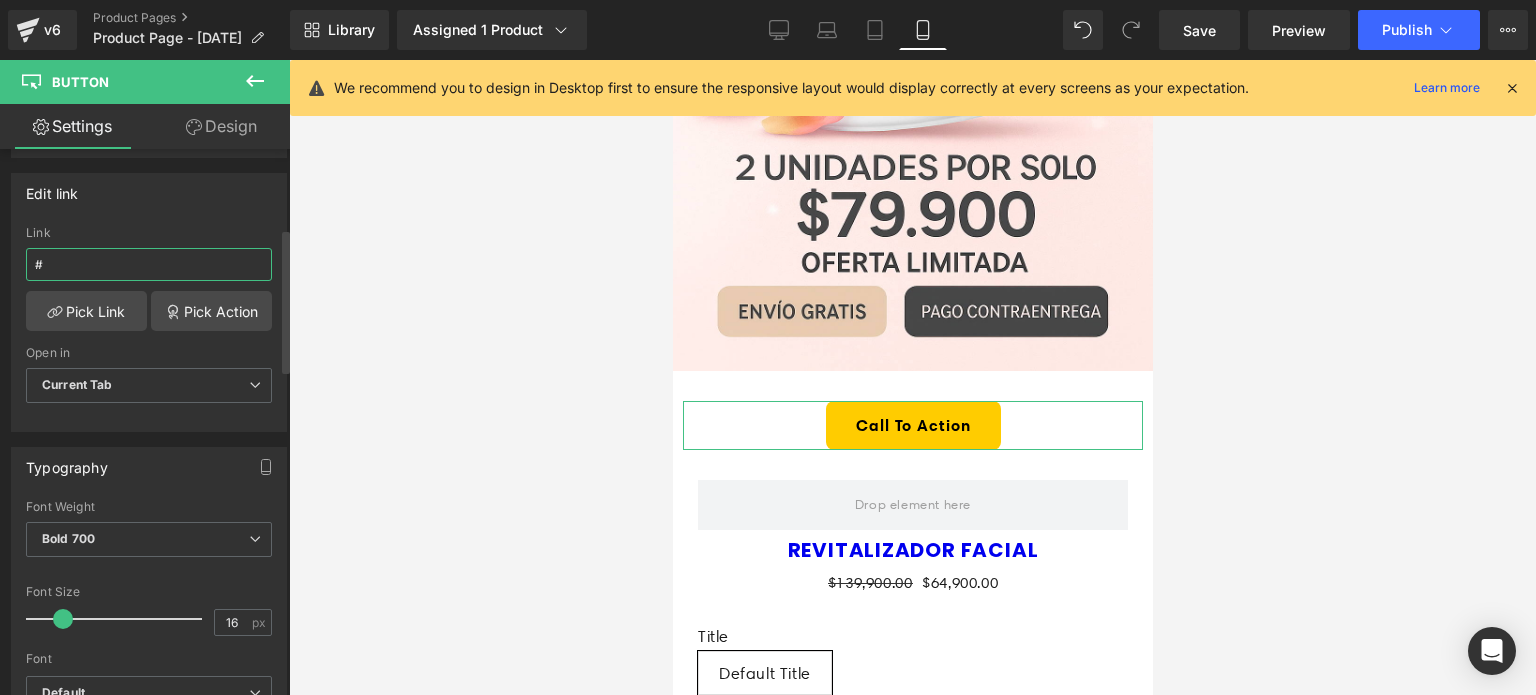click on "#" at bounding box center [149, 264] 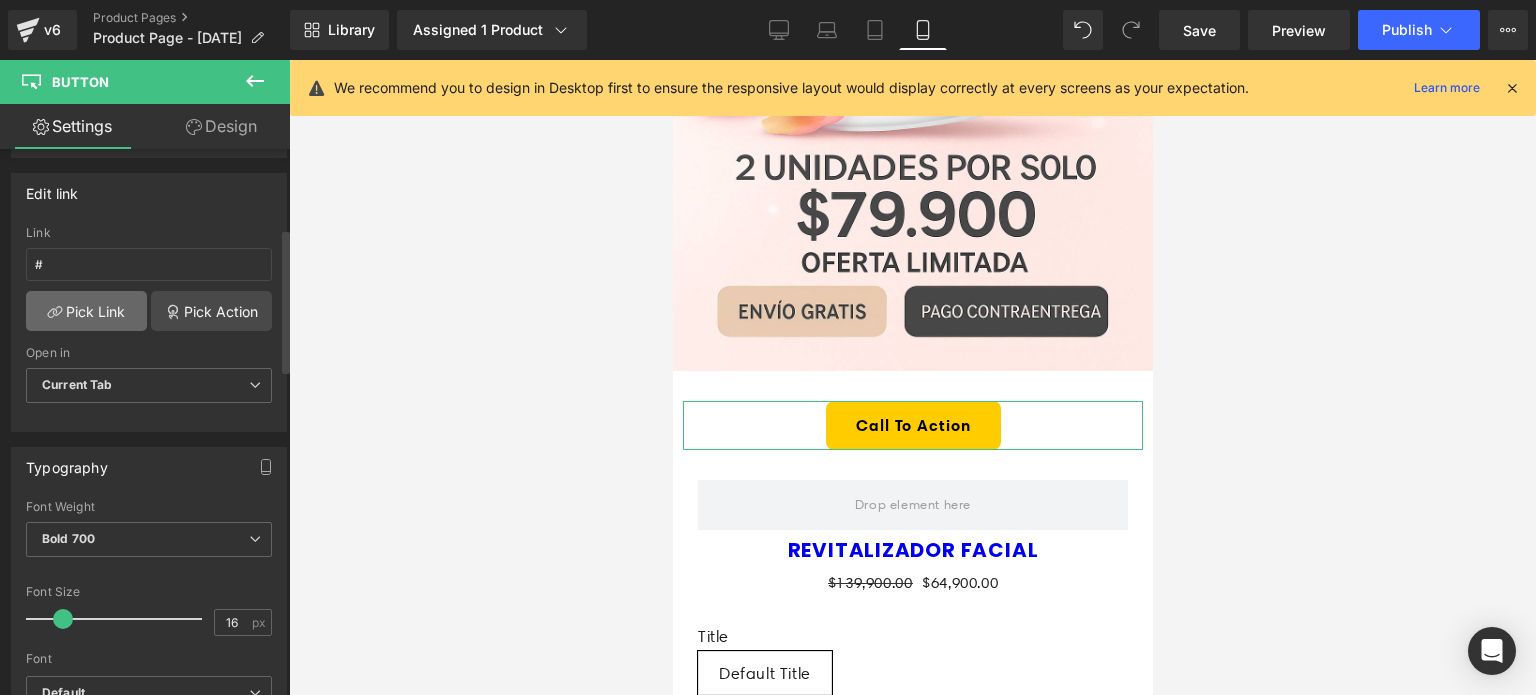 click on "Pick Link" at bounding box center (86, 311) 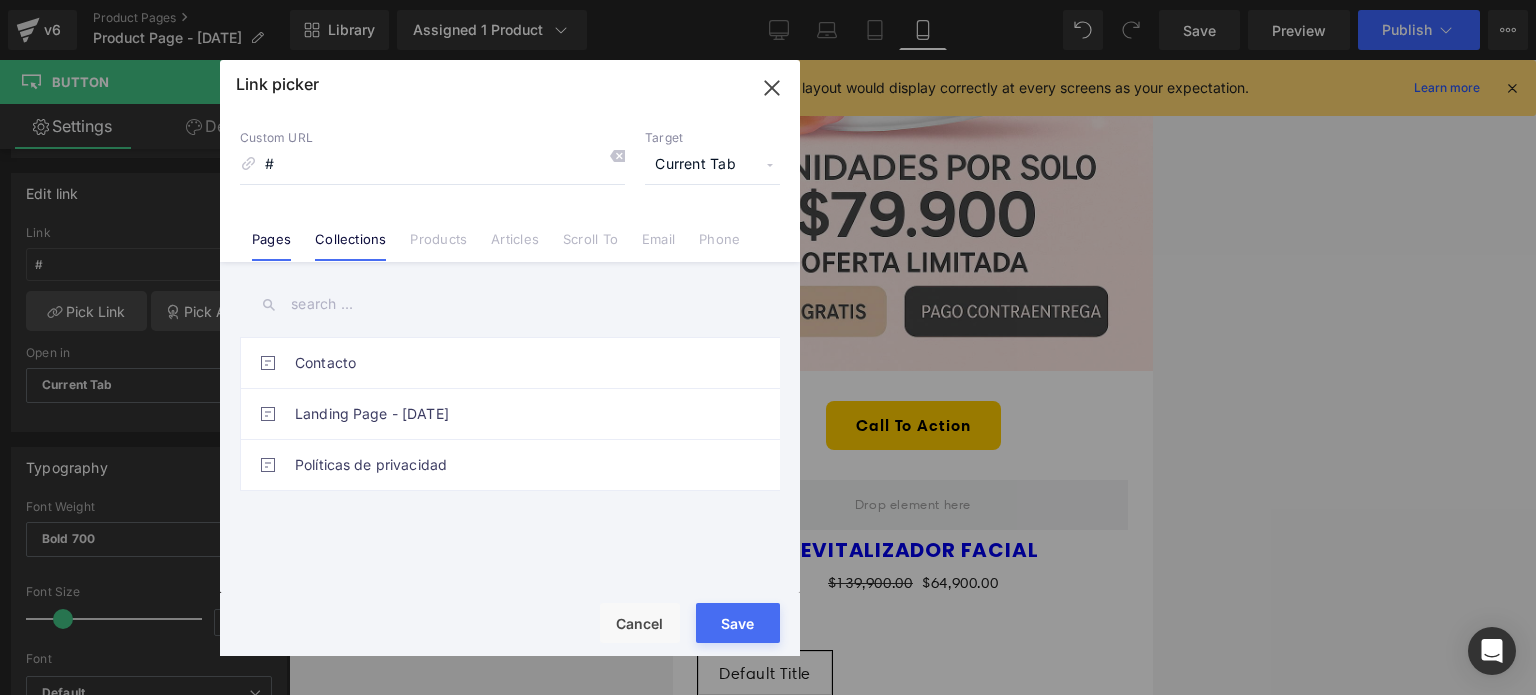 click on "Collections" at bounding box center [350, 246] 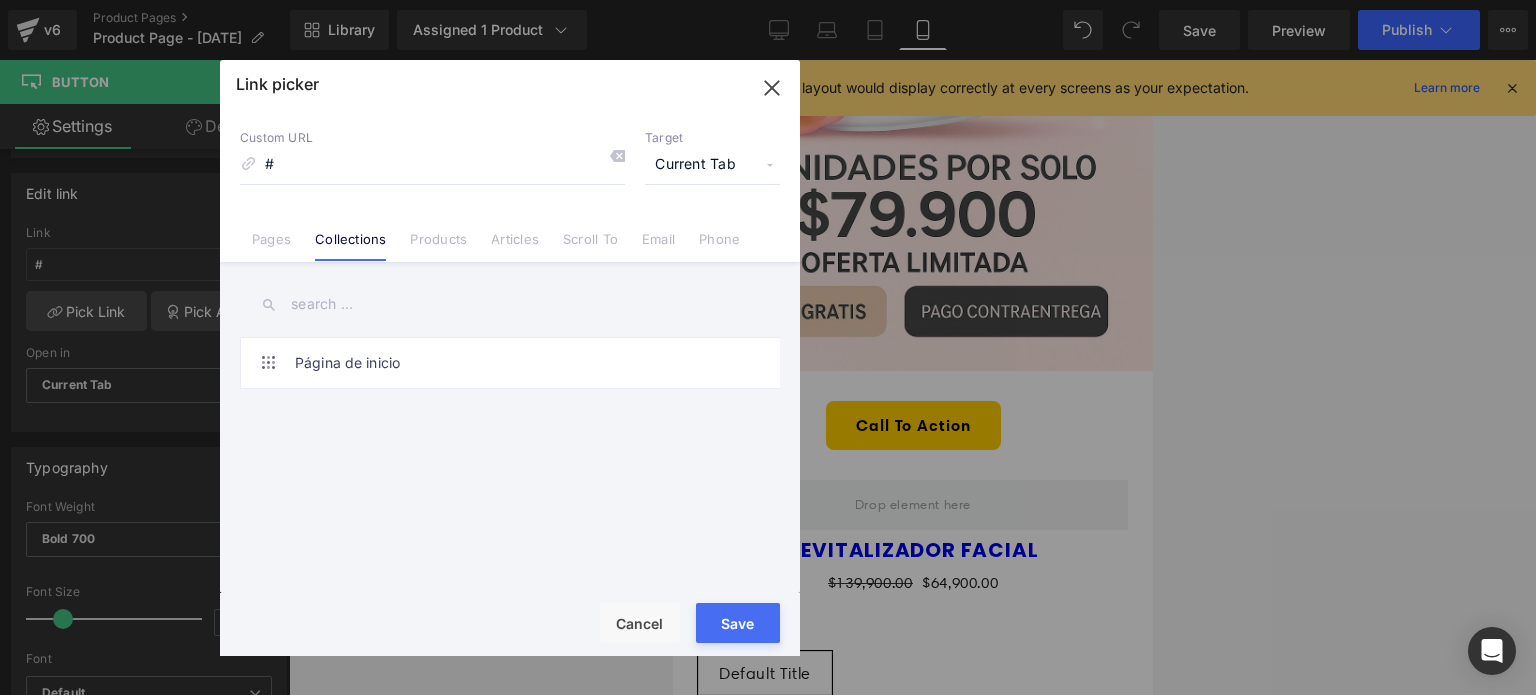 click on "Products" at bounding box center [438, 246] 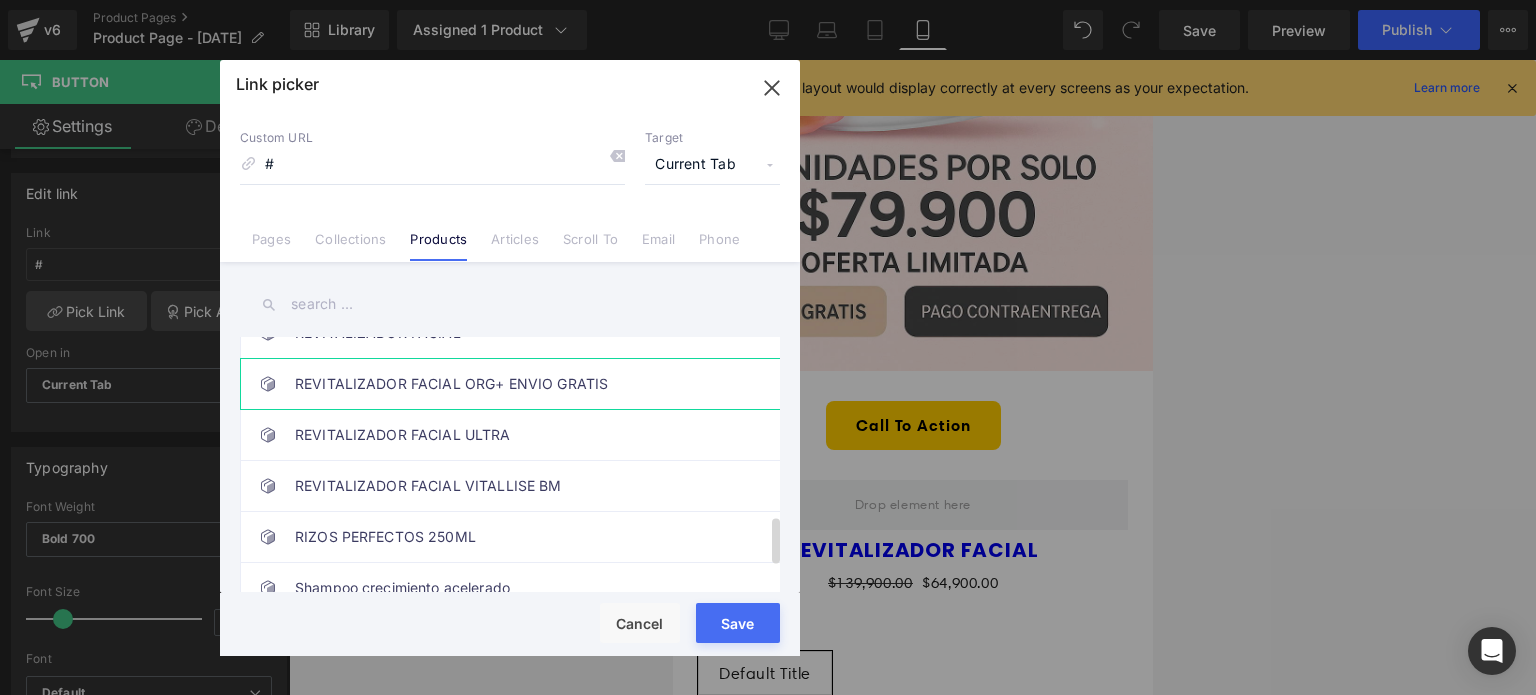 scroll, scrollTop: 900, scrollLeft: 0, axis: vertical 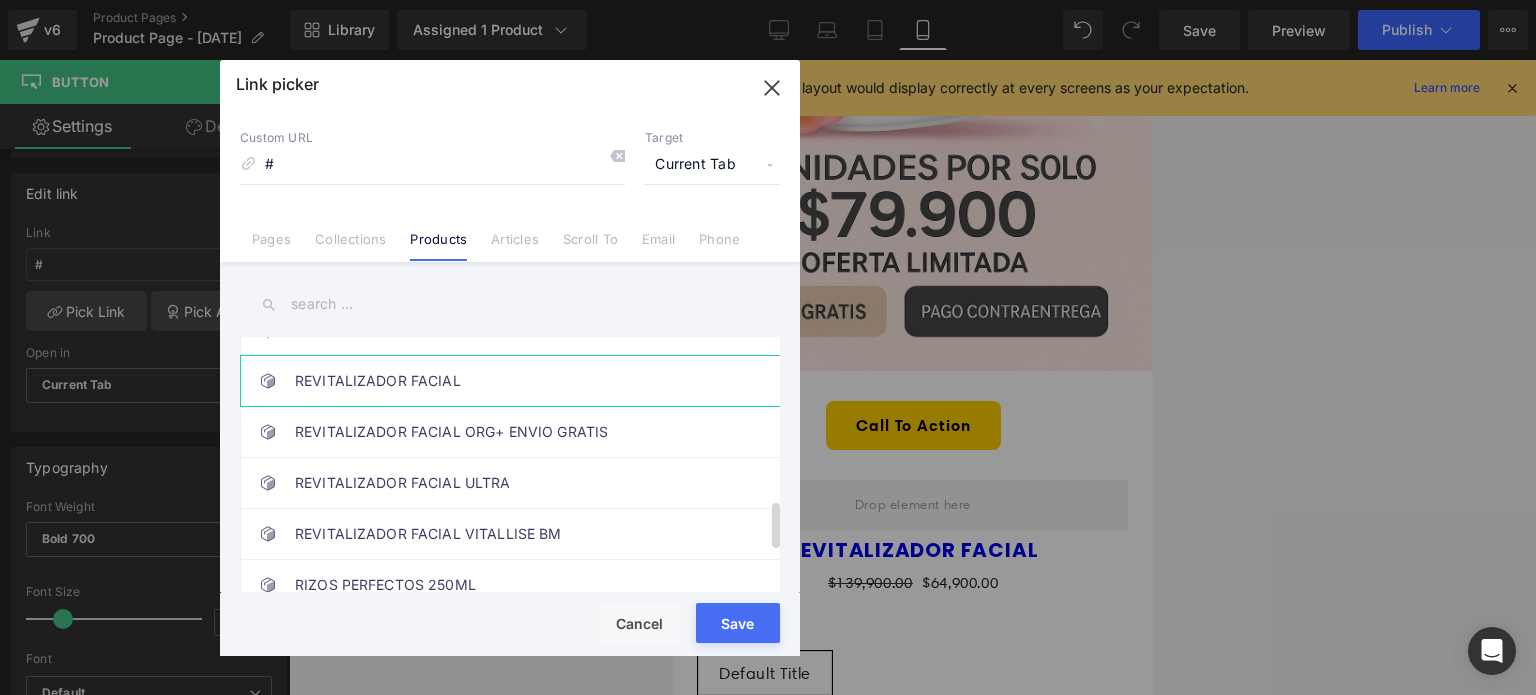 click on "REVITALIZADOR FACIAL" at bounding box center [515, 381] 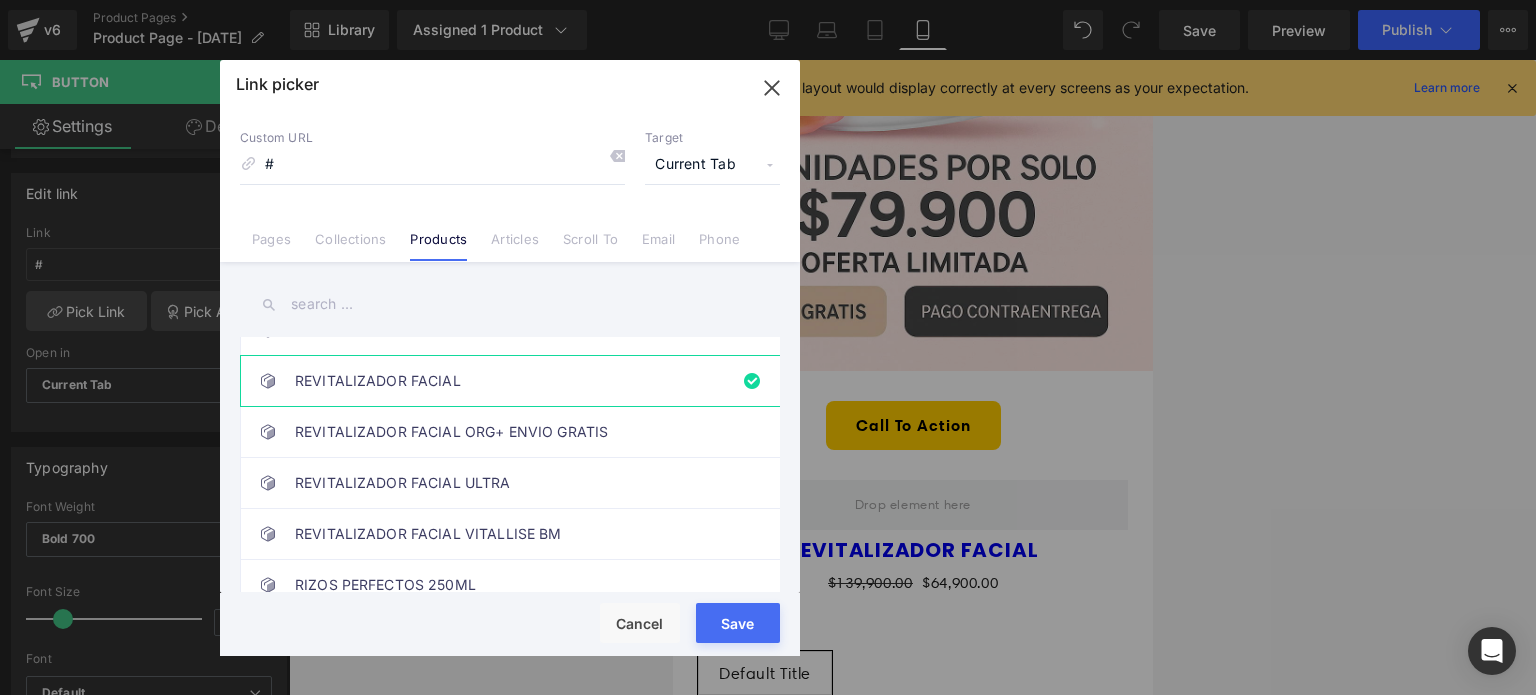 click on "Loading Product" at bounding box center [768, 616] 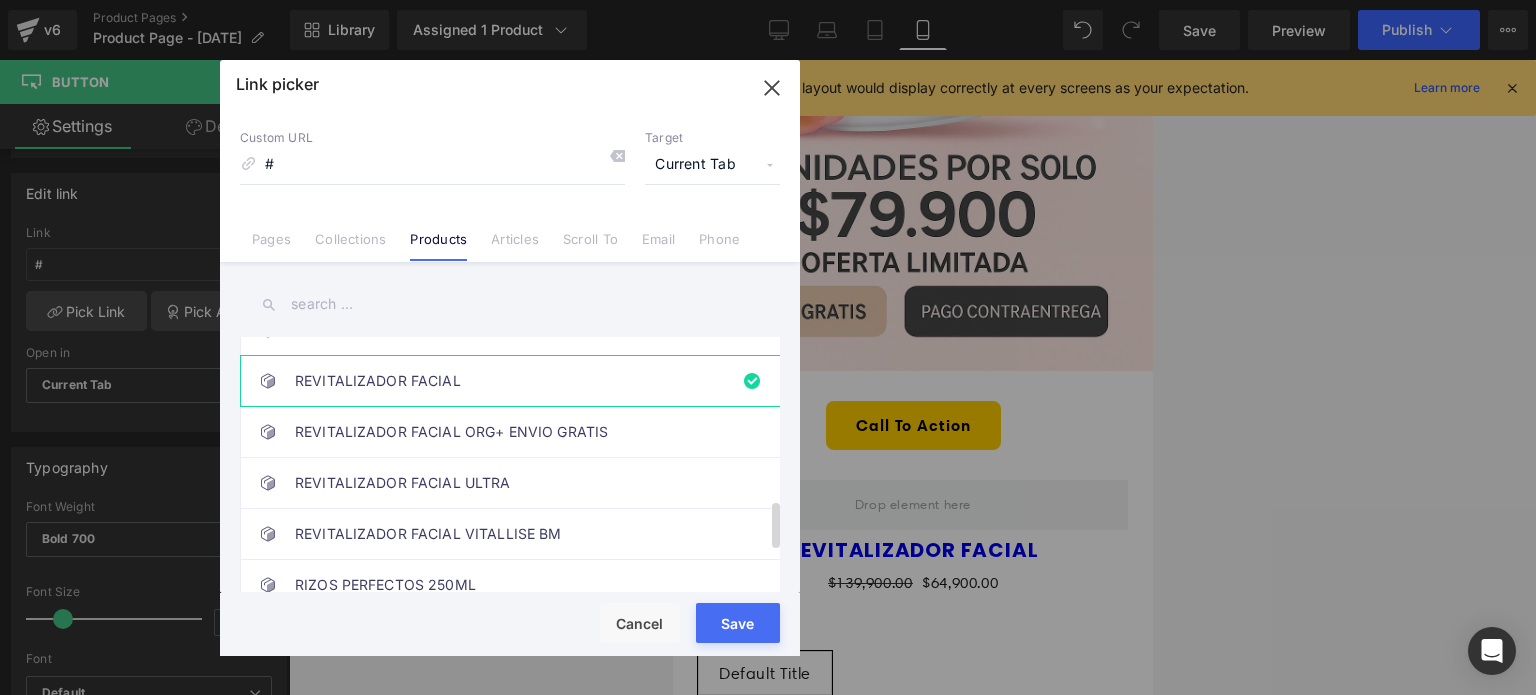 click on "REVITALIZADOR FACIAL" at bounding box center (515, 381) 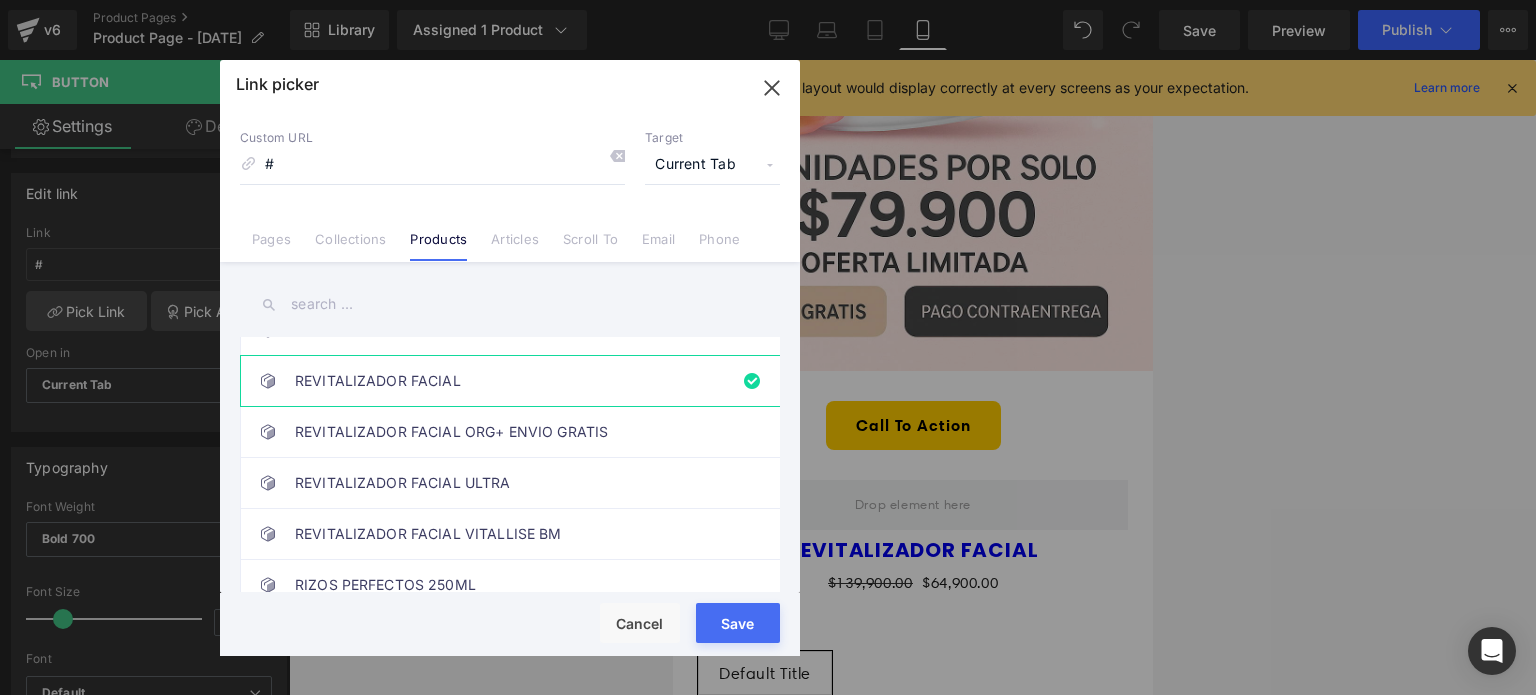 click on "Loading Product" at bounding box center [768, 616] 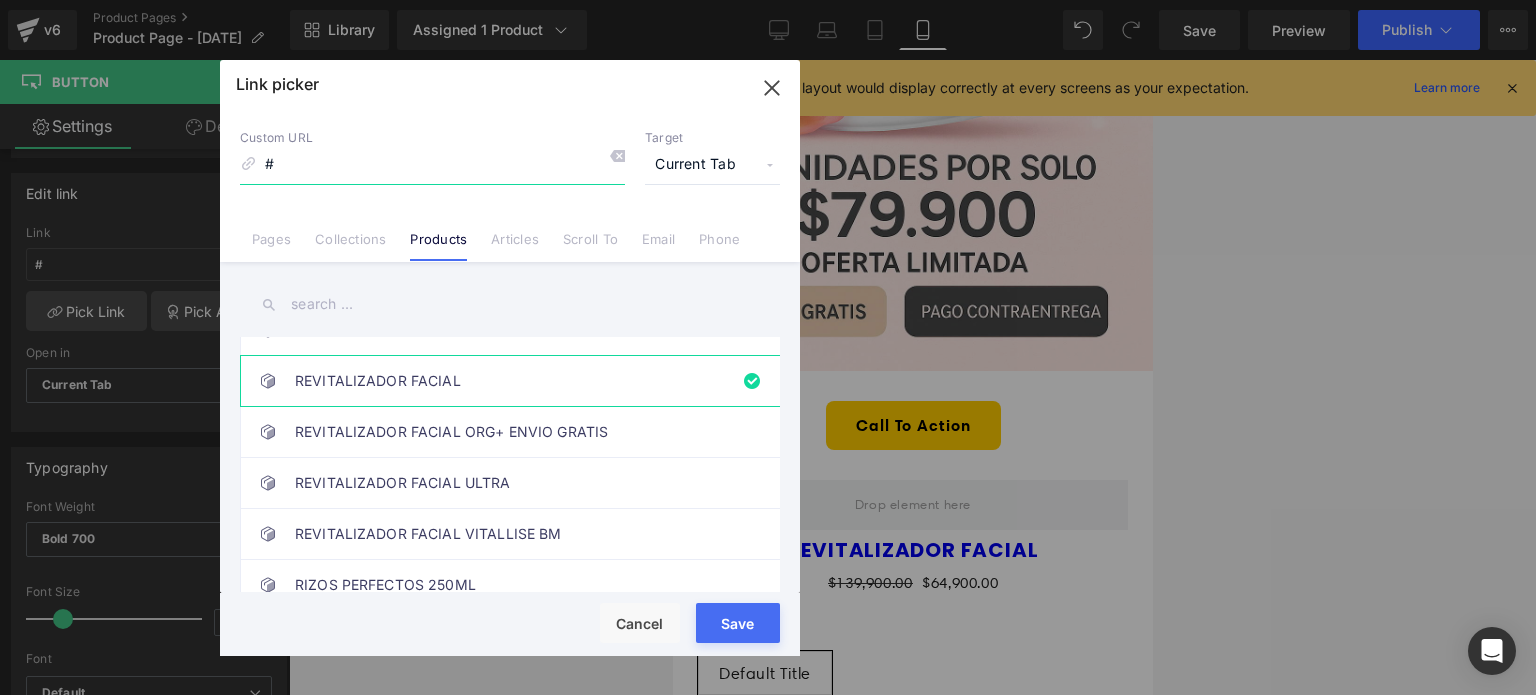 click on "#" at bounding box center [432, 165] 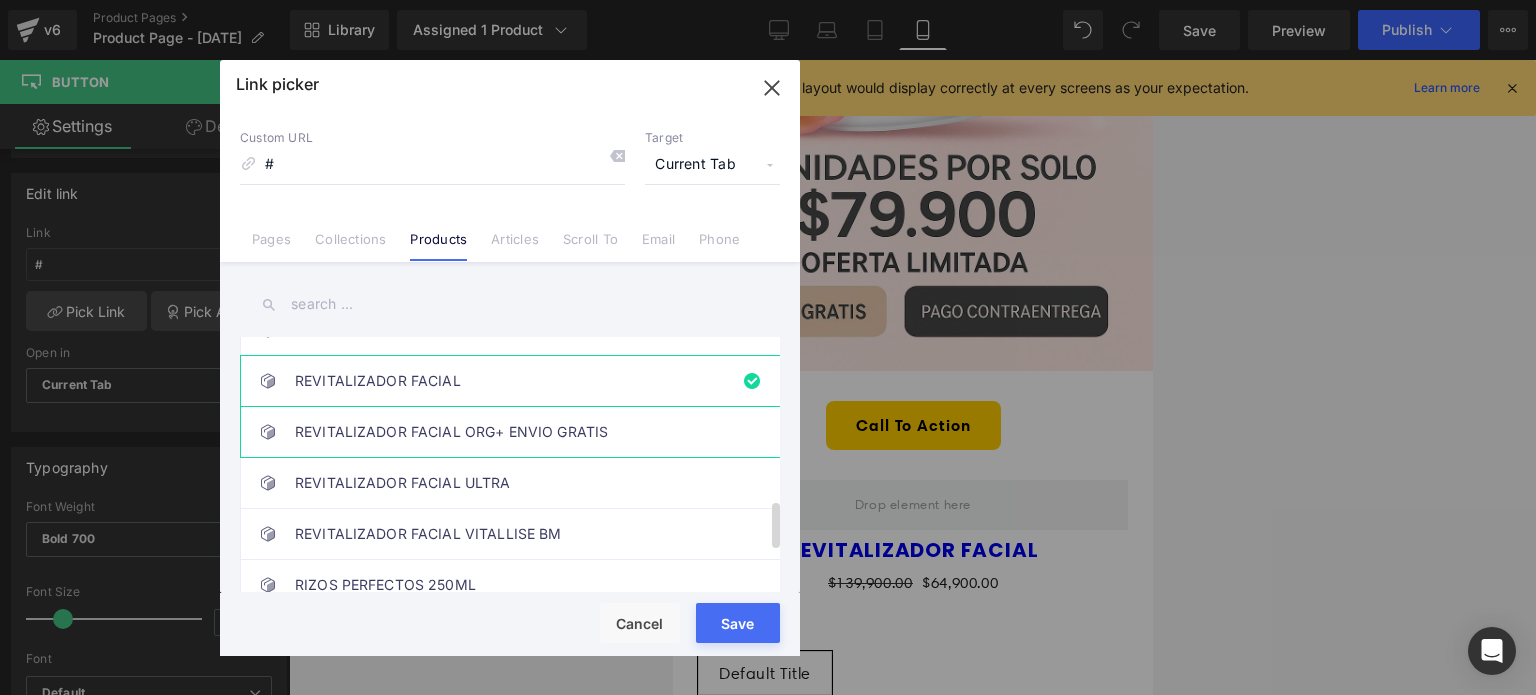 click on "REVITALIZADOR FACIAL ORG+ ENVIO GRATIS" at bounding box center (515, 432) 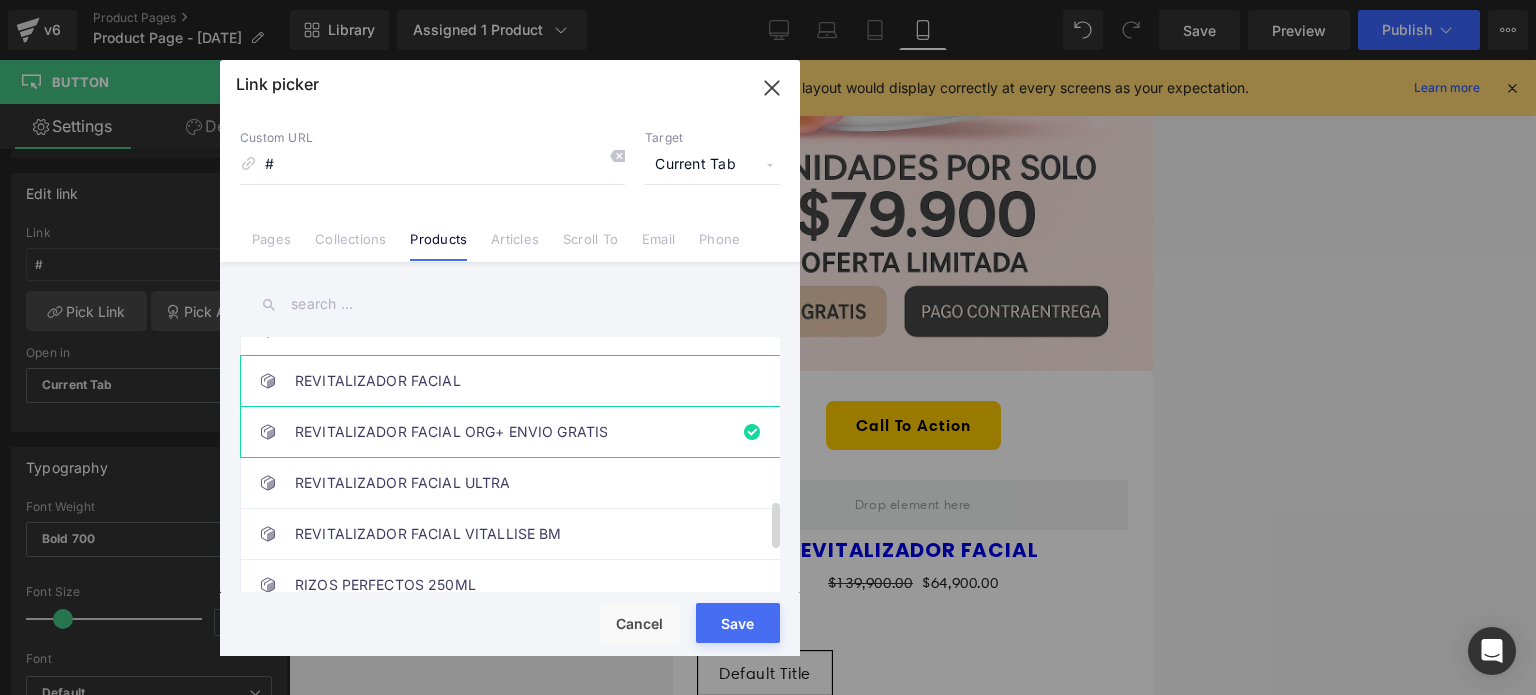 click on "REVITALIZADOR FACIAL" at bounding box center (515, 381) 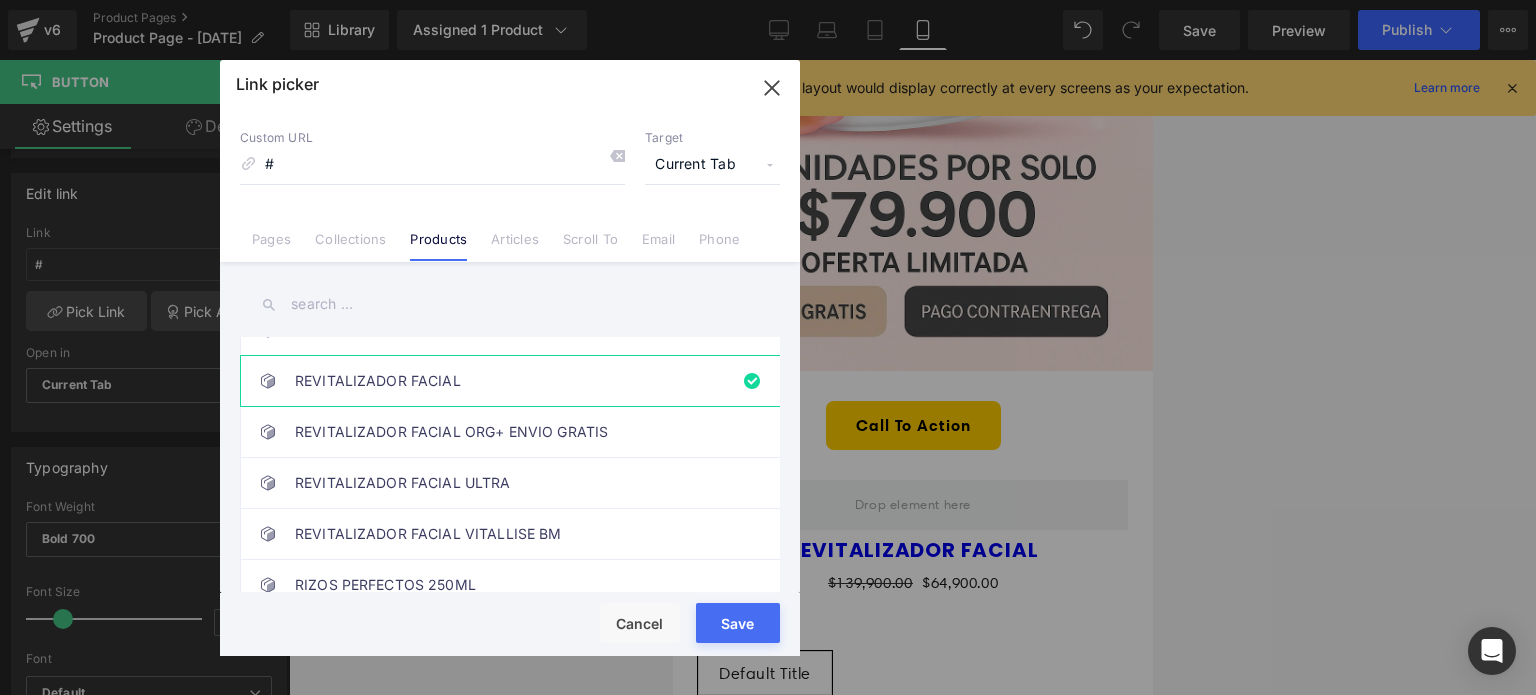 click on "Loading Product" at bounding box center [768, 616] 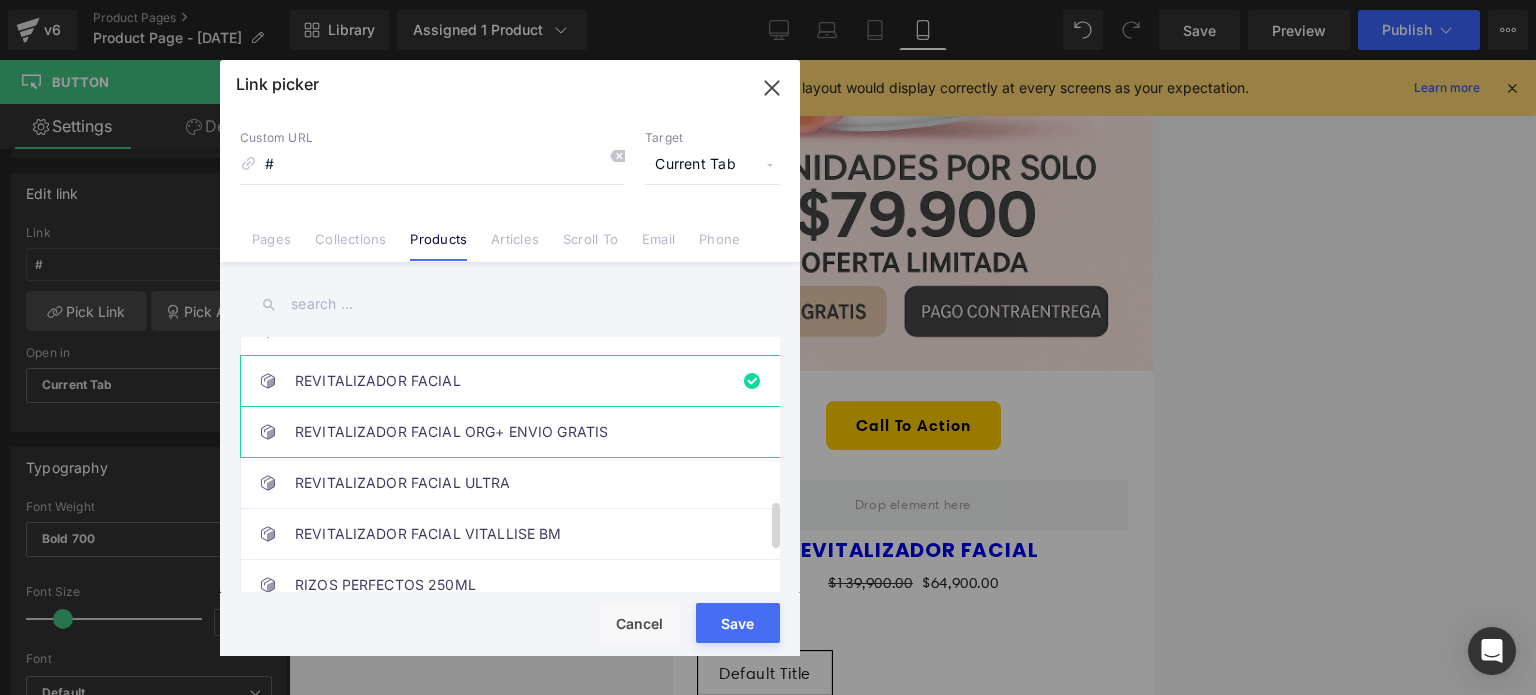 click at bounding box center [268, 432] 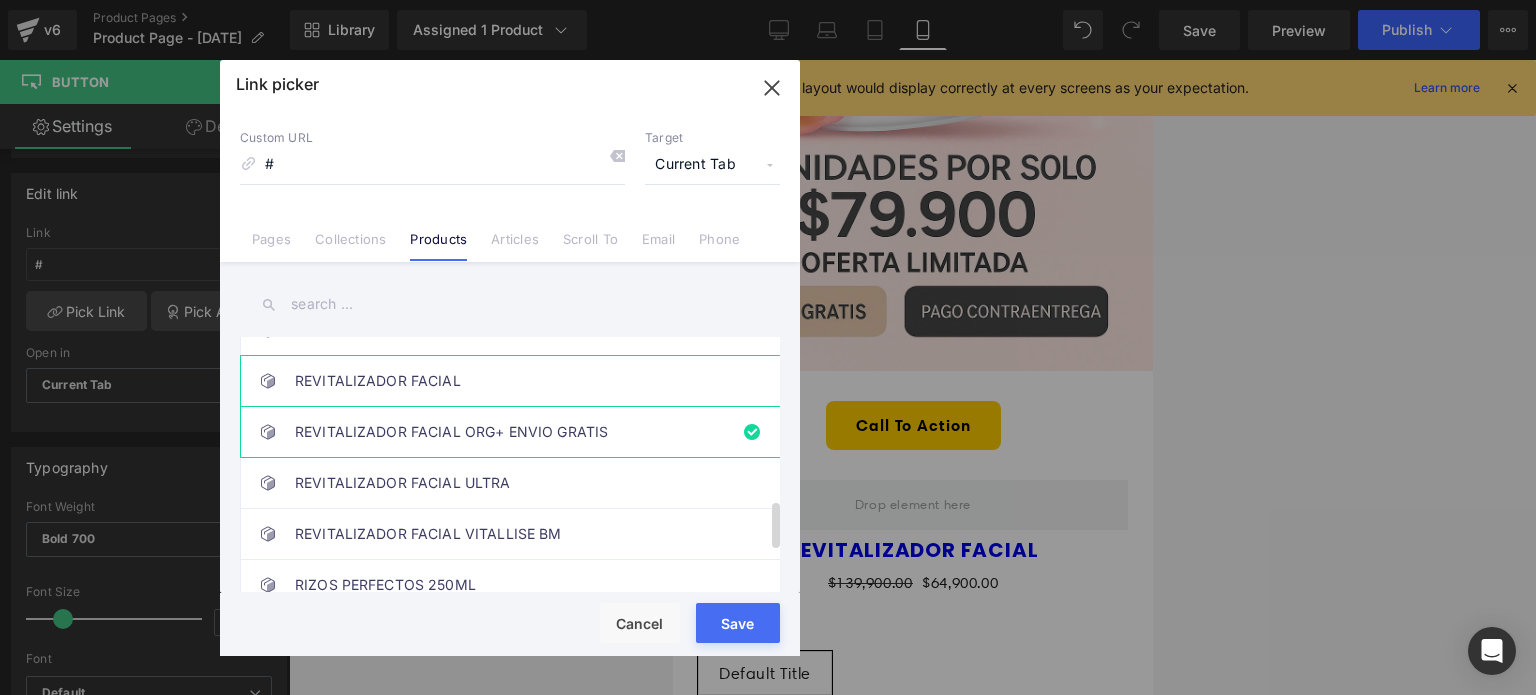 click on "REVITALIZADOR FACIAL" at bounding box center (514, 380) 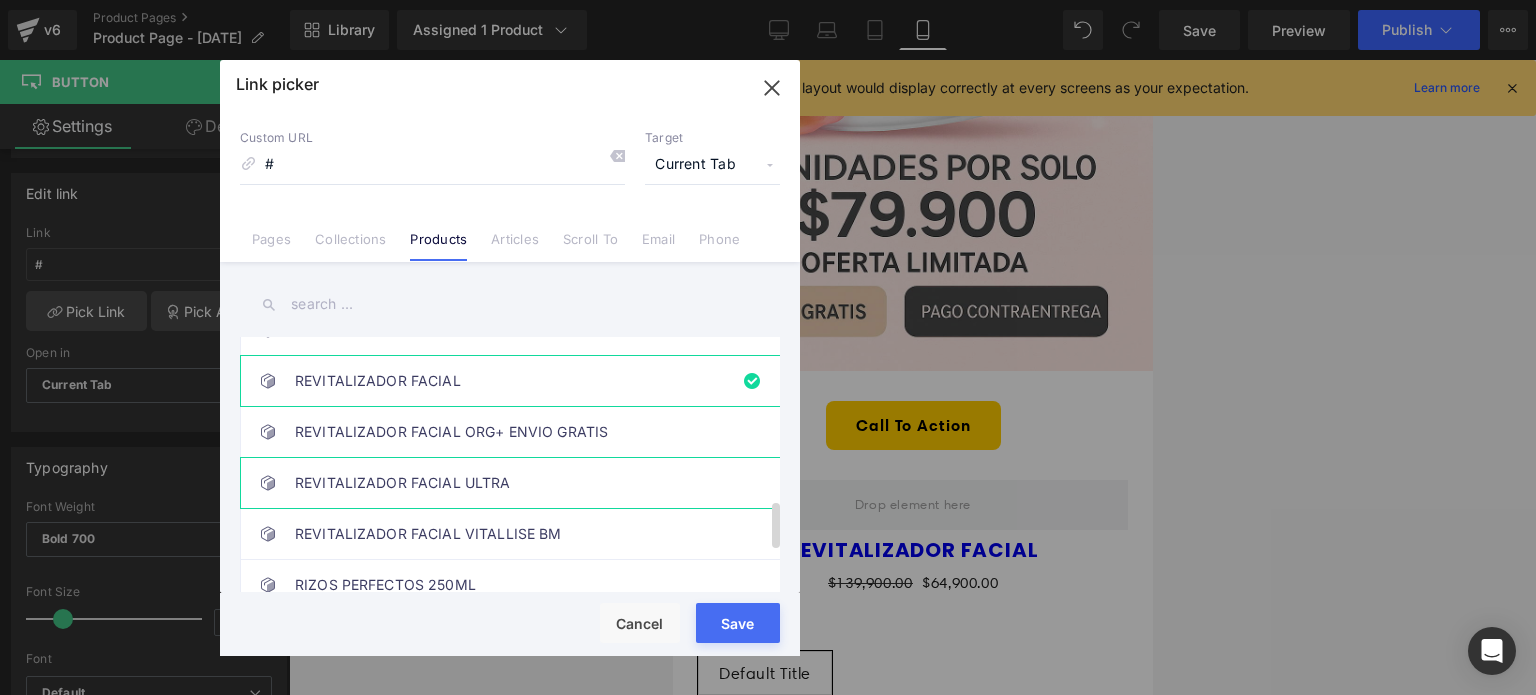 click on "REVITALIZADOR FACIAL ULTRA" at bounding box center (515, 483) 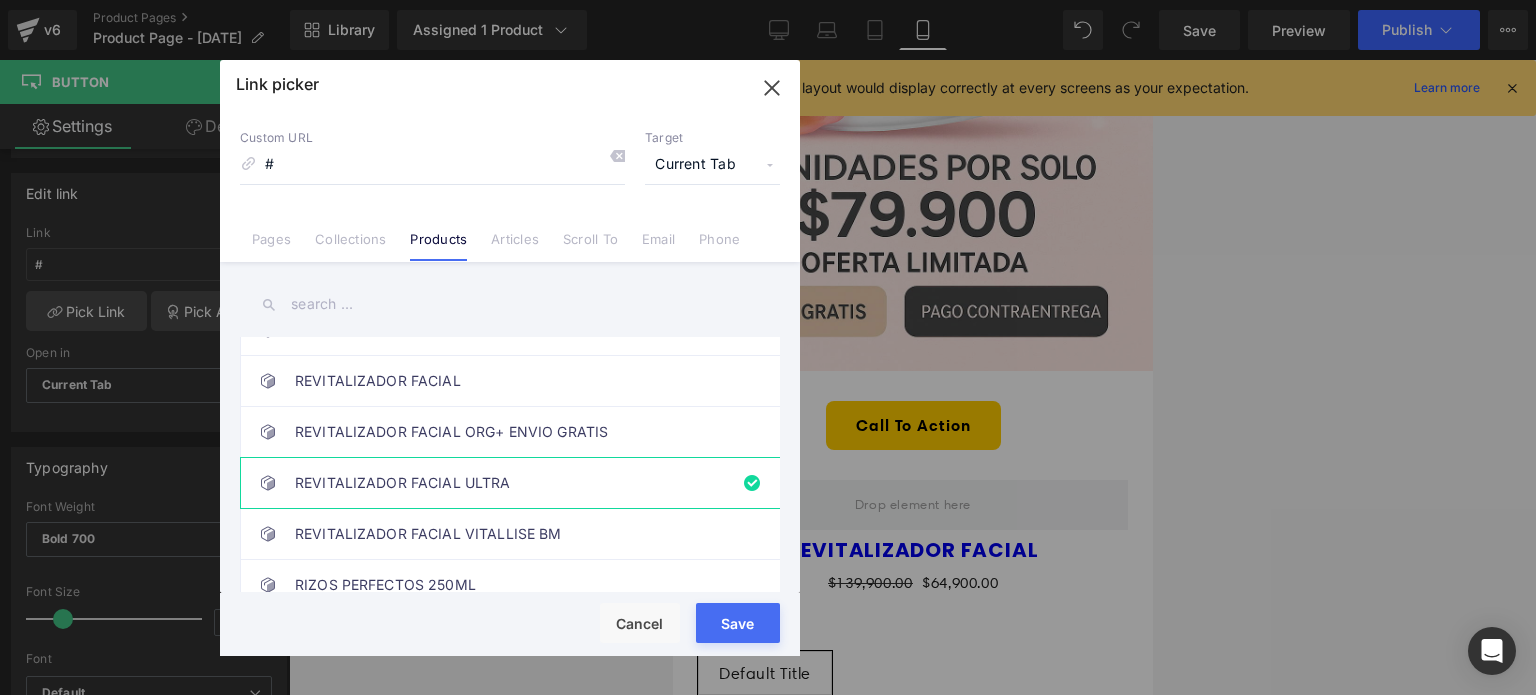 click on "Save" at bounding box center [738, 623] 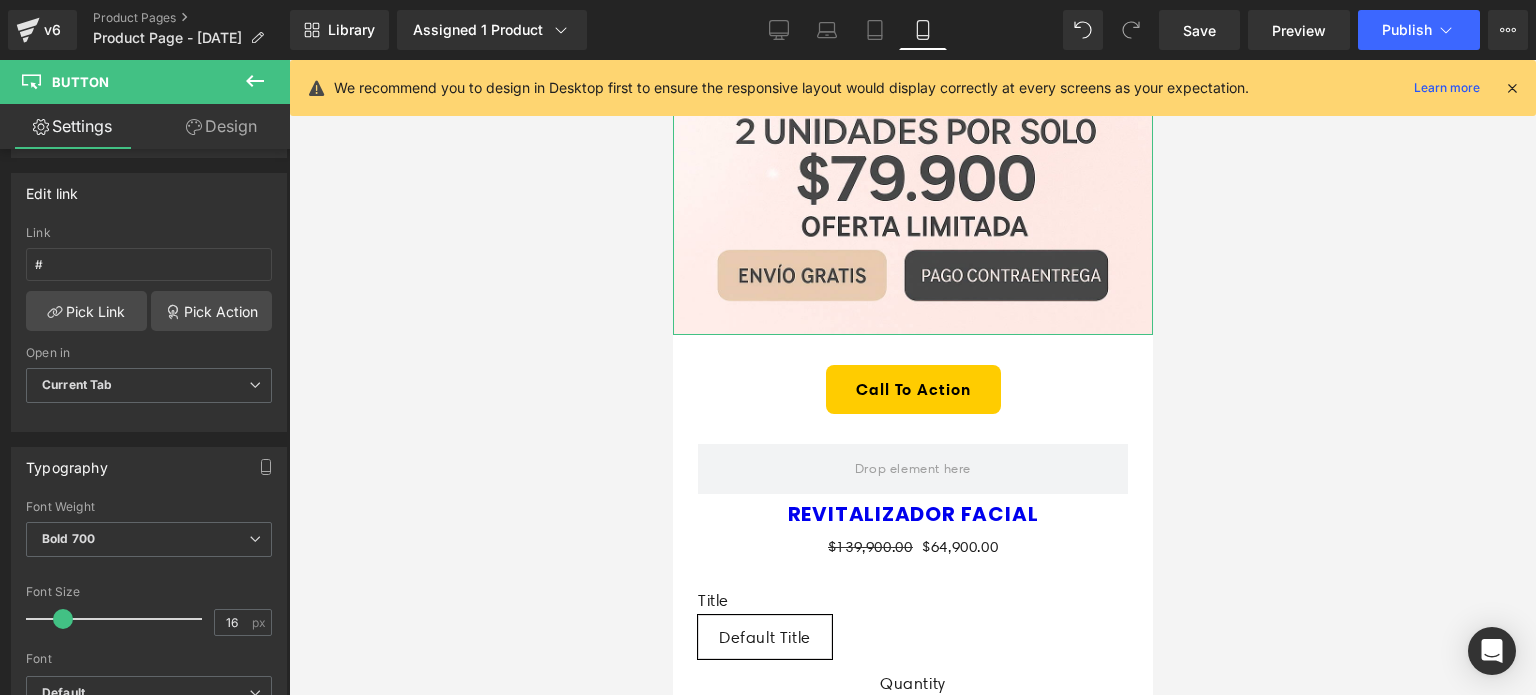 scroll, scrollTop: 600, scrollLeft: 0, axis: vertical 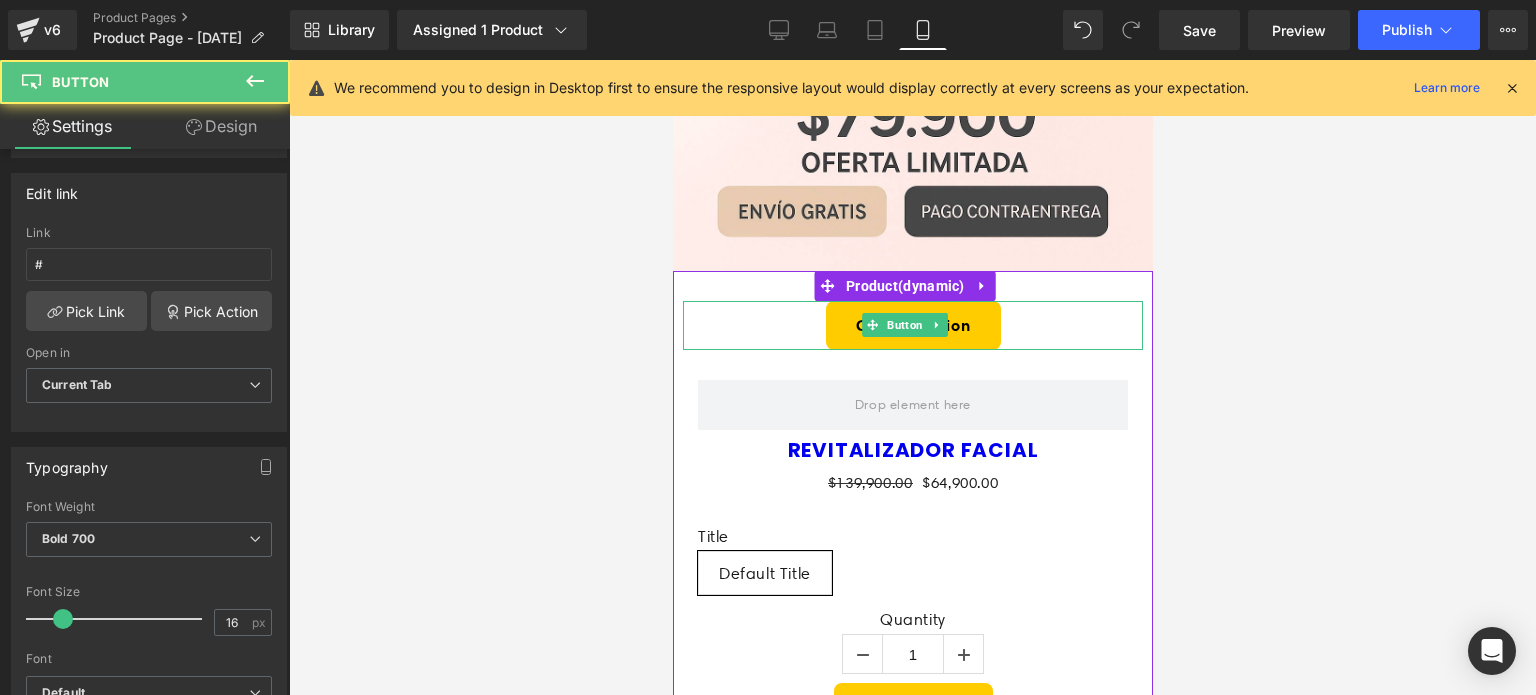 click on "Call To Action" at bounding box center [912, 325] 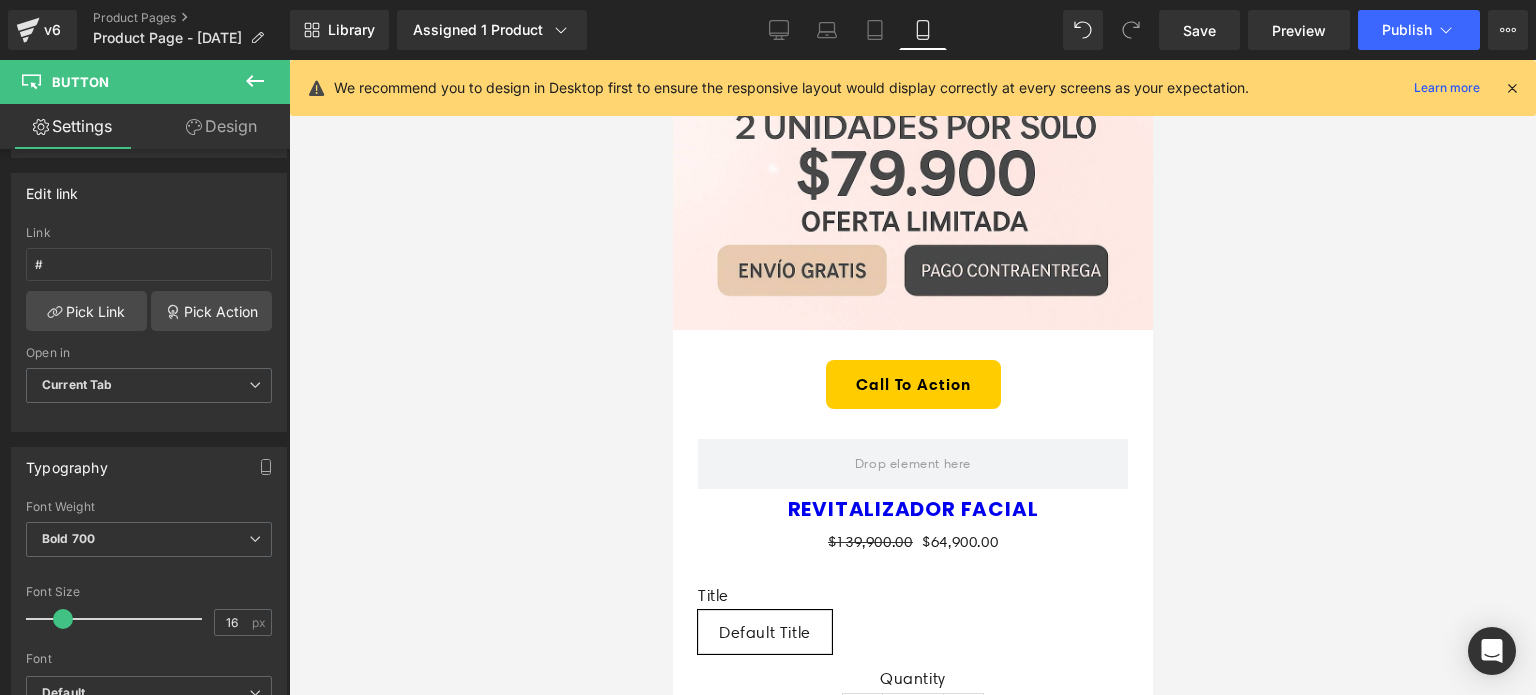 scroll, scrollTop: 600, scrollLeft: 0, axis: vertical 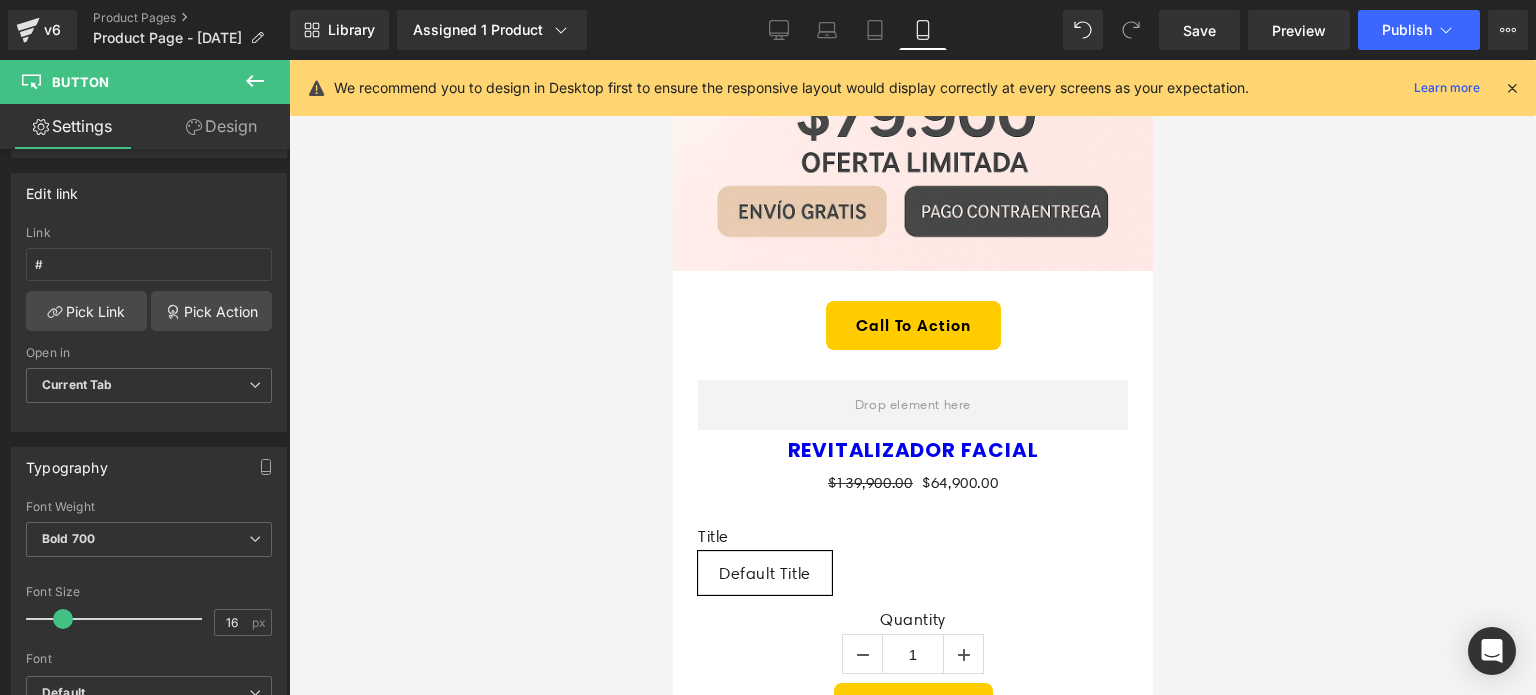 click on "Button" at bounding box center (904, 325) 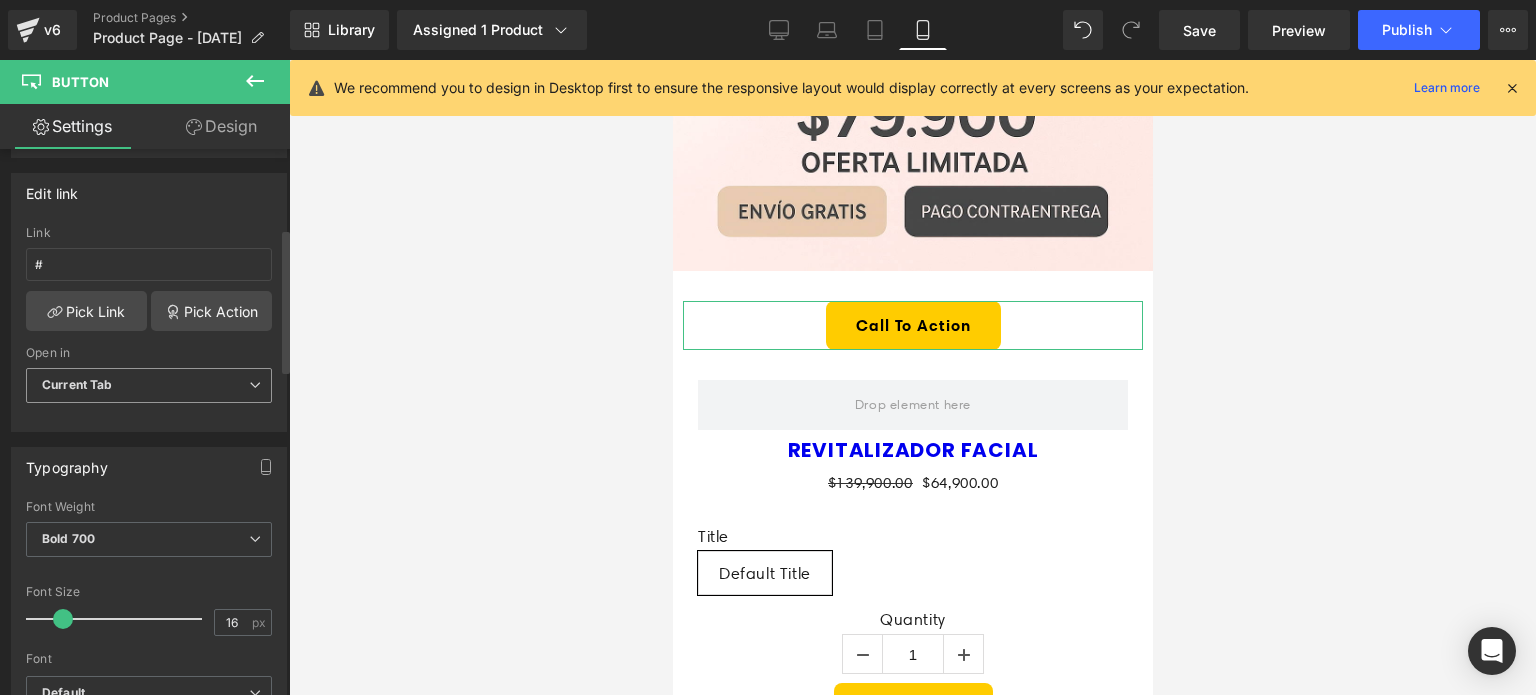 click on "Current Tab" at bounding box center [149, 385] 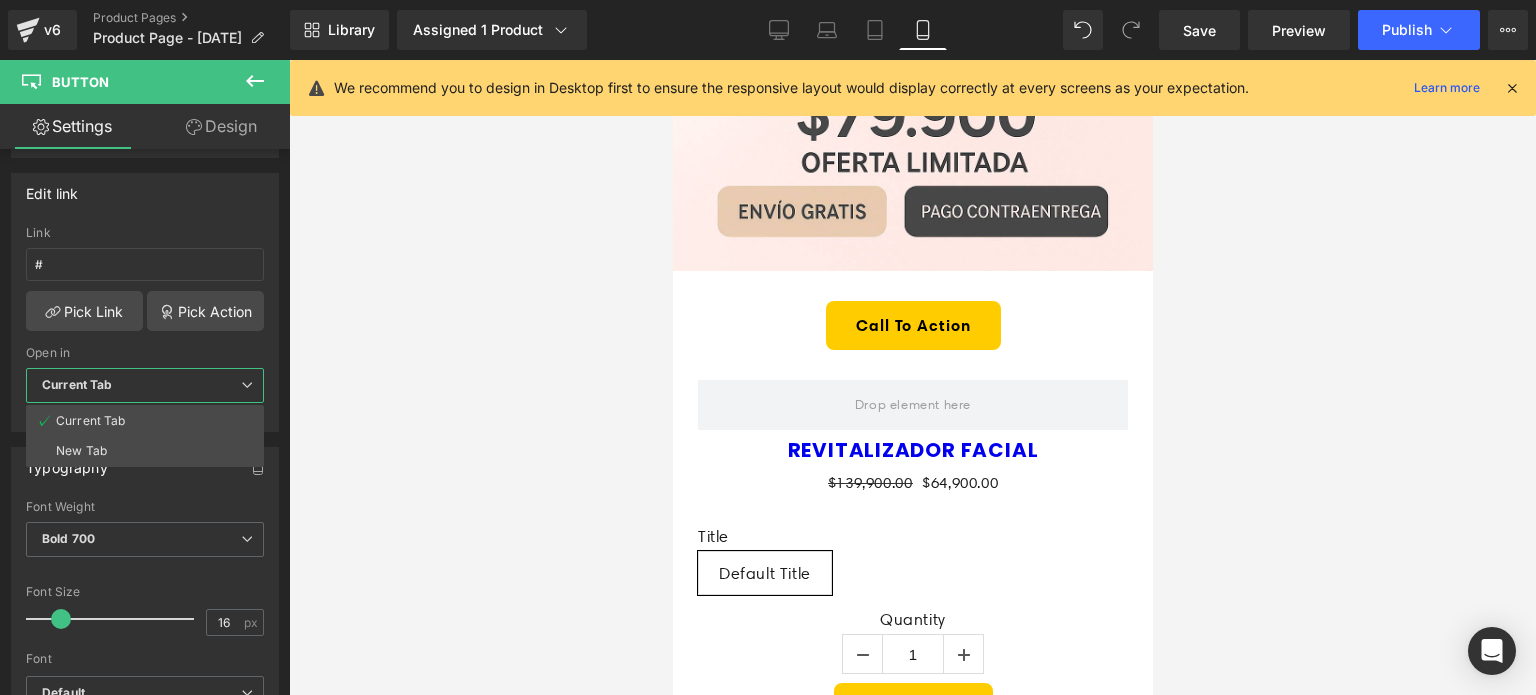 click at bounding box center (912, 377) 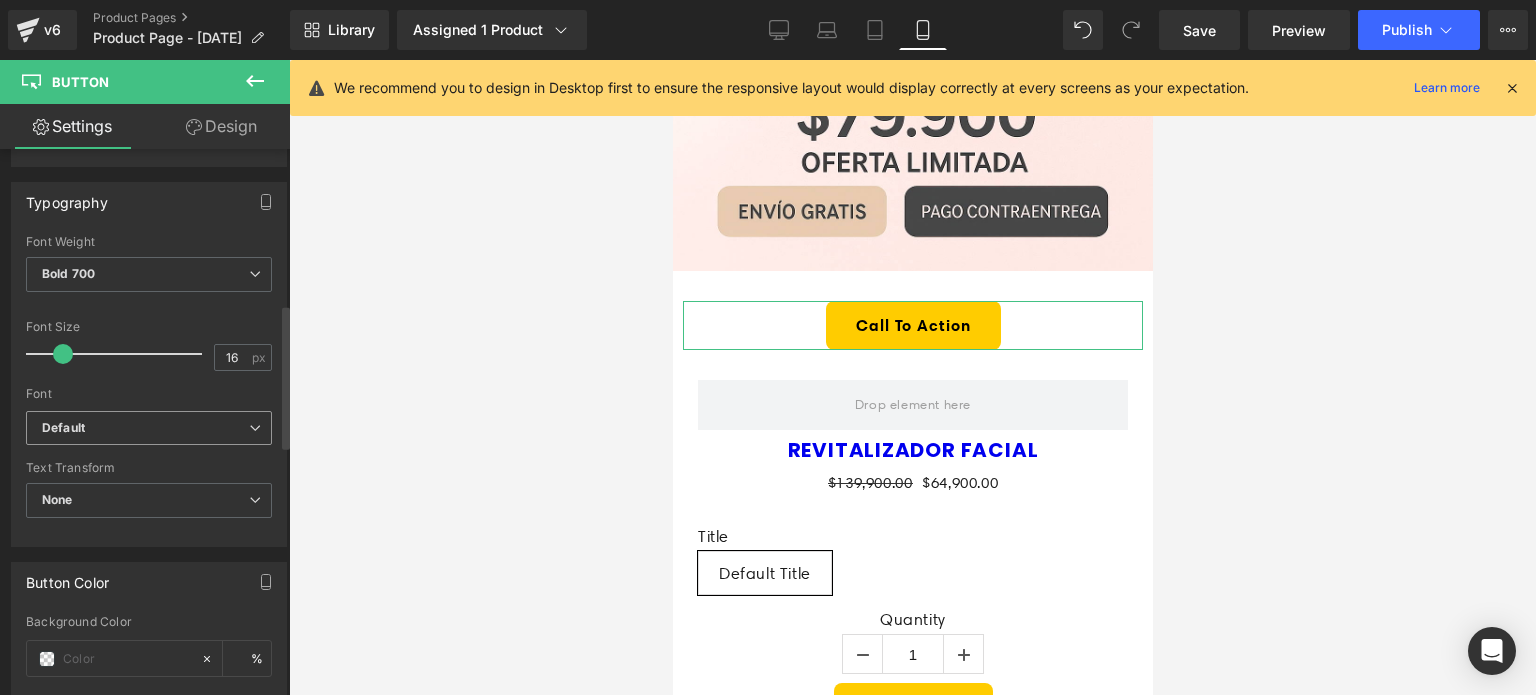 scroll, scrollTop: 600, scrollLeft: 0, axis: vertical 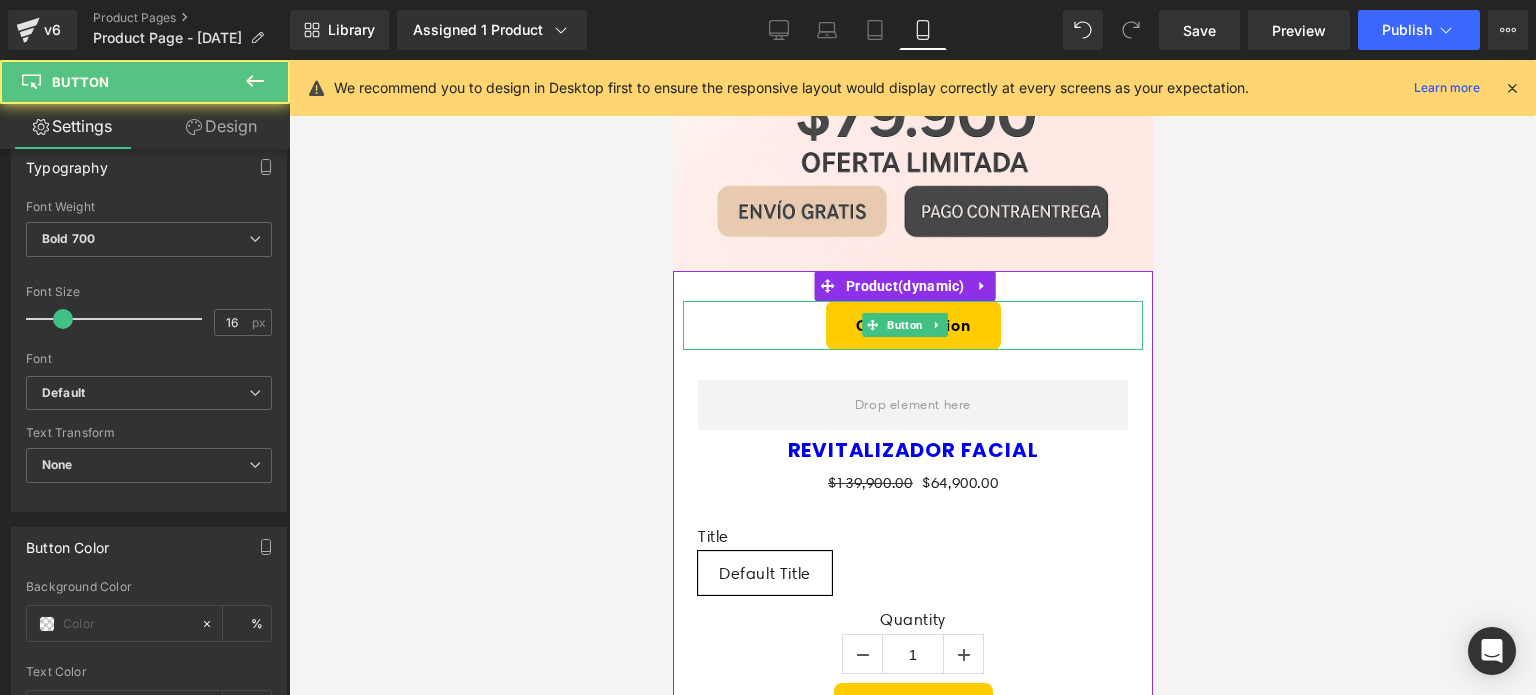 click on "Call To Action" at bounding box center [912, 325] 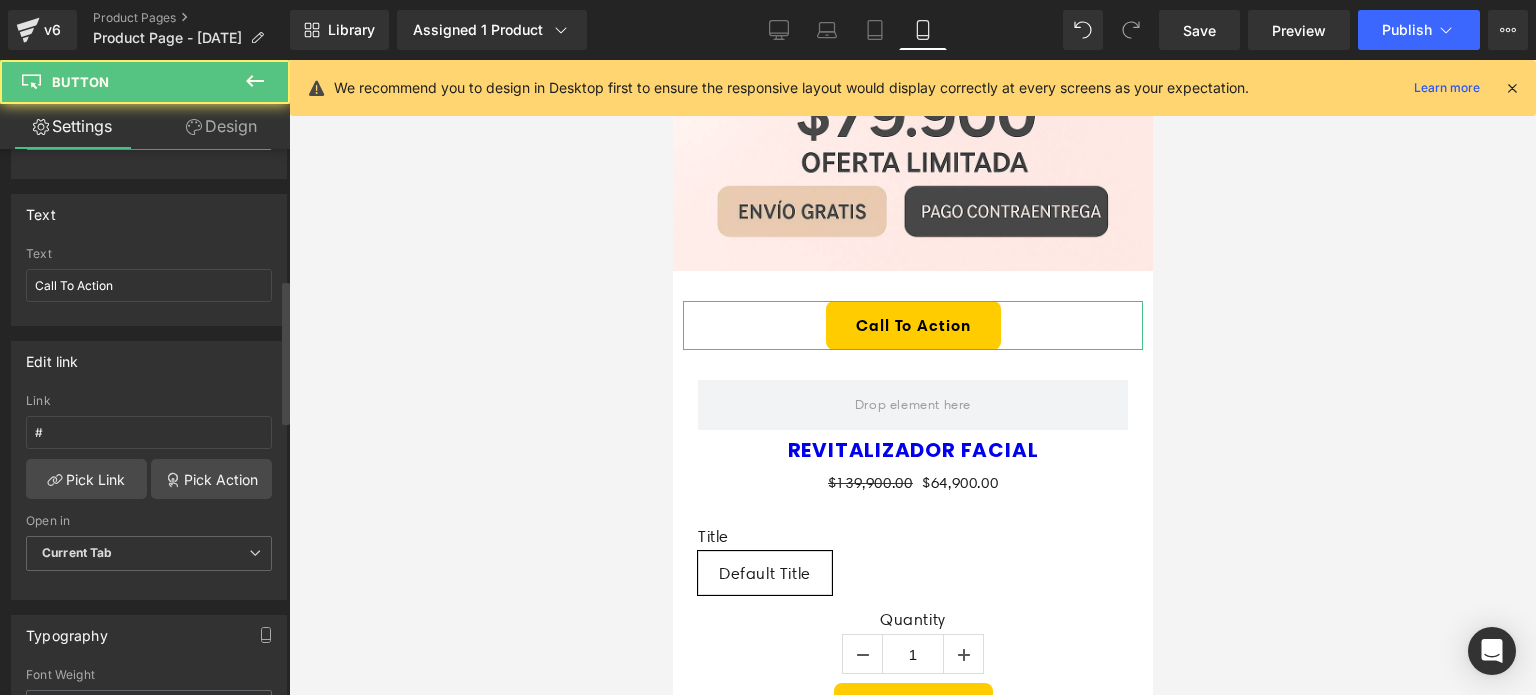 scroll, scrollTop: 0, scrollLeft: 0, axis: both 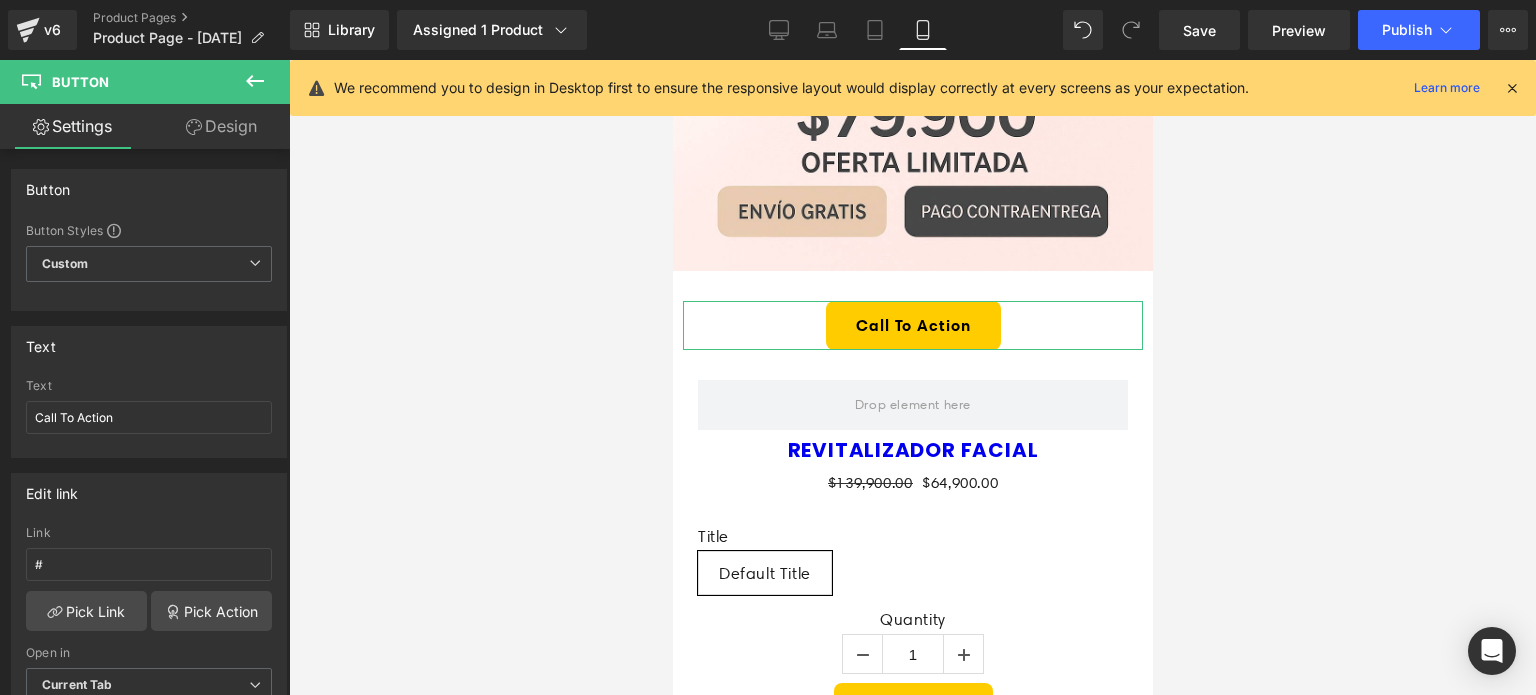click on "Design" at bounding box center [221, 126] 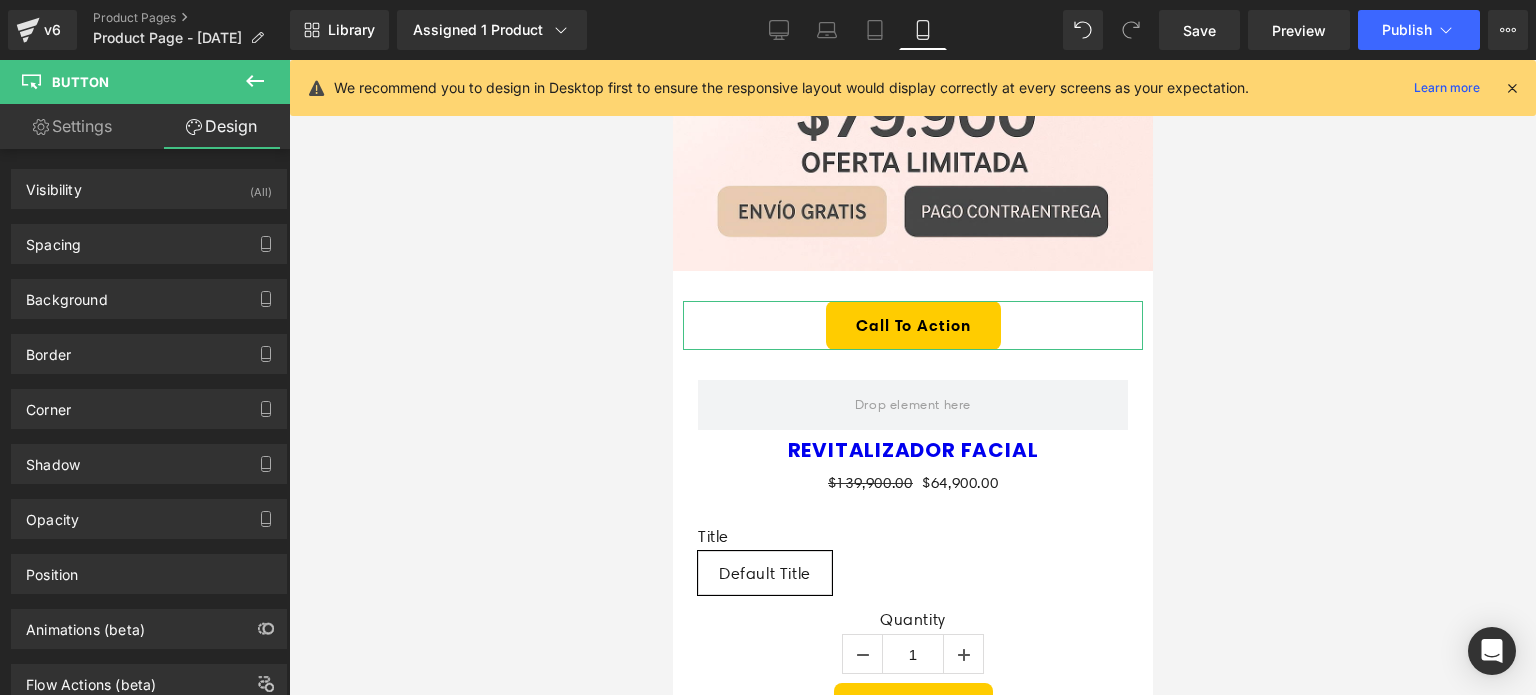 click on "Settings" at bounding box center (72, 126) 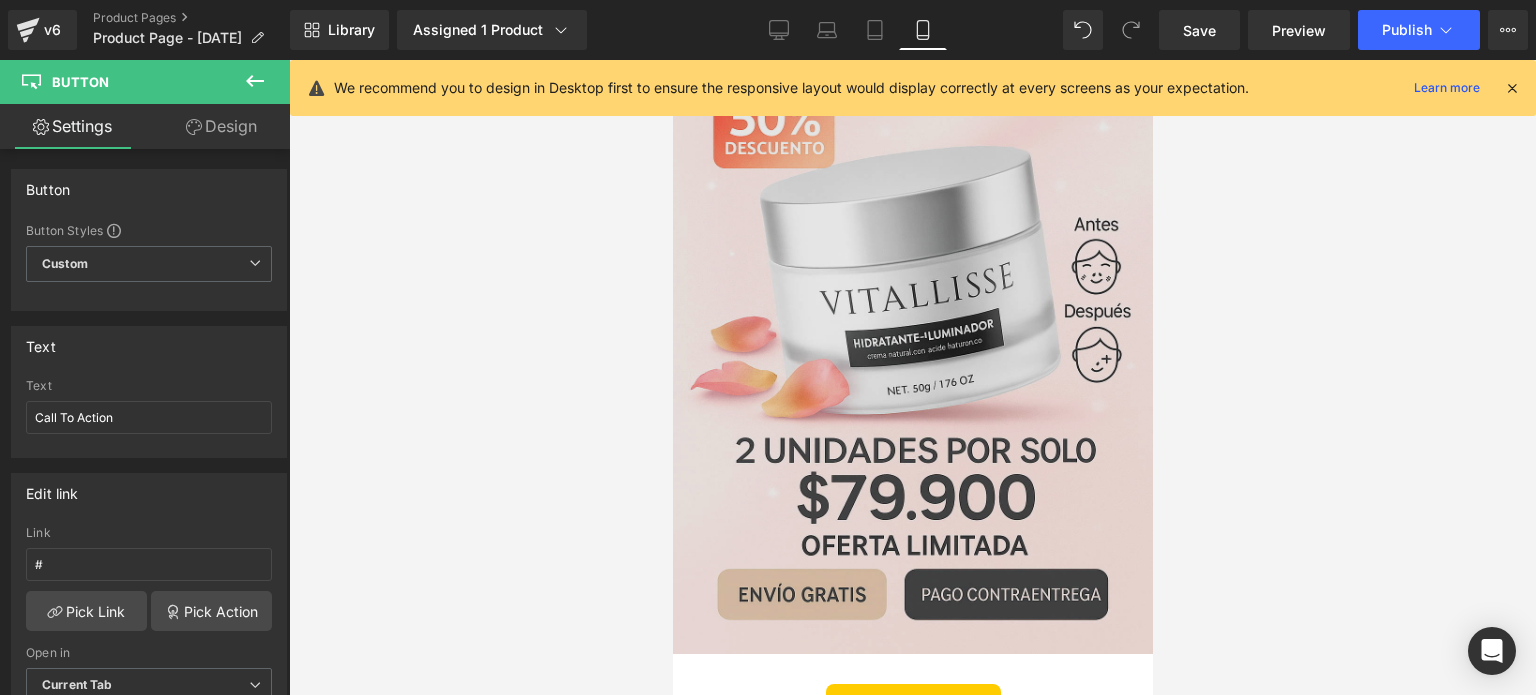 scroll, scrollTop: 417, scrollLeft: 0, axis: vertical 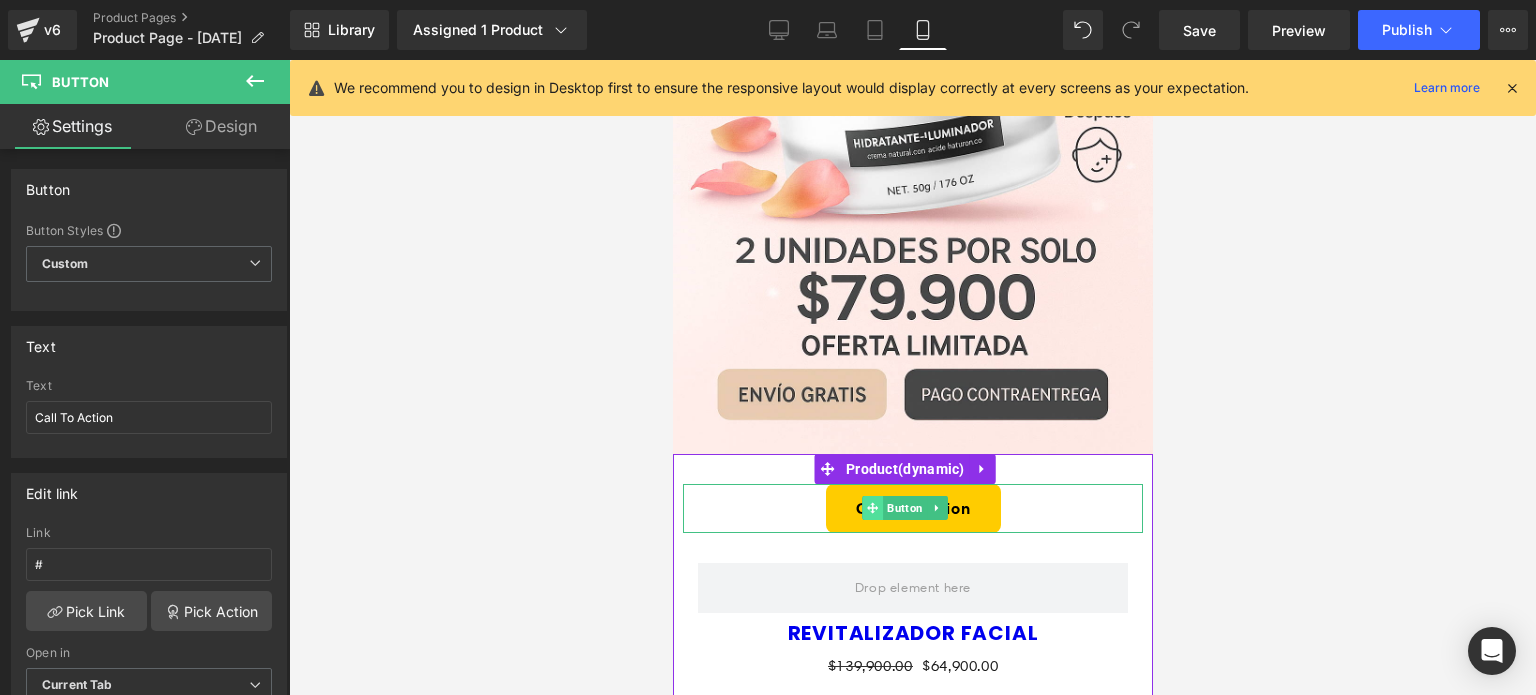 click on "Call To Action
Button" at bounding box center [912, 508] 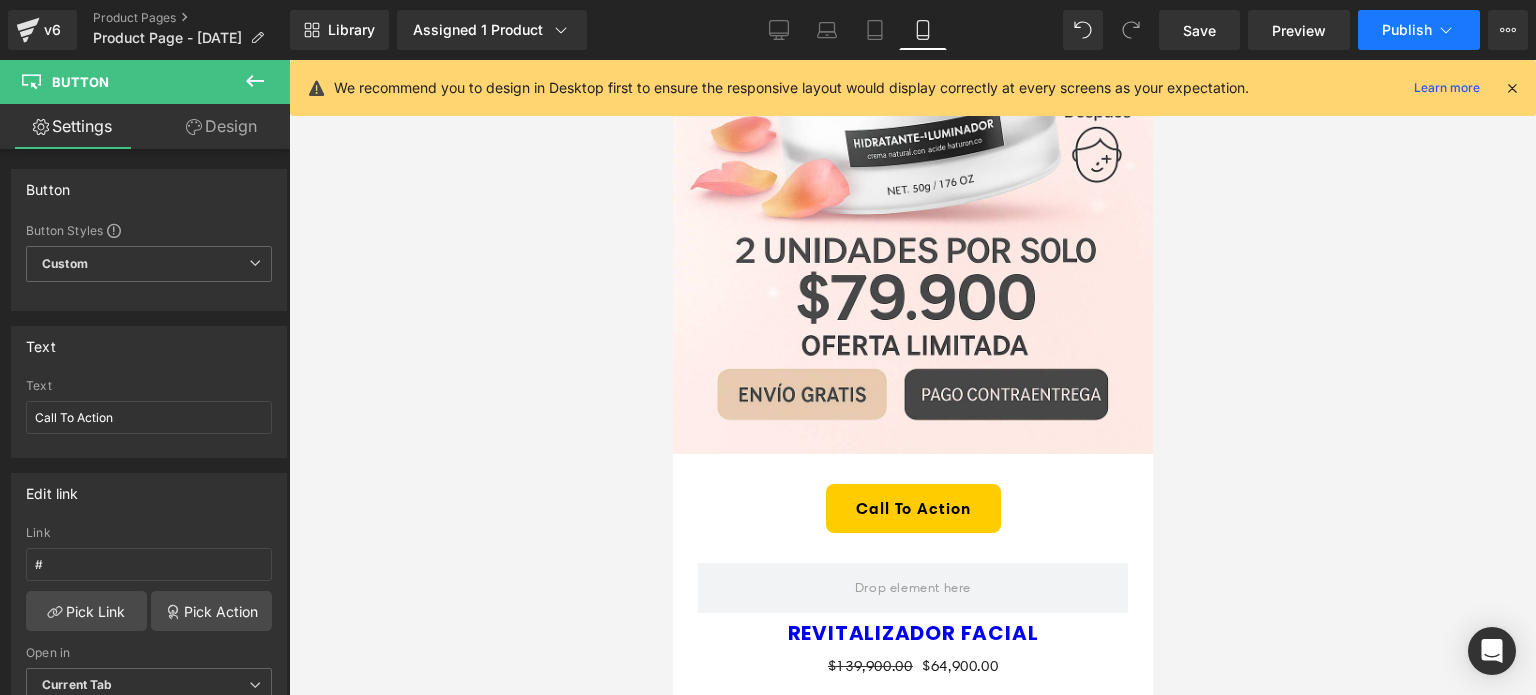 click 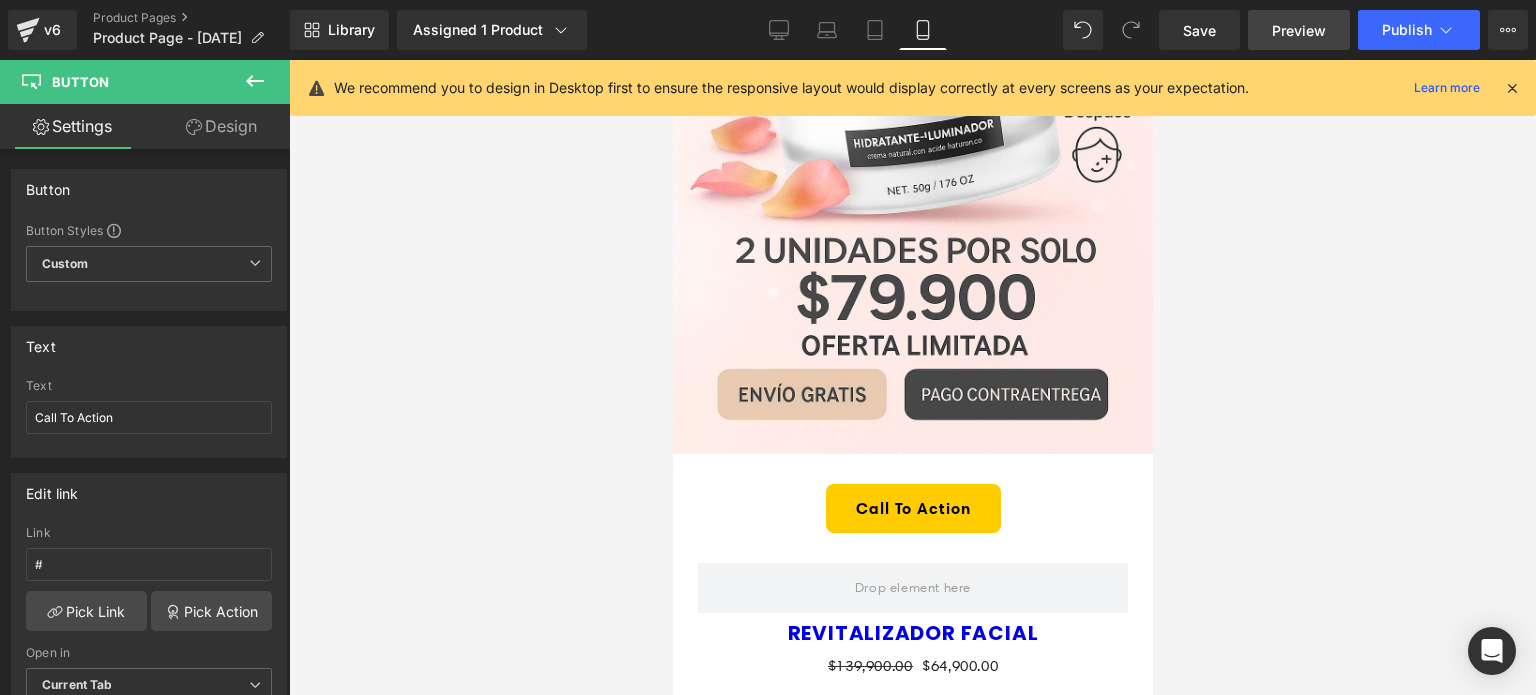 click on "Preview" at bounding box center [1299, 30] 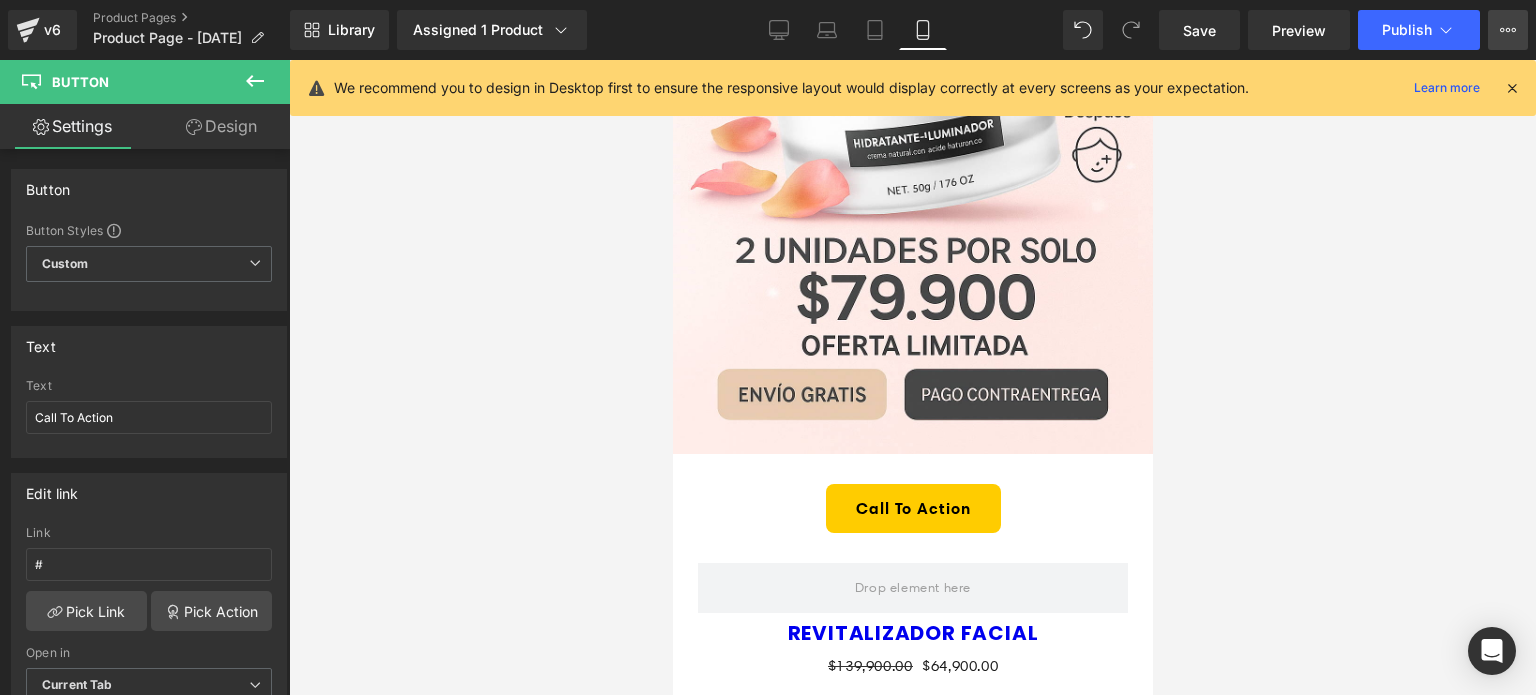 click 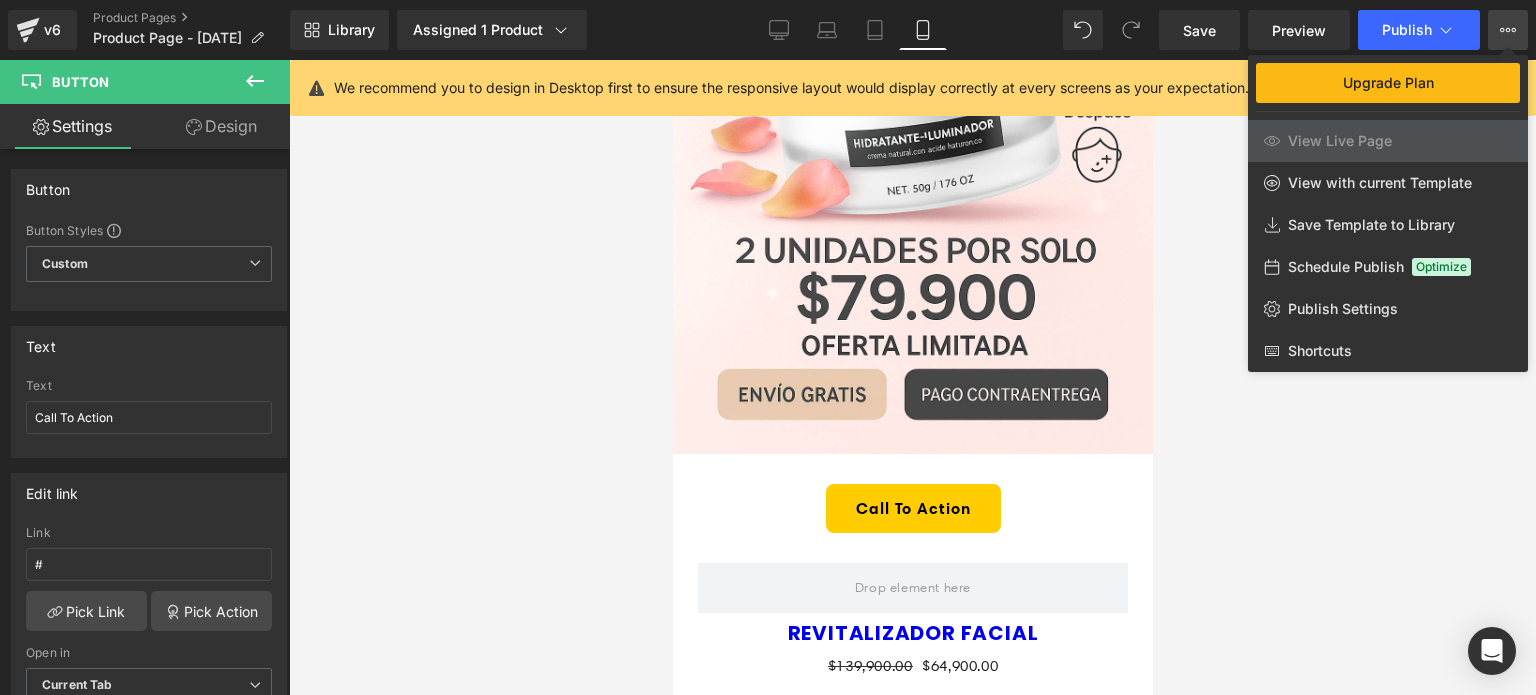 click at bounding box center [912, 377] 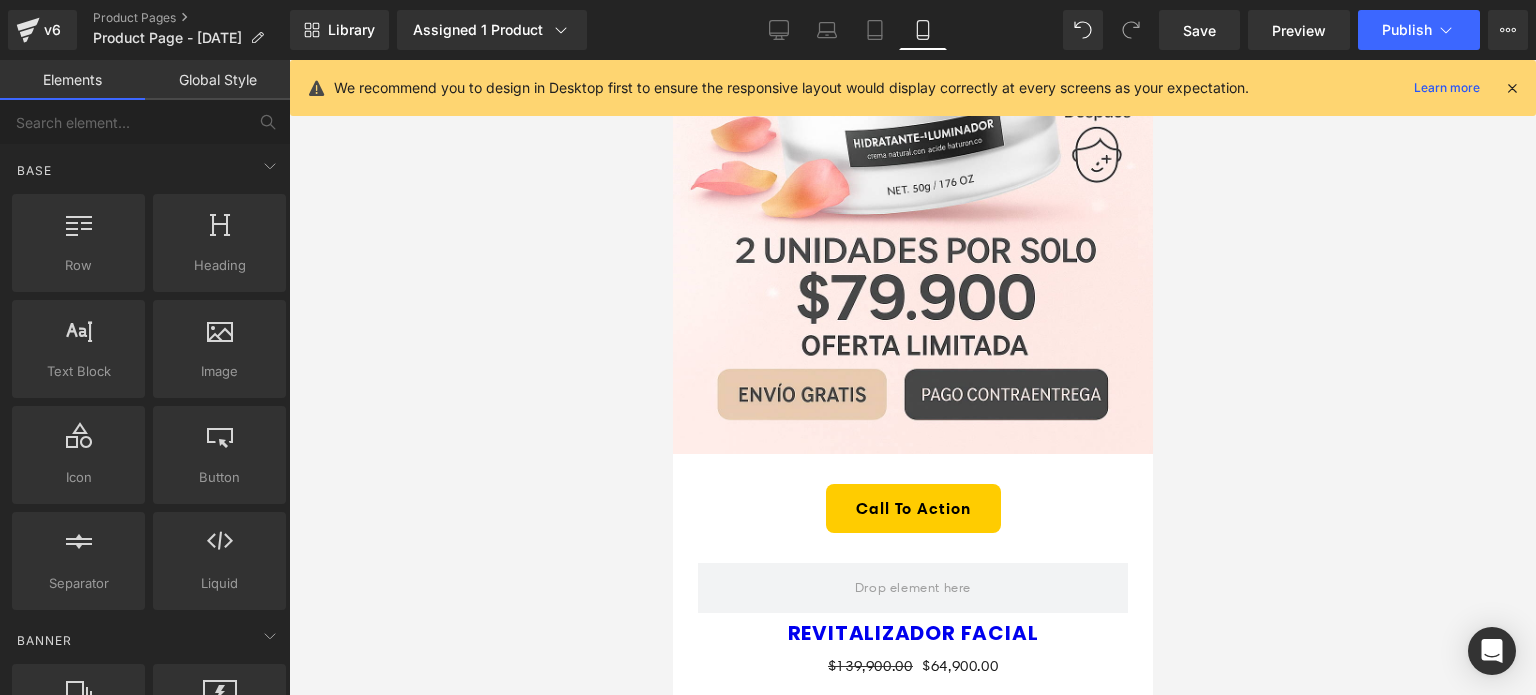 click at bounding box center (1512, 88) 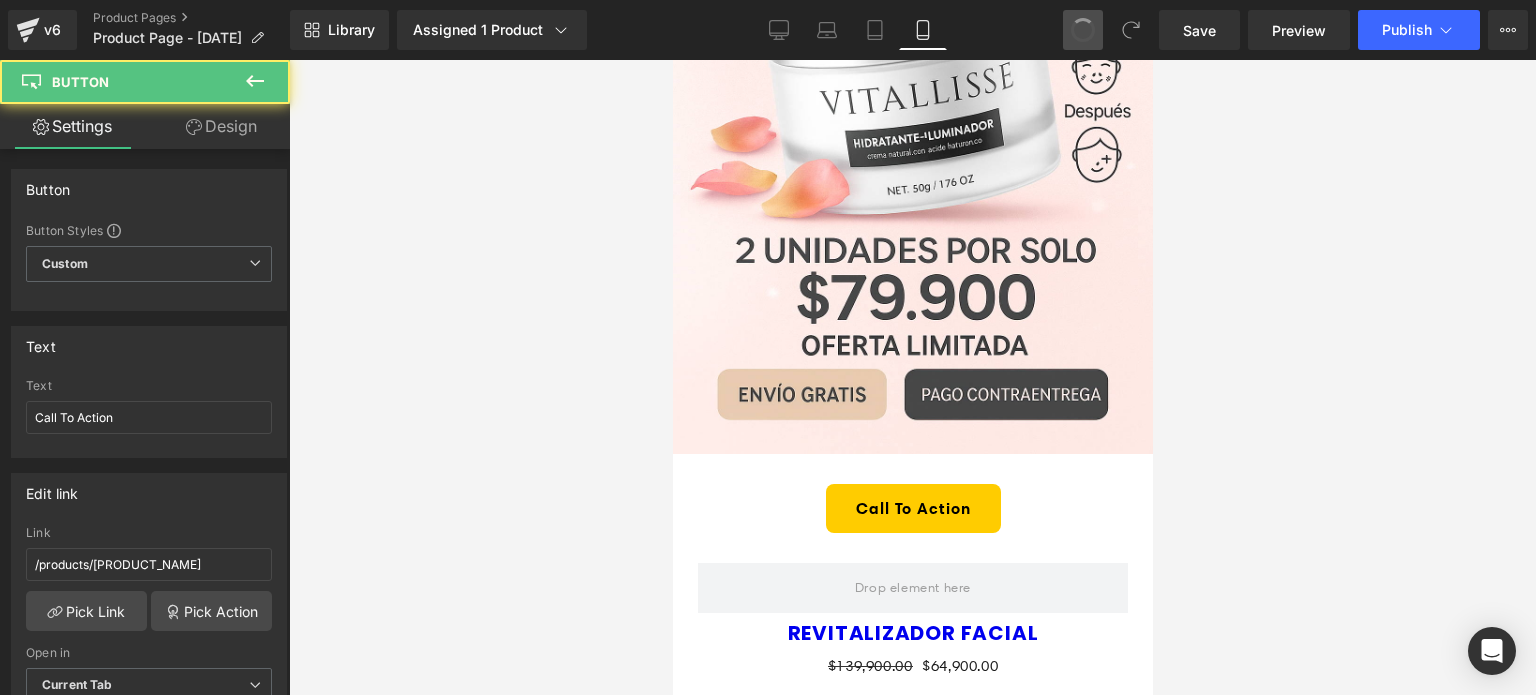 click at bounding box center (1083, 30) 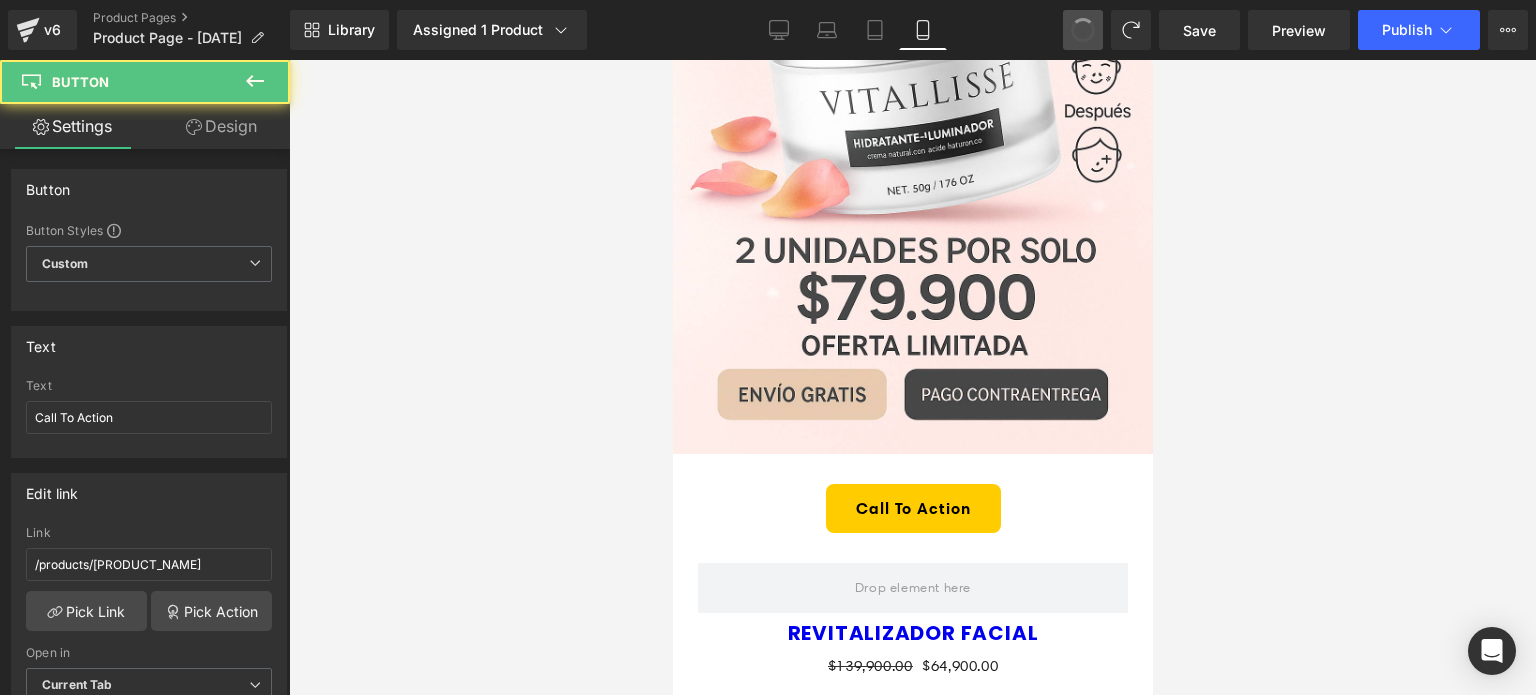 click at bounding box center (1083, 30) 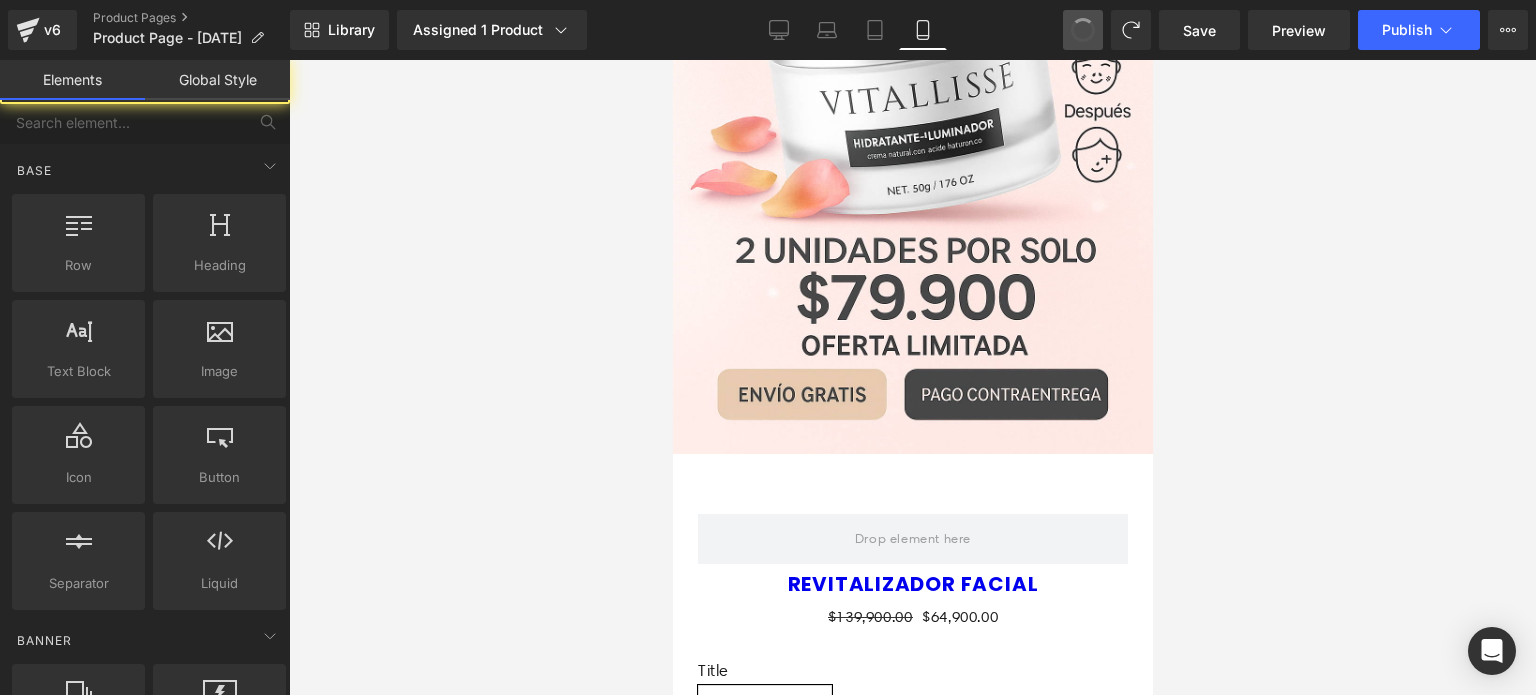 click at bounding box center (1083, 30) 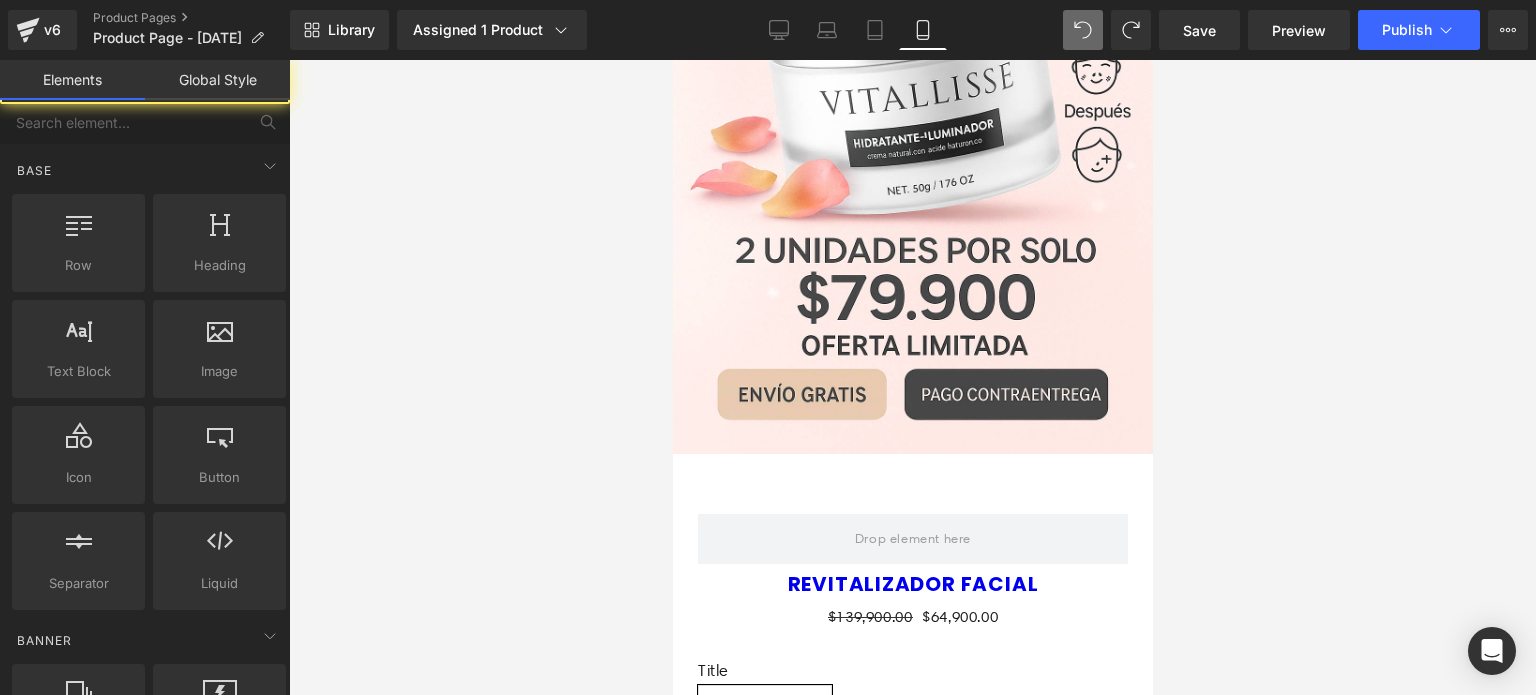 click at bounding box center (1083, 30) 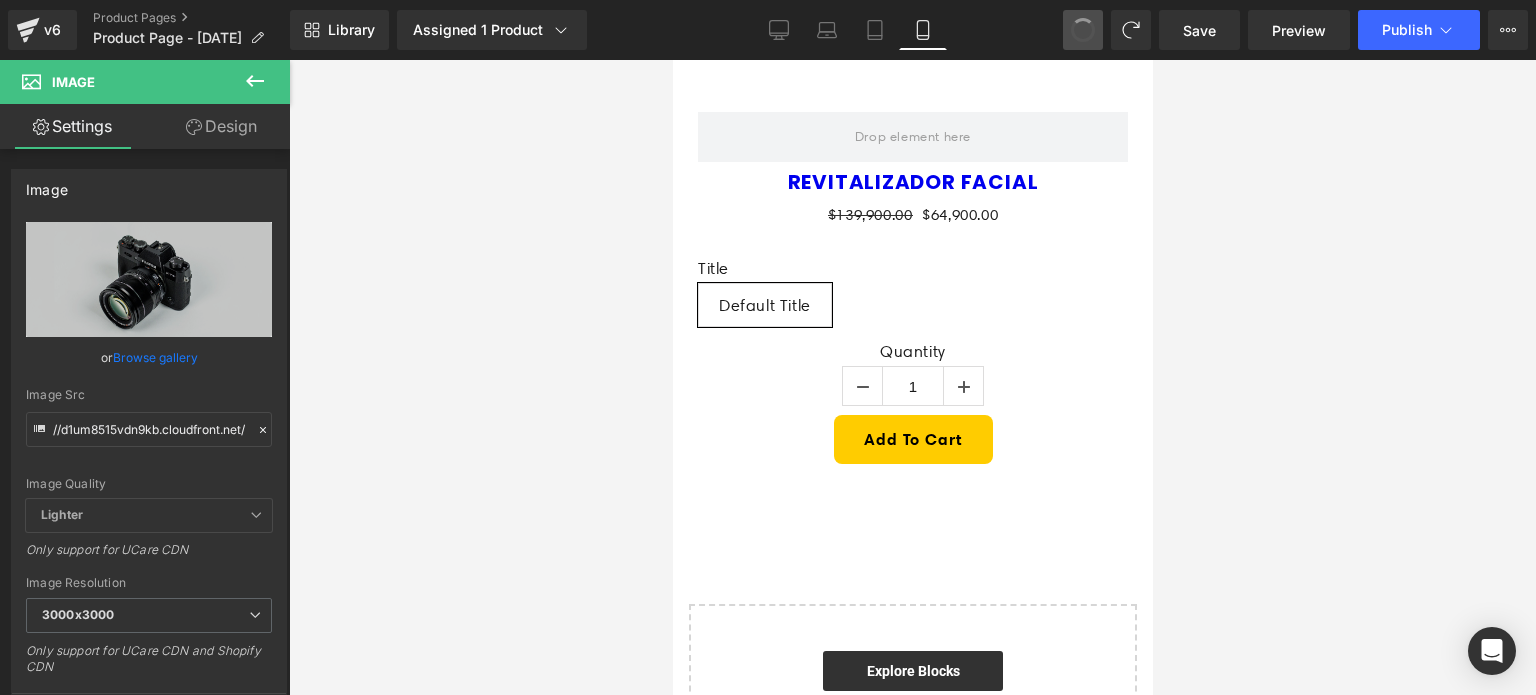 click at bounding box center (1083, 30) 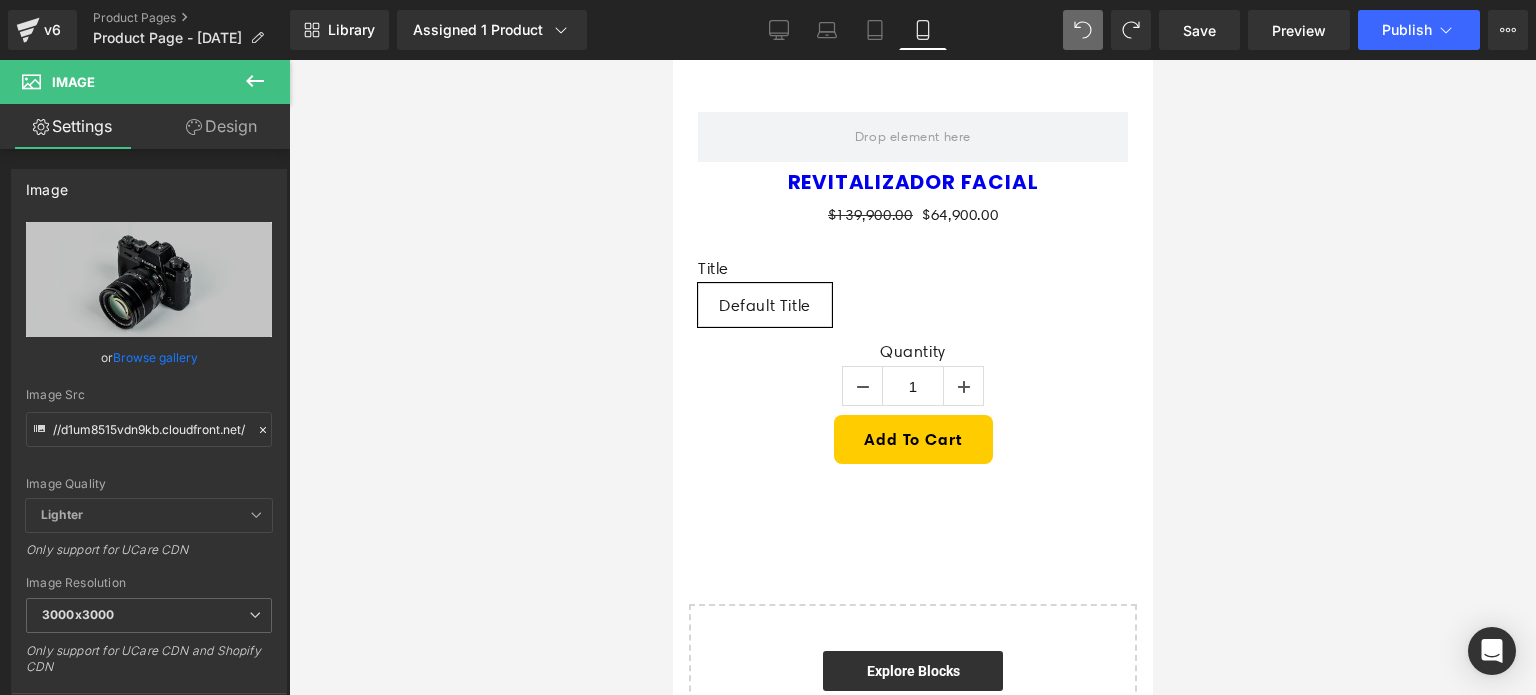 click at bounding box center (1083, 30) 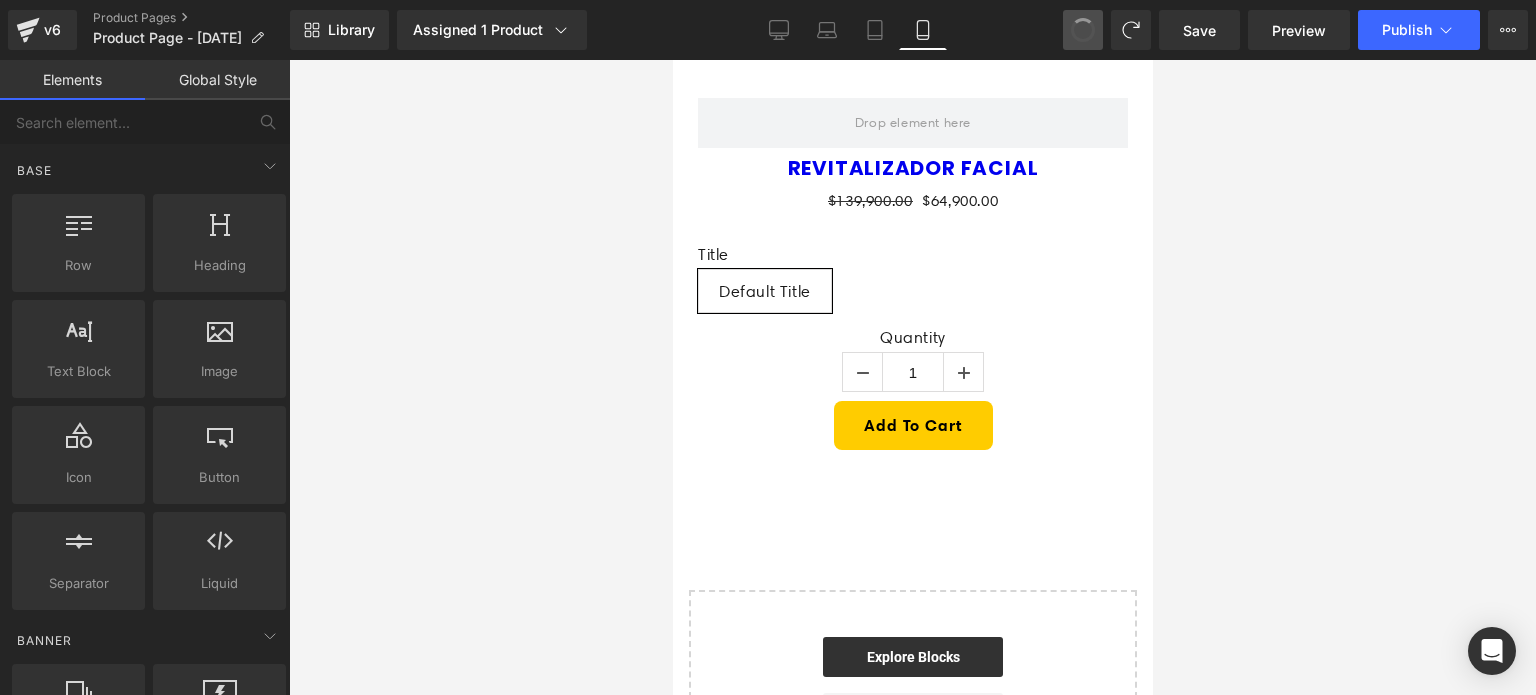 scroll, scrollTop: 10, scrollLeft: 0, axis: vertical 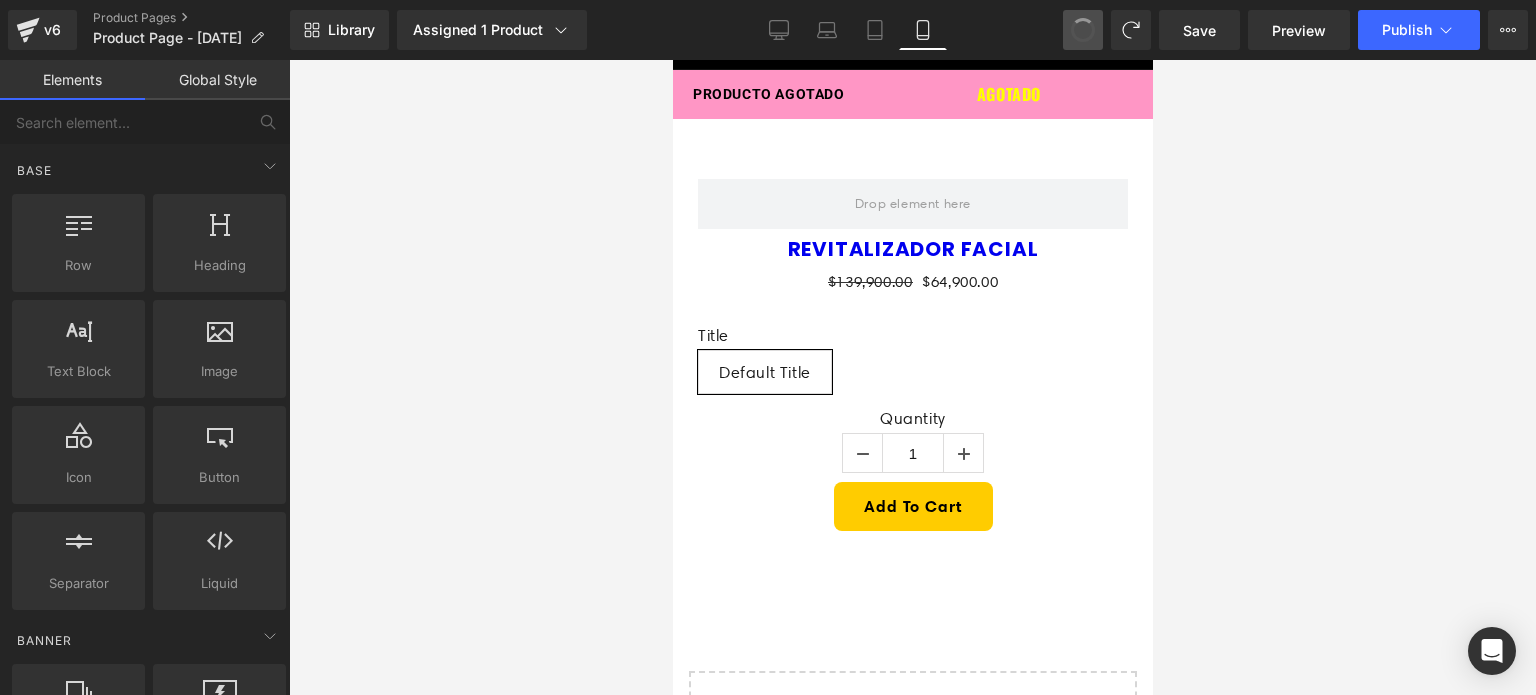 click at bounding box center (1083, 30) 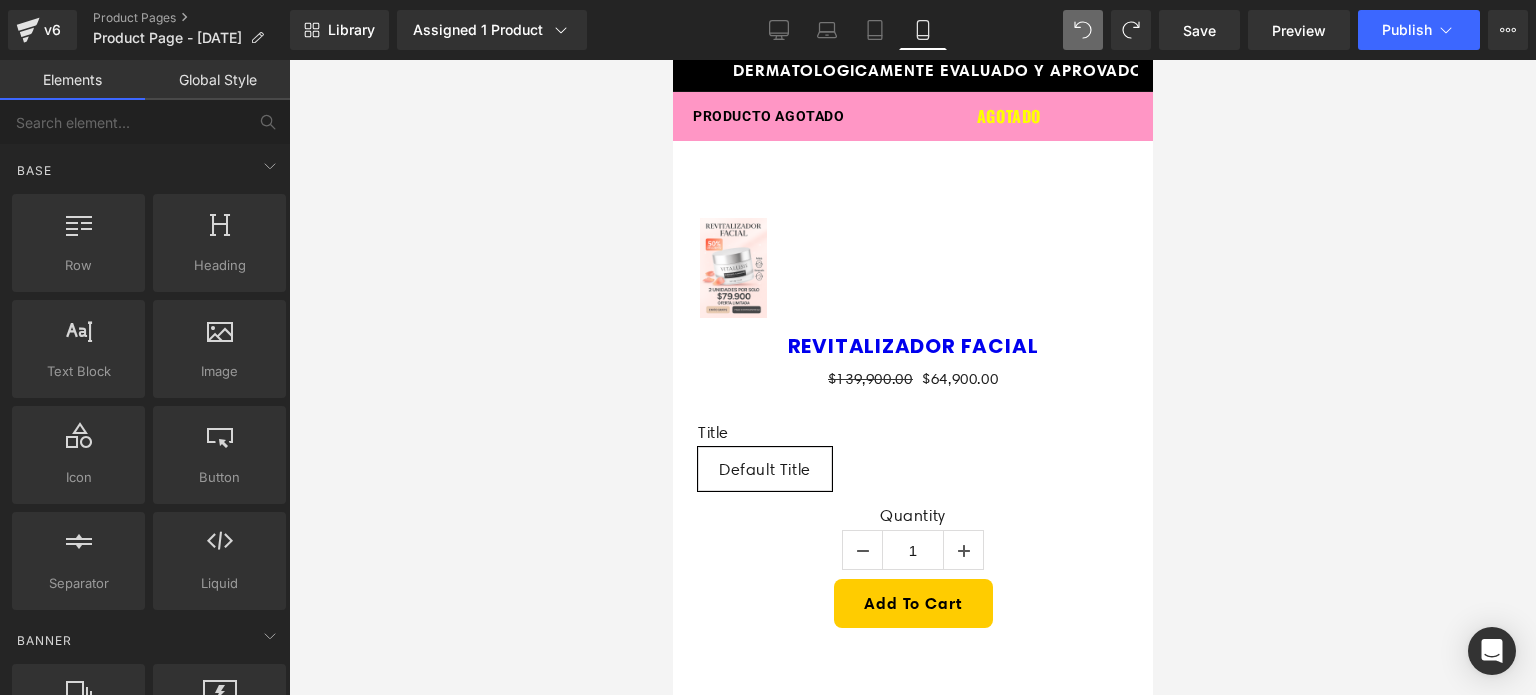 scroll, scrollTop: 0, scrollLeft: 0, axis: both 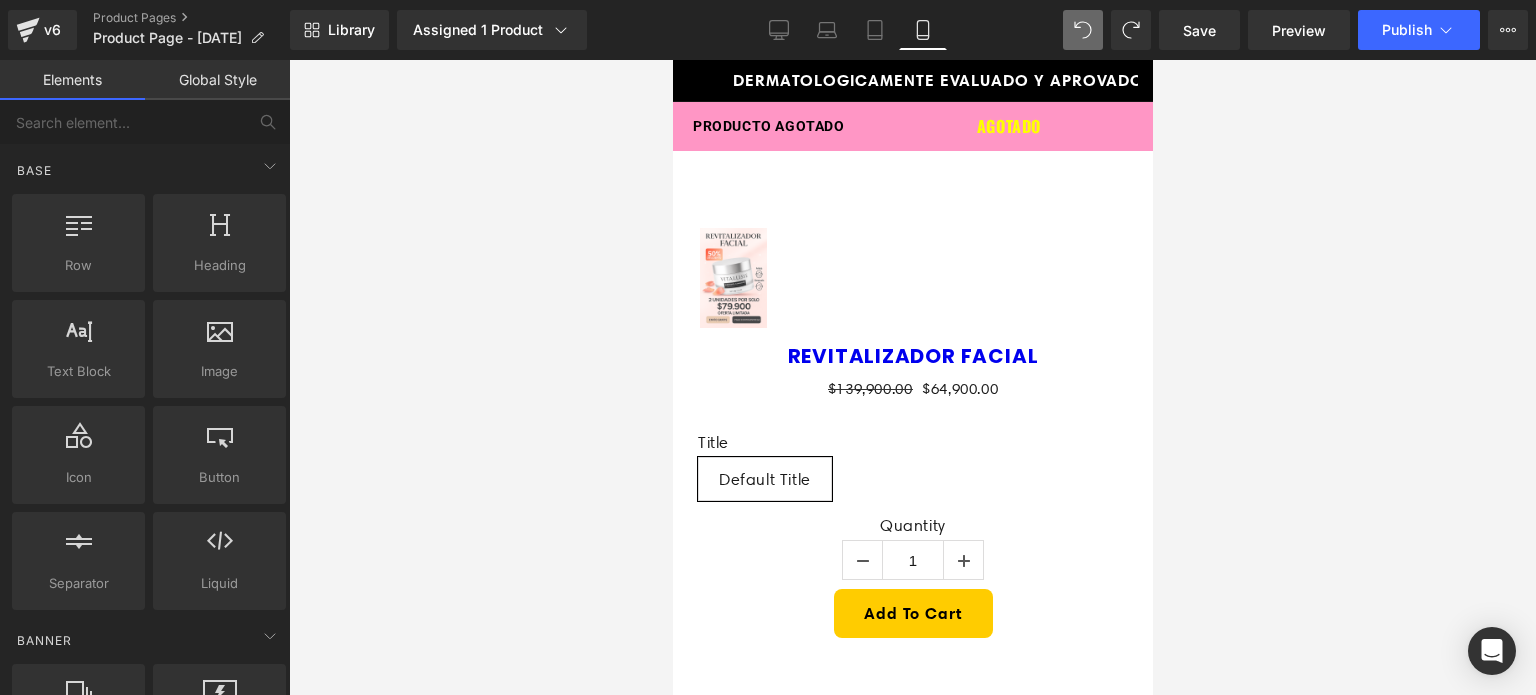click at bounding box center [1083, 30] 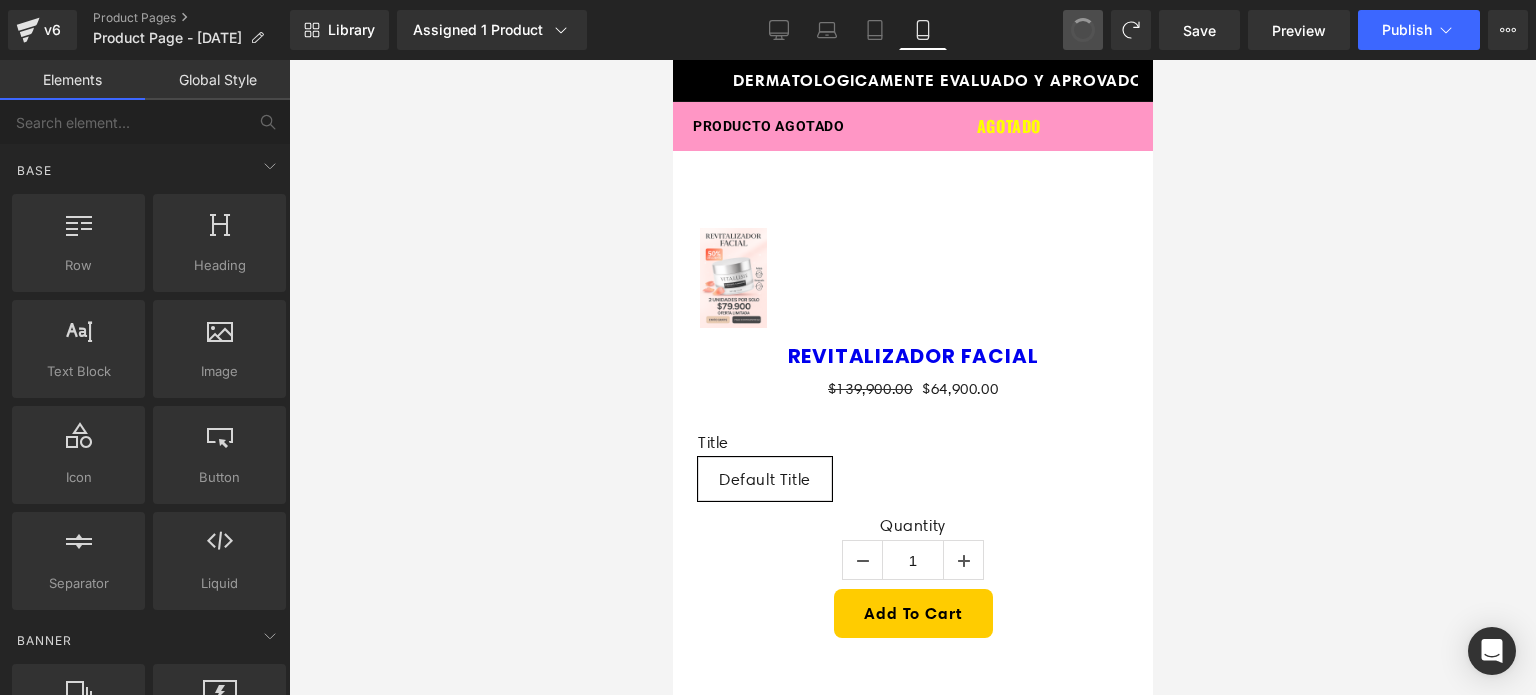 click at bounding box center [1083, 30] 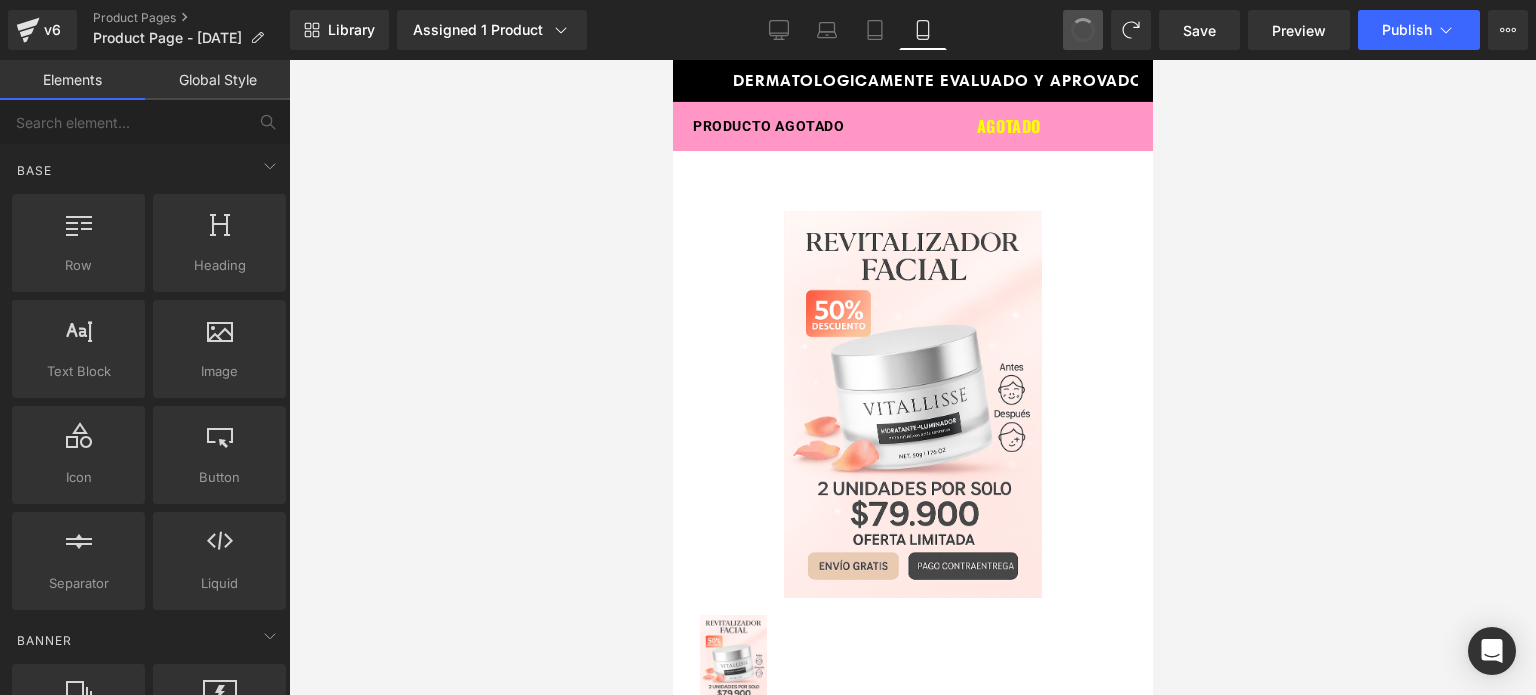 click at bounding box center [1083, 30] 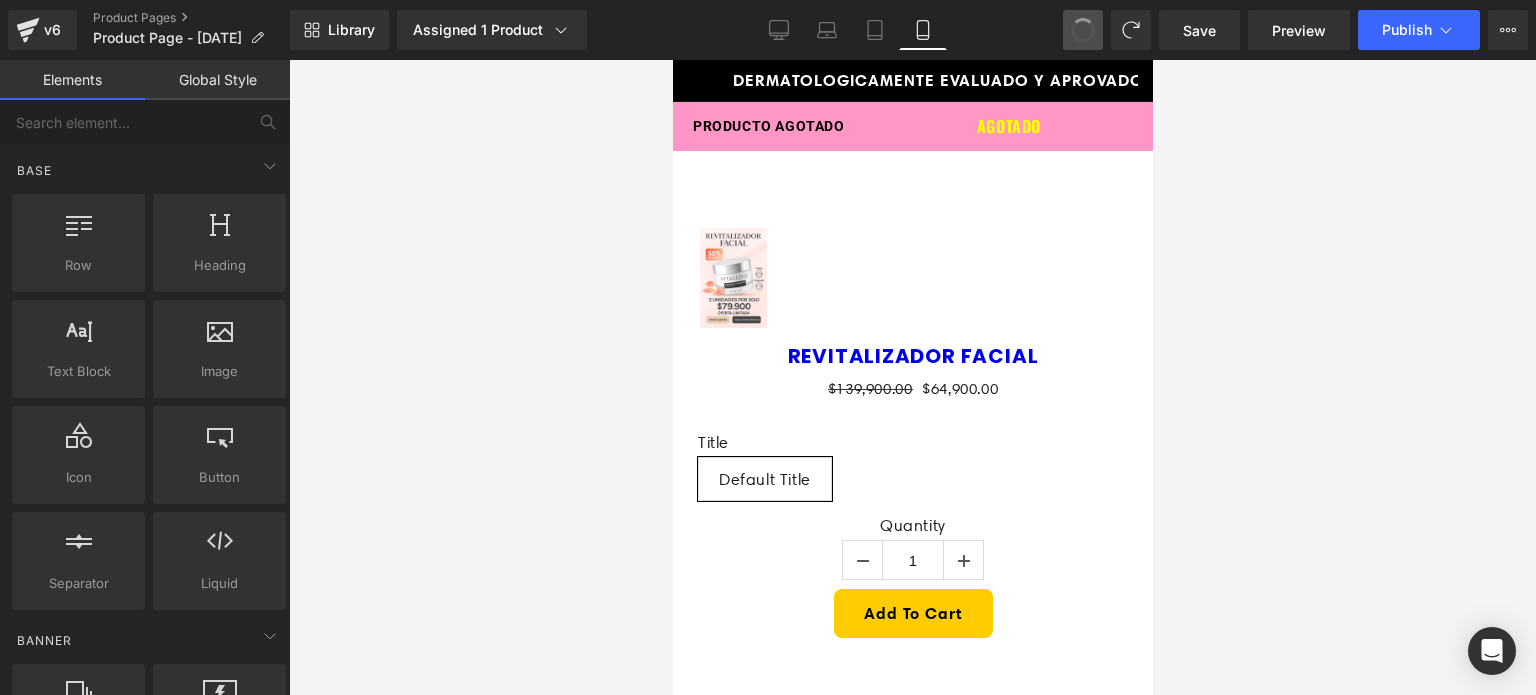 click at bounding box center (1083, 30) 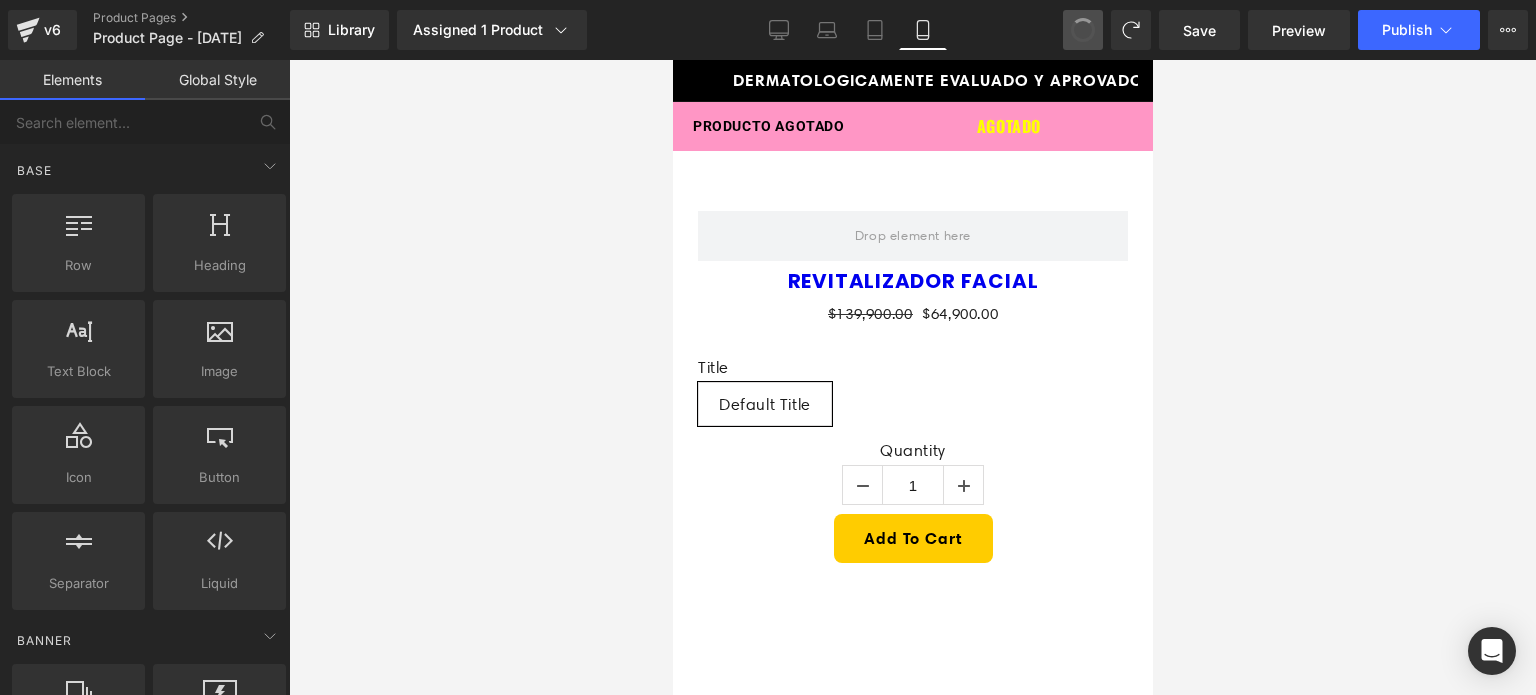 click at bounding box center [1083, 30] 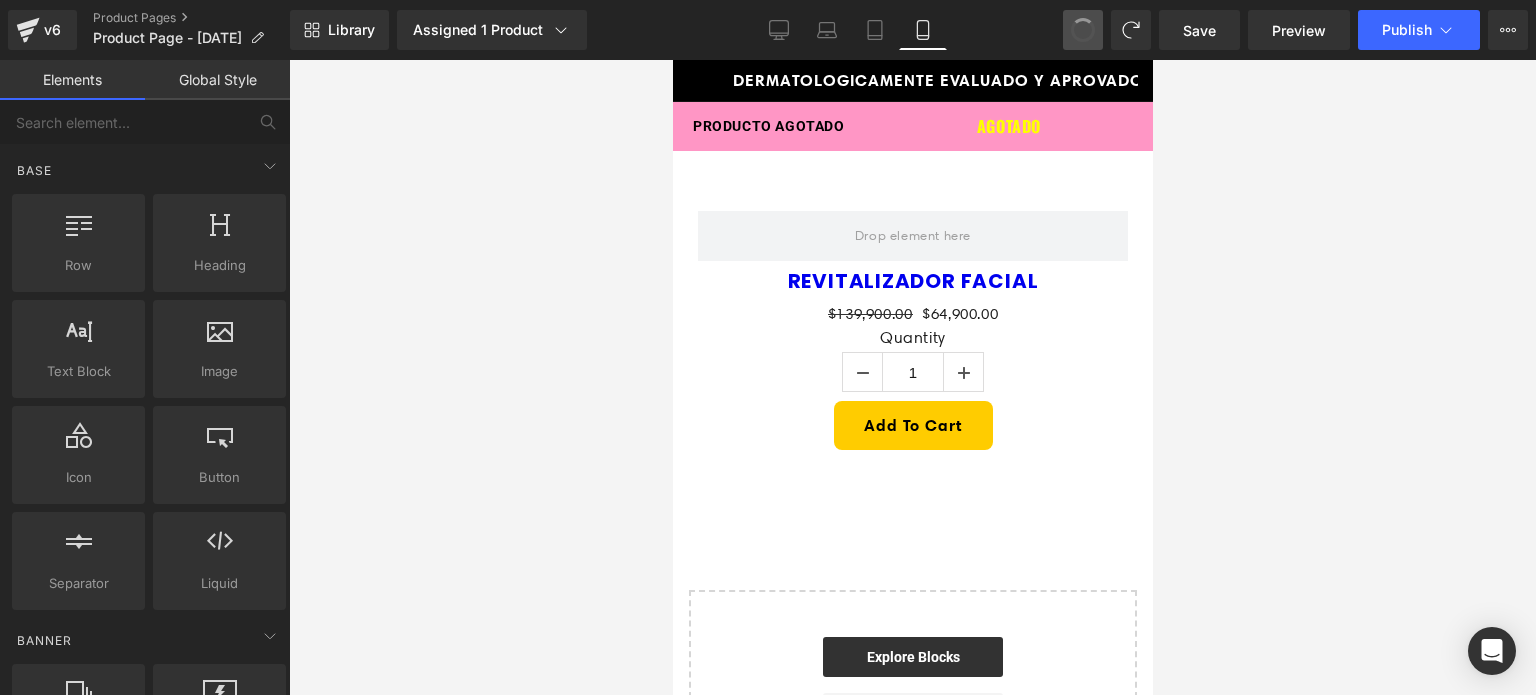 click at bounding box center [1083, 30] 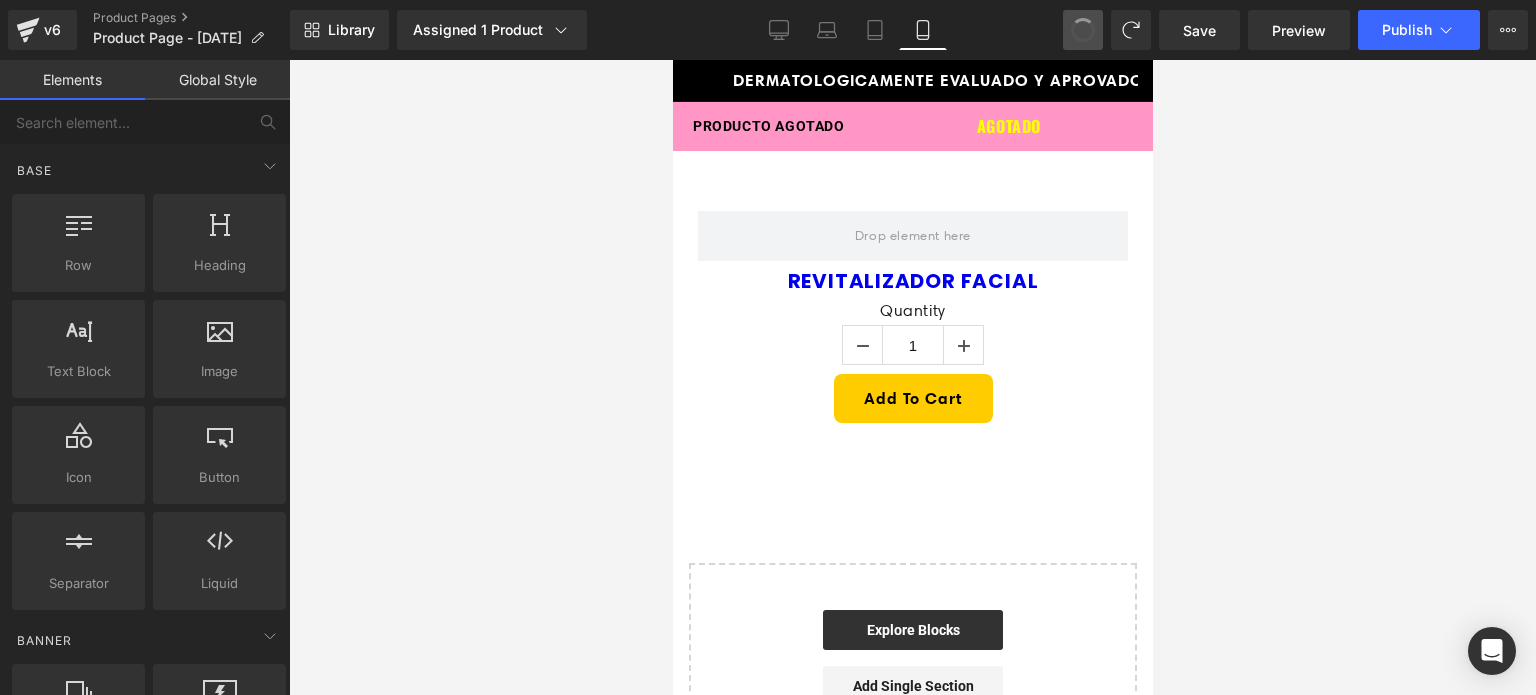click at bounding box center (1083, 30) 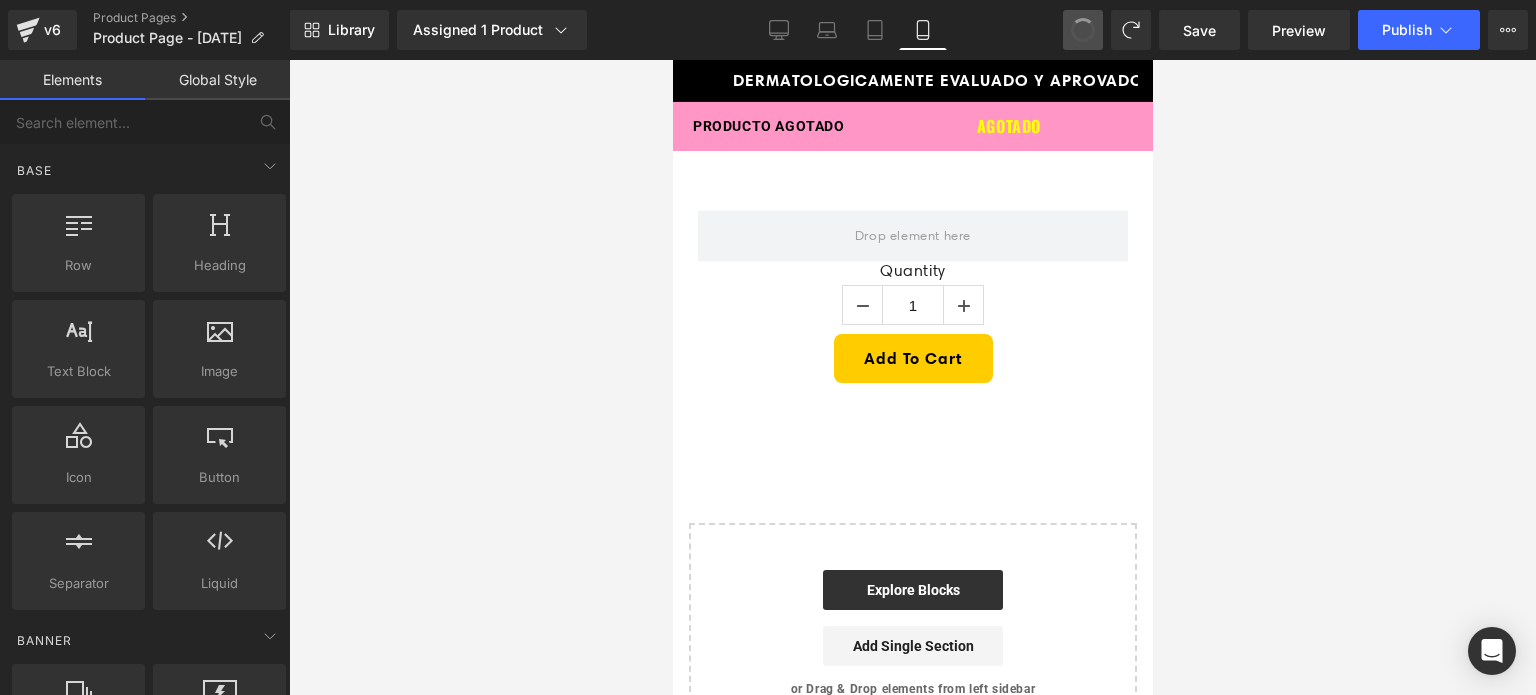 click at bounding box center (1083, 30) 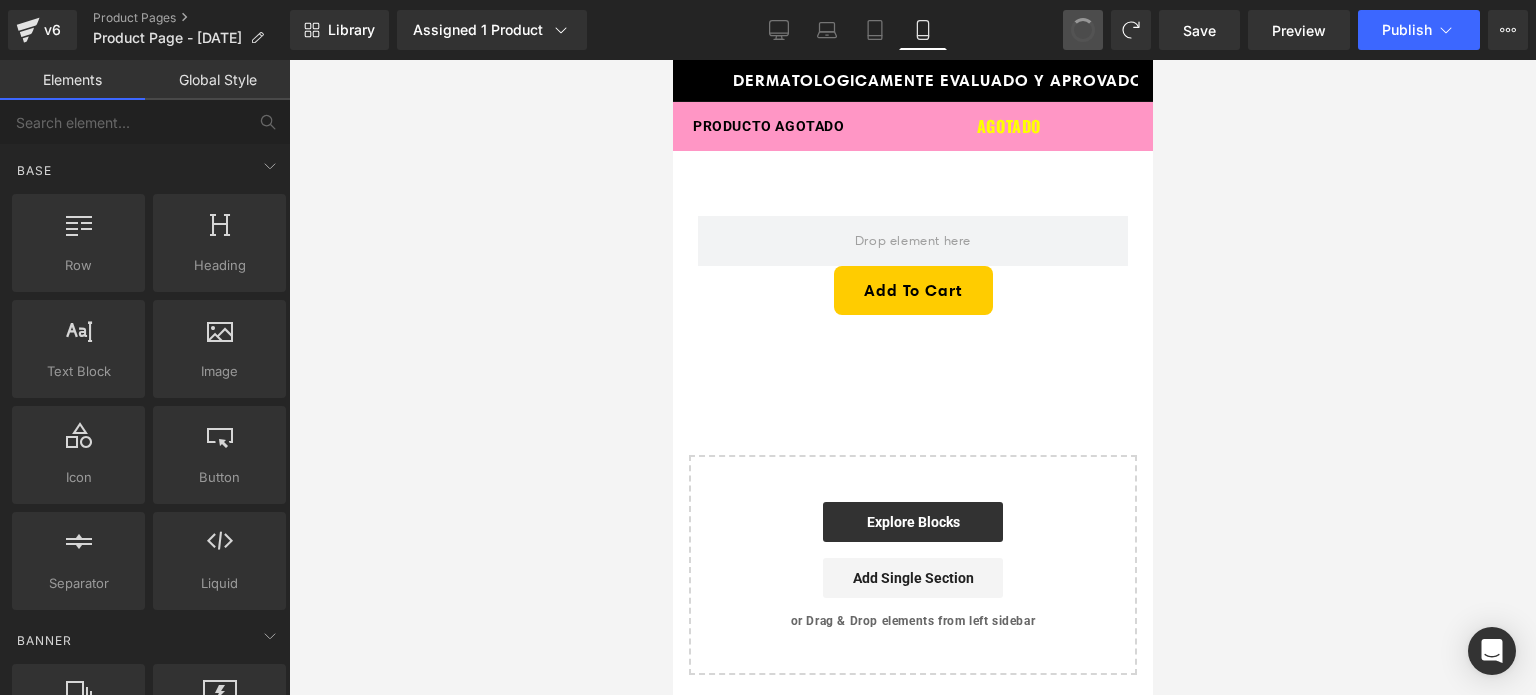 click at bounding box center [1083, 30] 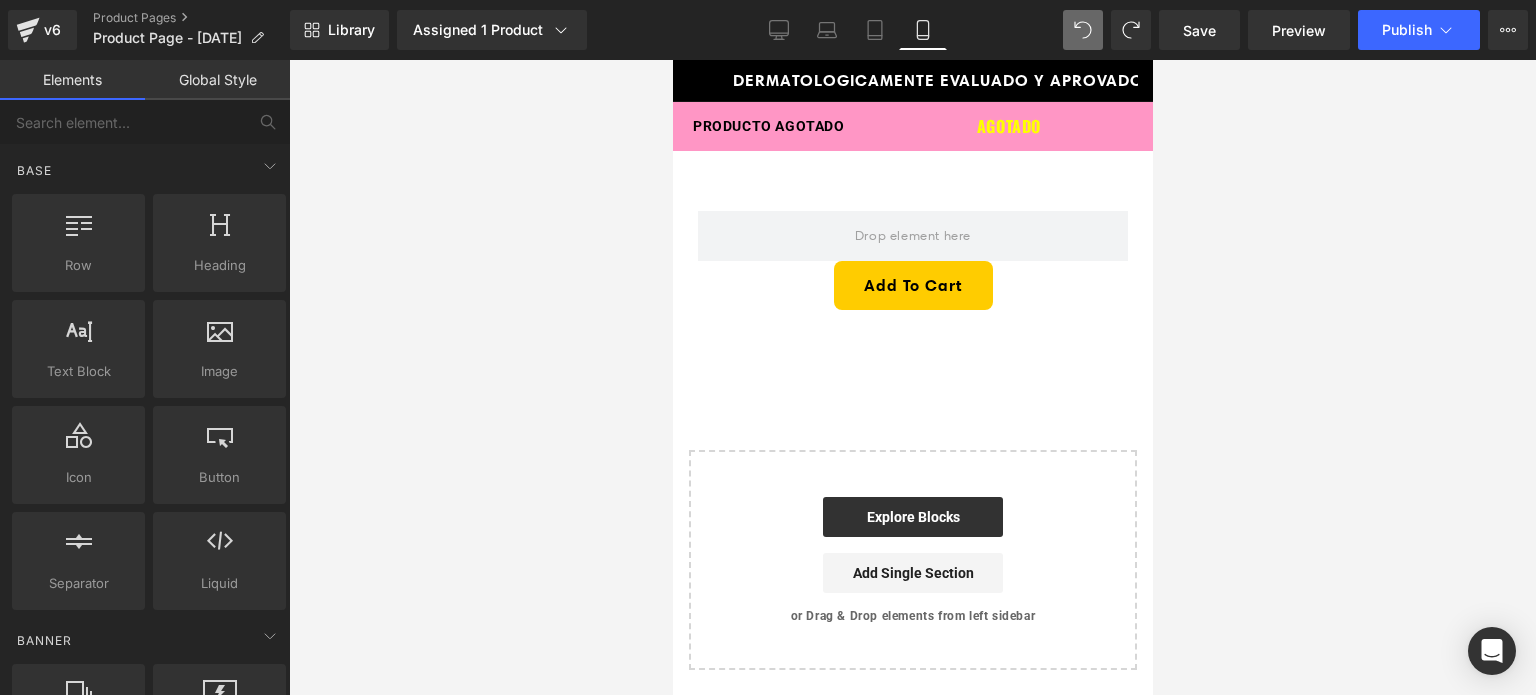 click at bounding box center (1083, 30) 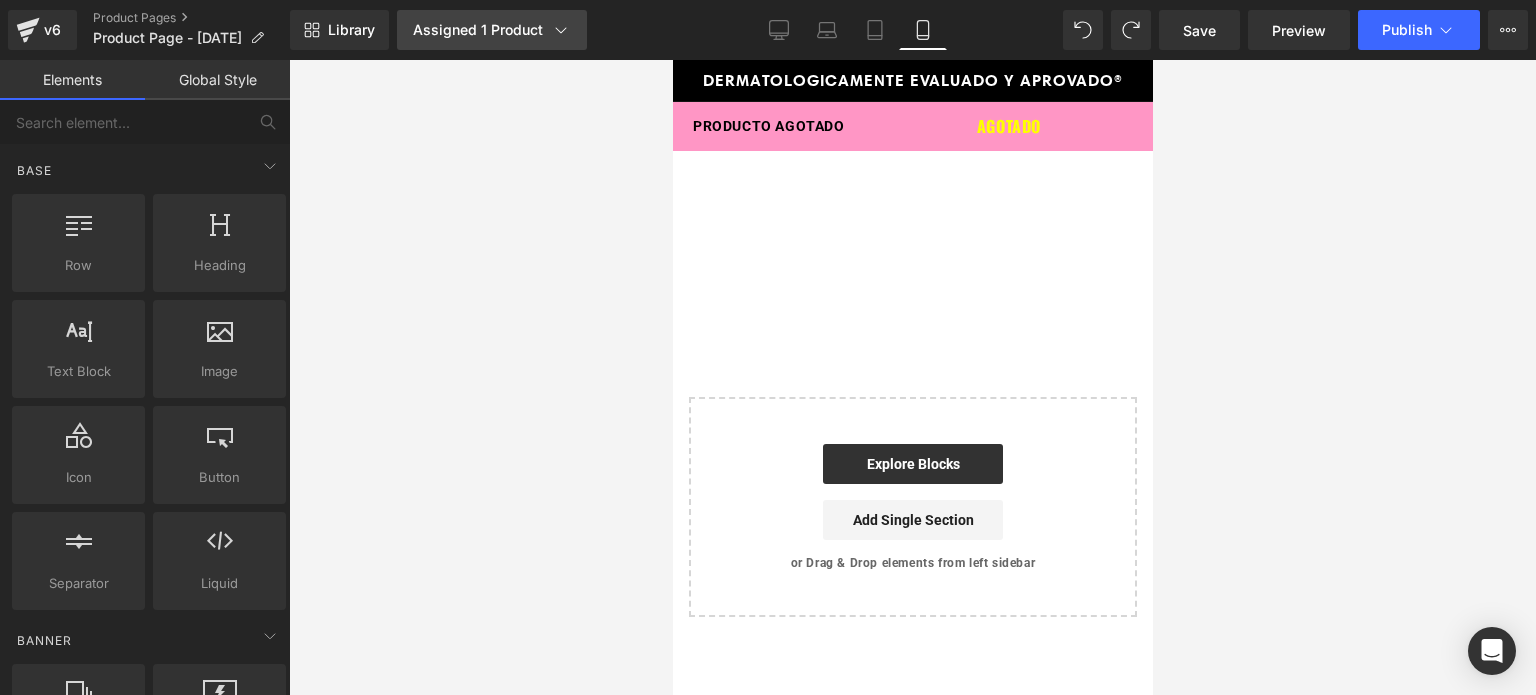 click 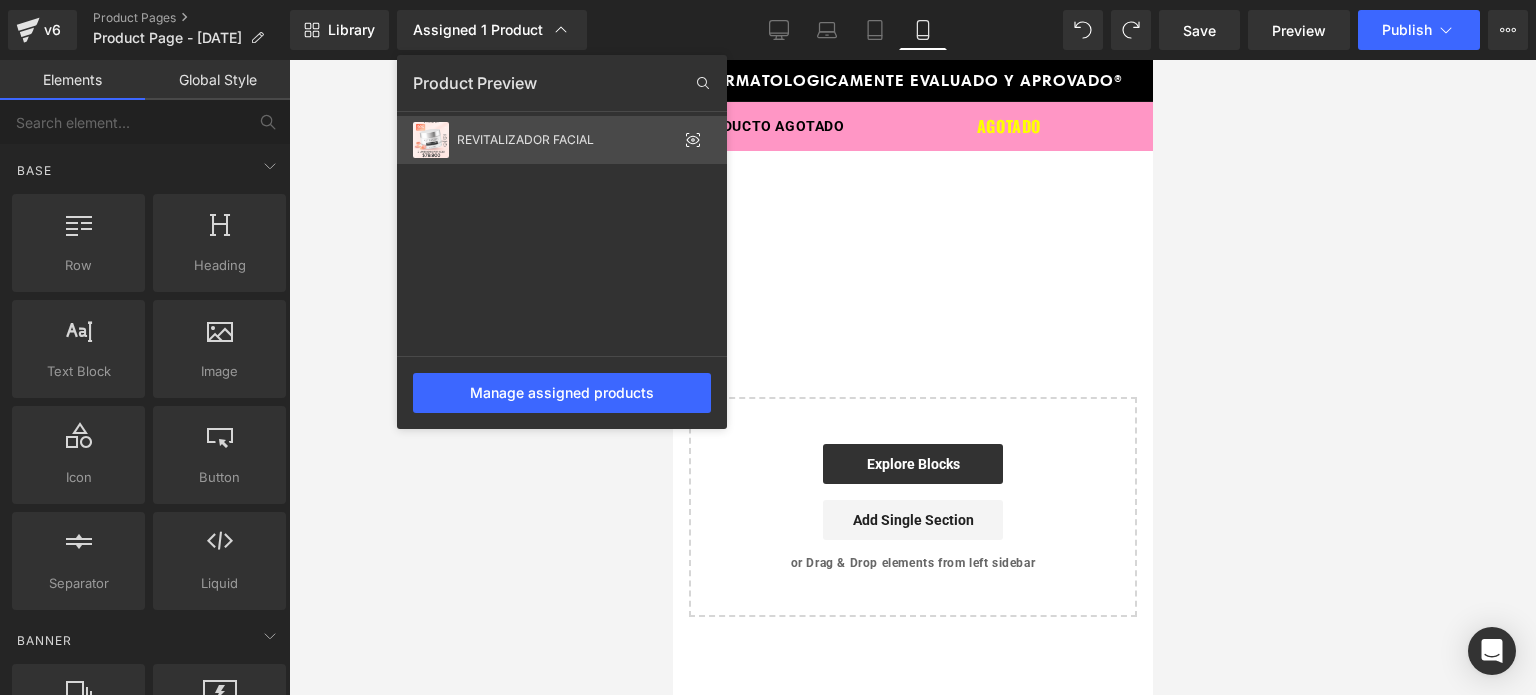 click 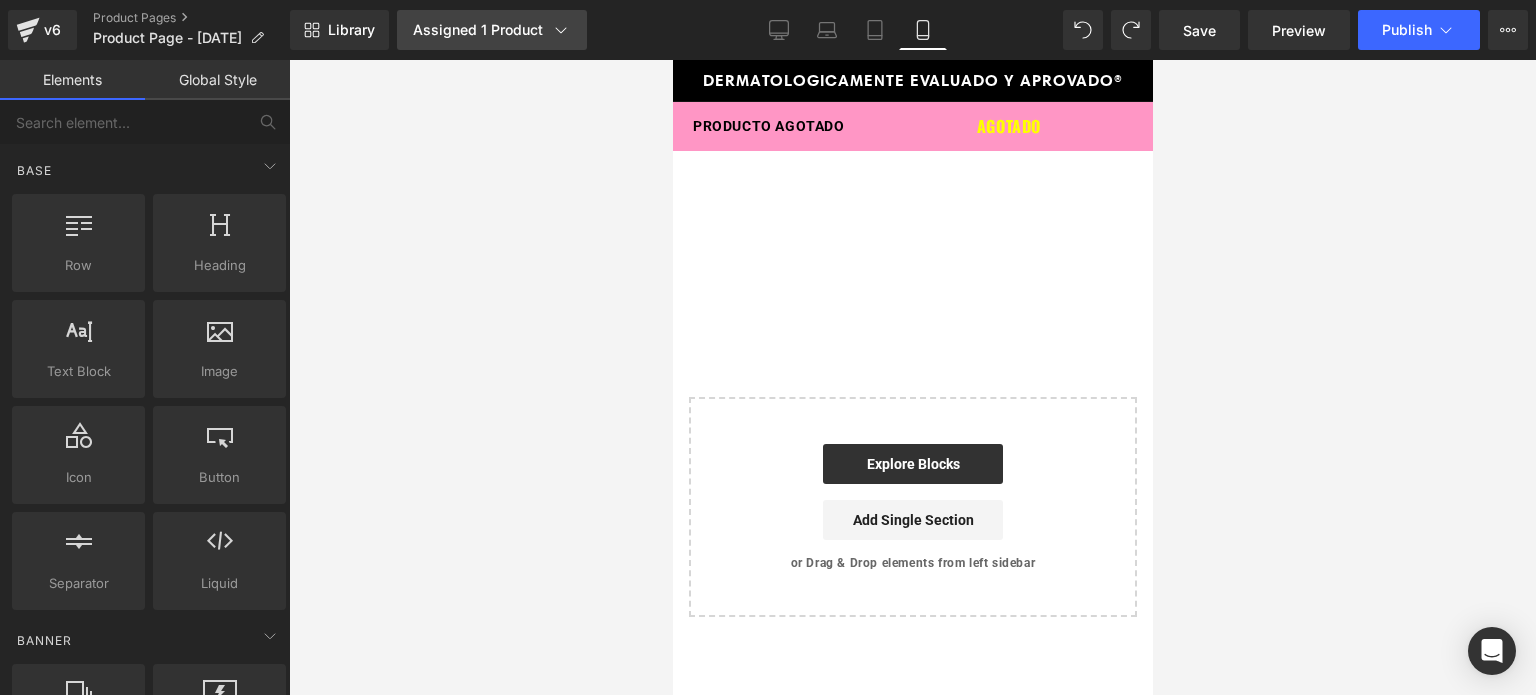 click on "Assigned 1 Product" at bounding box center [492, 30] 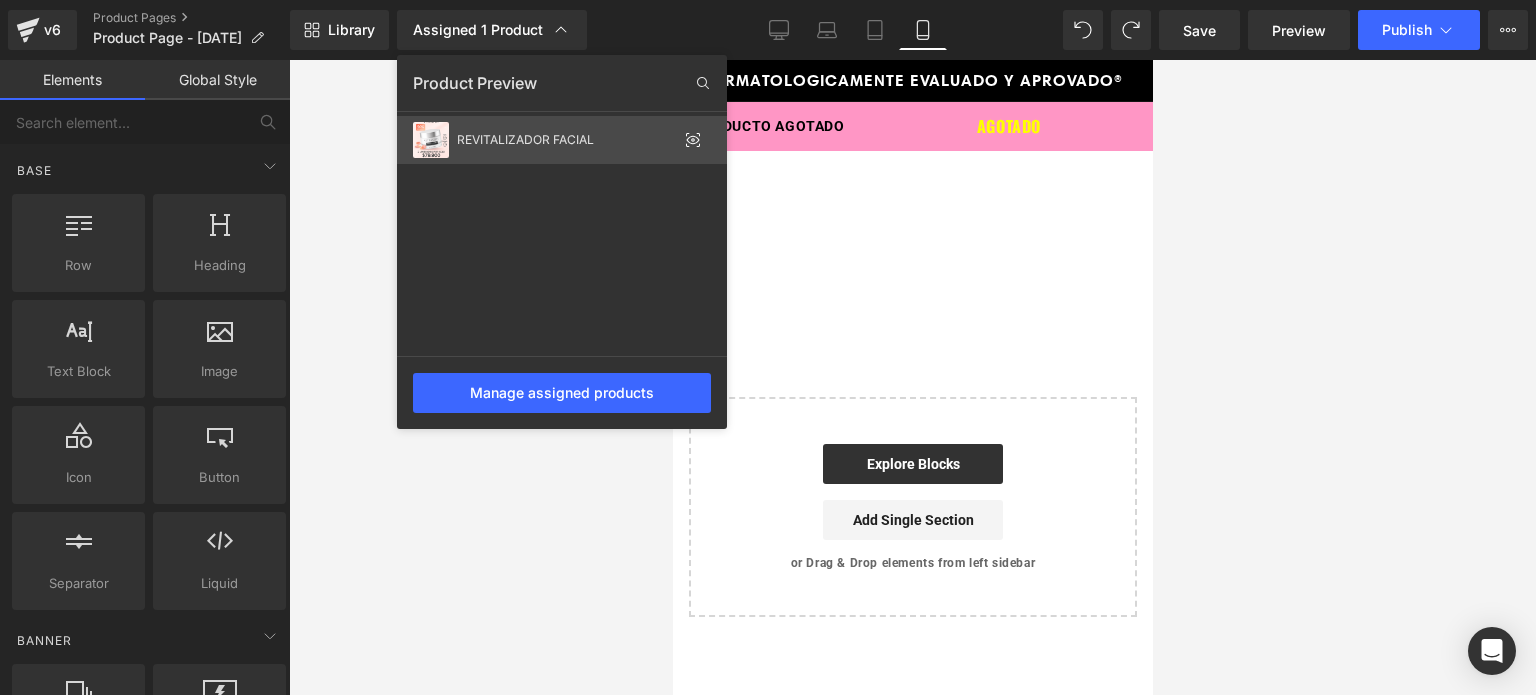 click at bounding box center (431, 140) 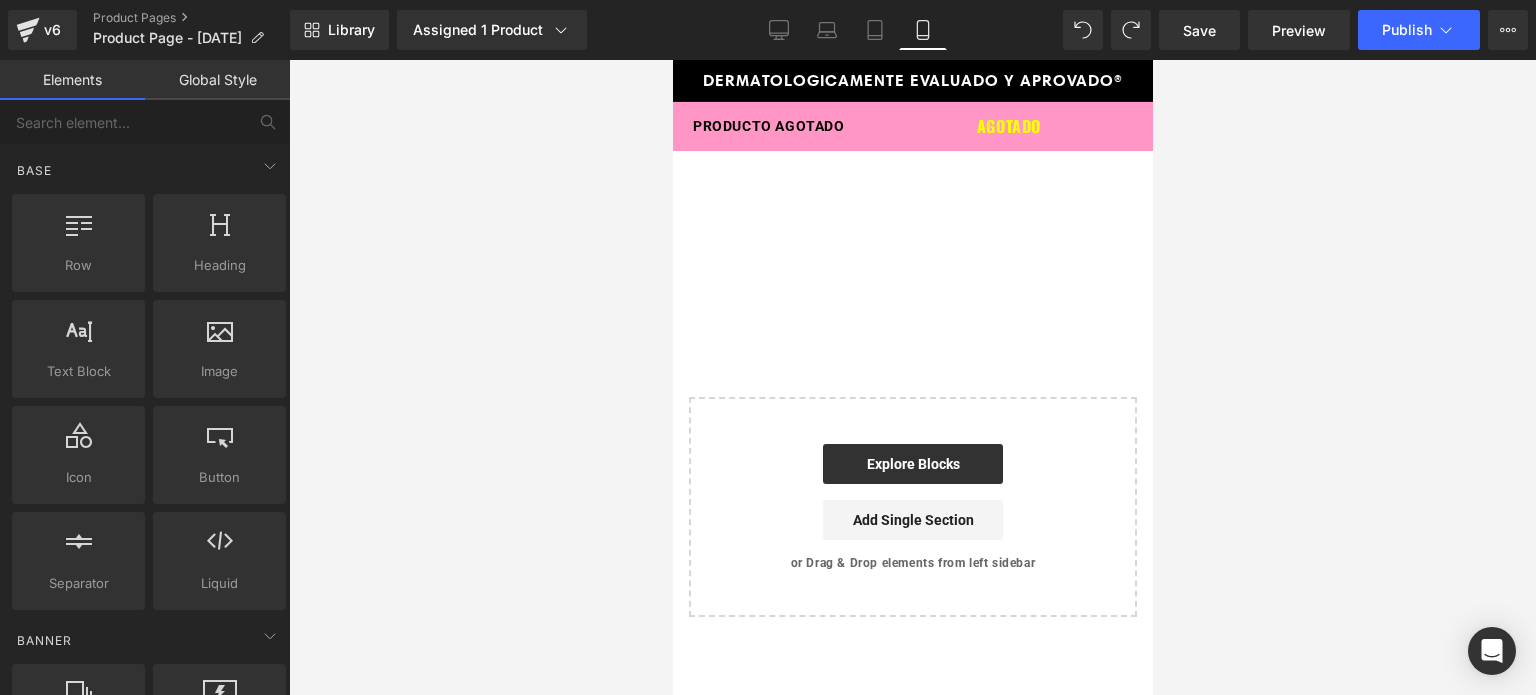 click on "Library Assigned 1 Product  Product Preview
REVITALIZADOR FACIAL Manage assigned products Mobile Desktop Laptop Tablet Mobile Save Preview Publish Scheduled Upgrade Plan View Live Page View with current Template Save Template to Library Schedule Publish  Optimize  Publish Settings Shortcuts  Your page can’t be published   You've reached the maximum number of published pages on your plan  (0/1).  You need to upgrade your plan or unpublish all your pages to get 1 publish slot.   Unpublish pages   Upgrade plan" at bounding box center (913, 30) 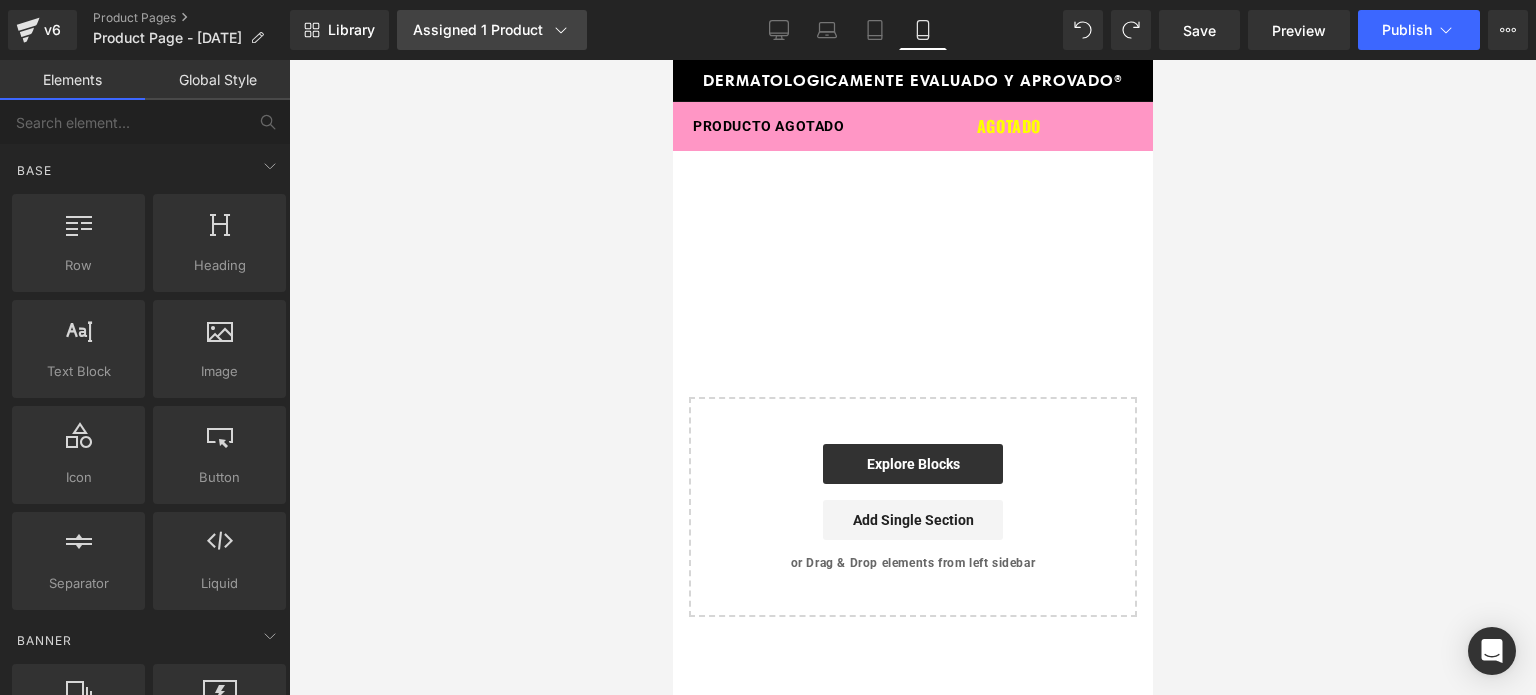click on "Assigned 1 Product" at bounding box center [492, 30] 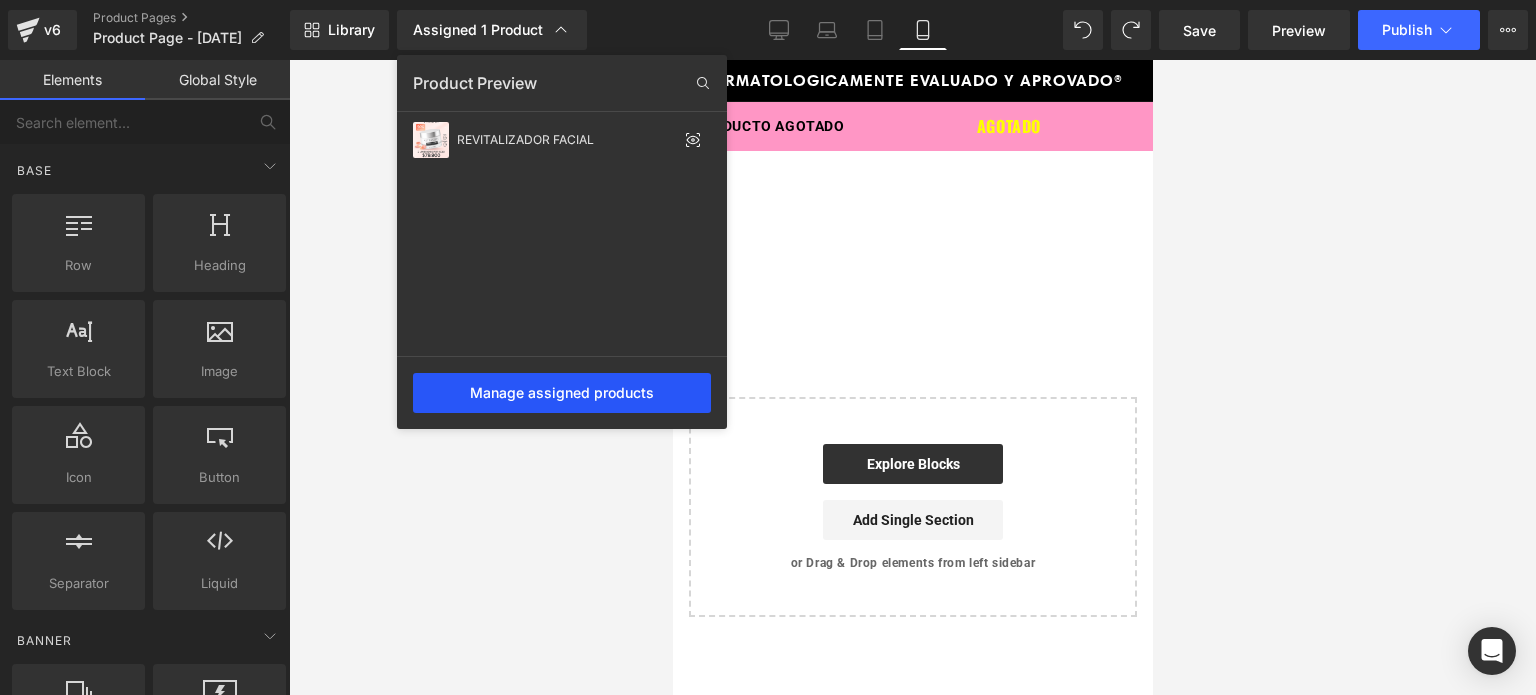 click on "Manage assigned products" at bounding box center [562, 393] 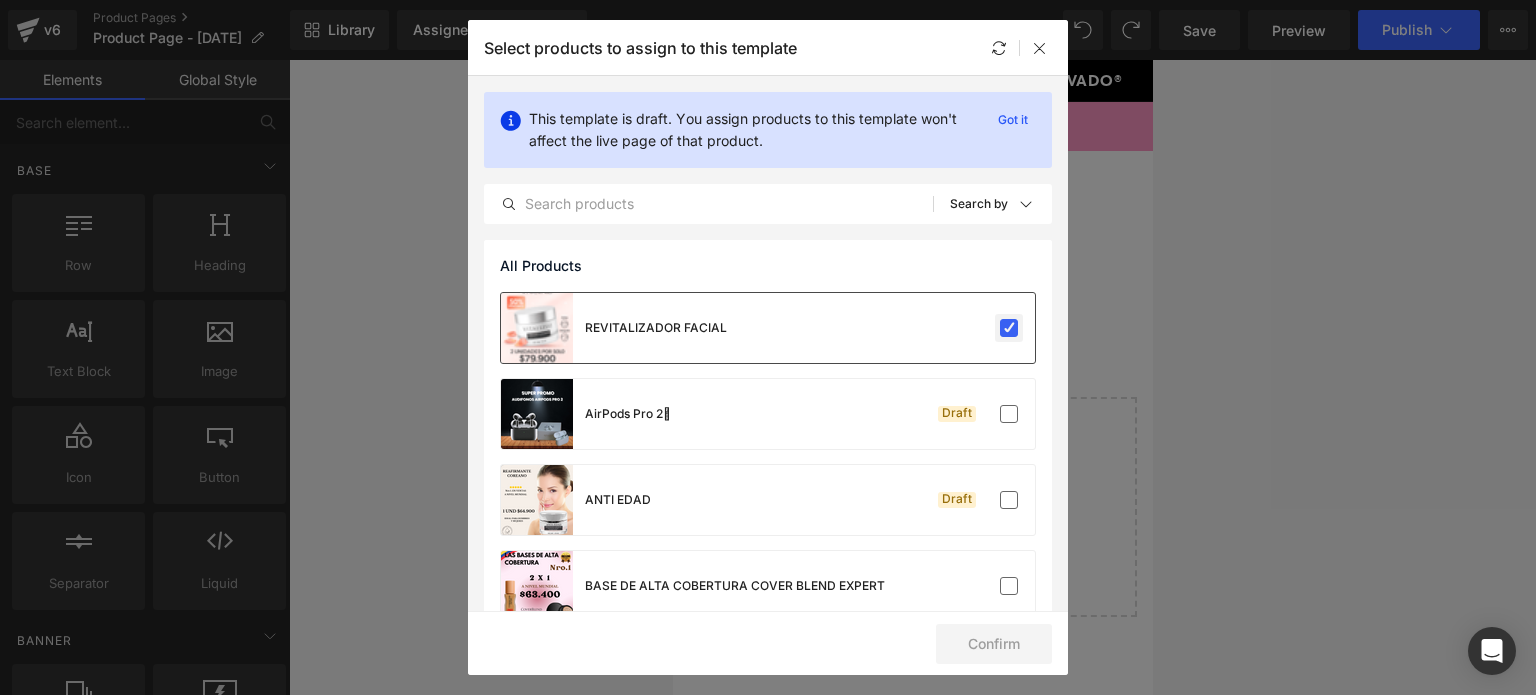 click at bounding box center (1009, 328) 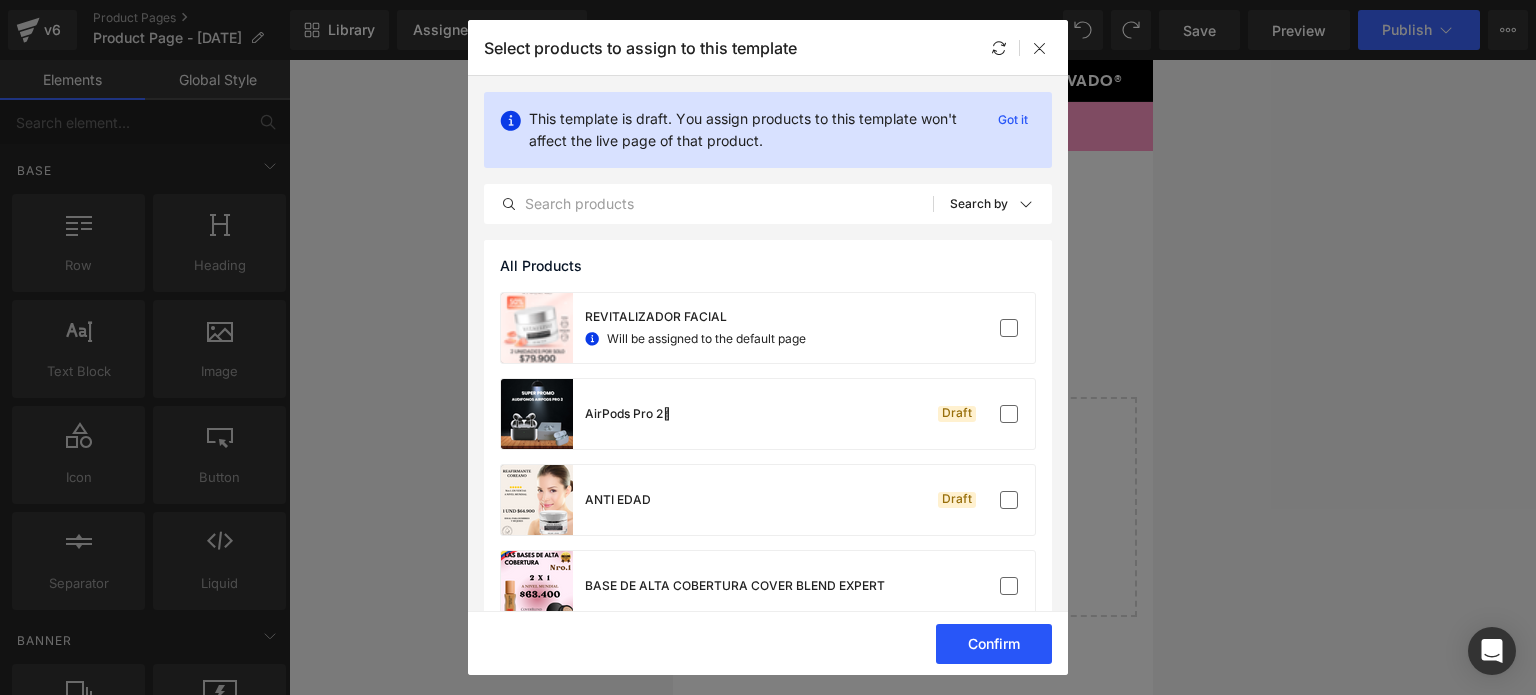 click on "Confirm" at bounding box center [994, 644] 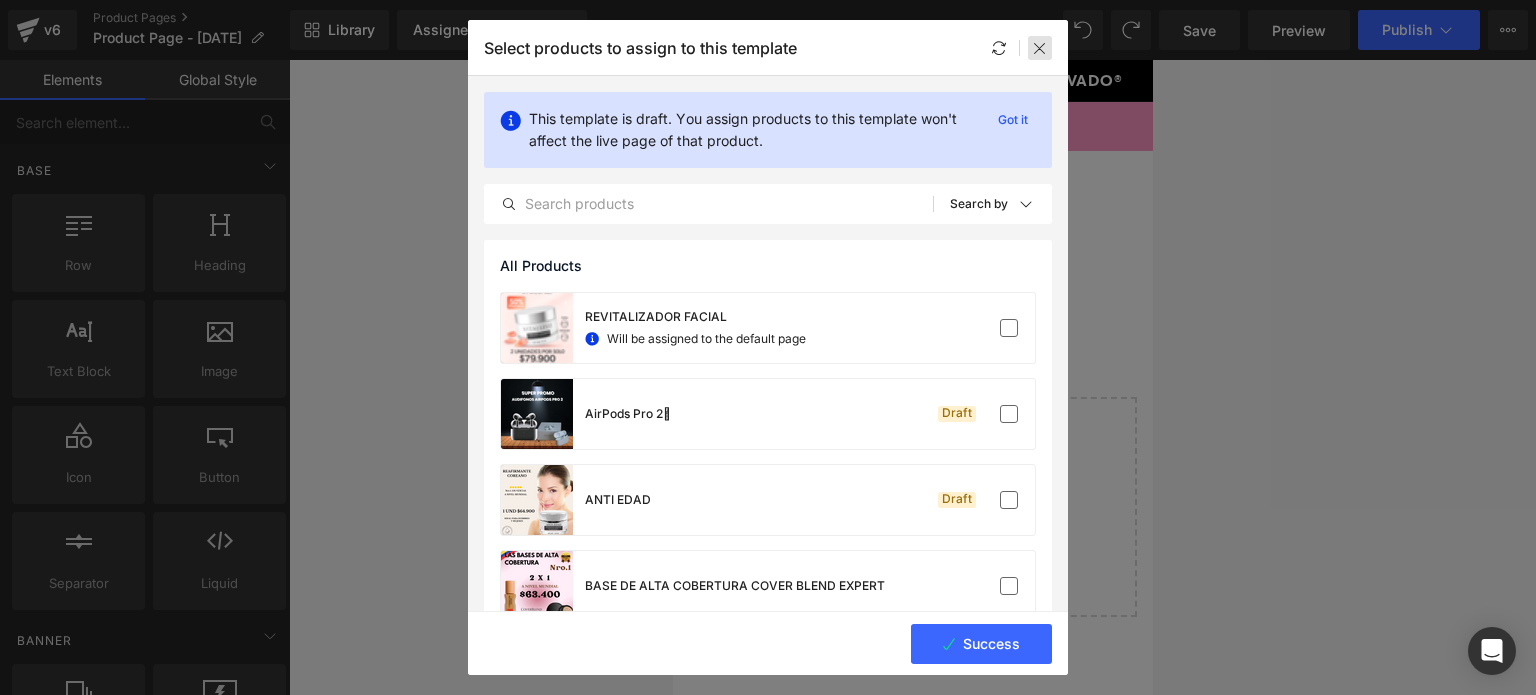 click at bounding box center (1040, 48) 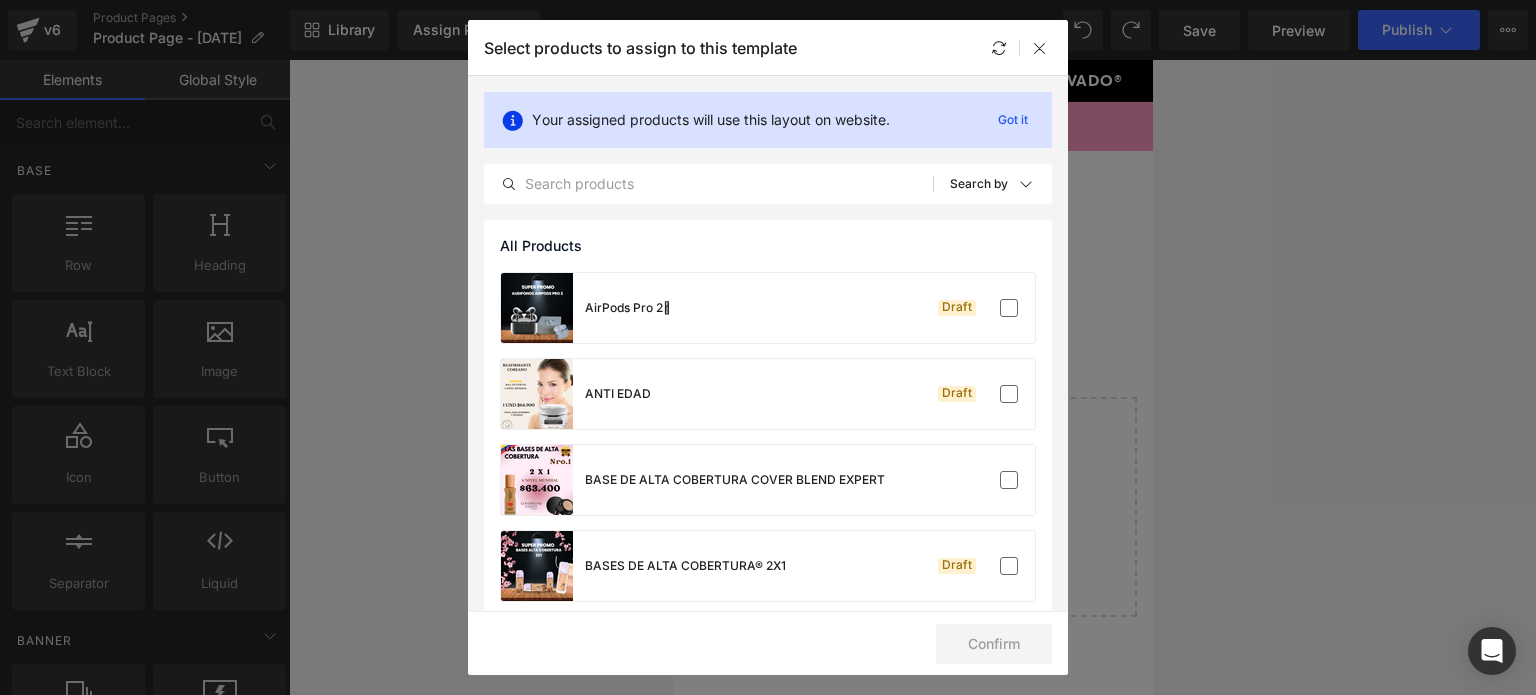 click at bounding box center (1040, 48) 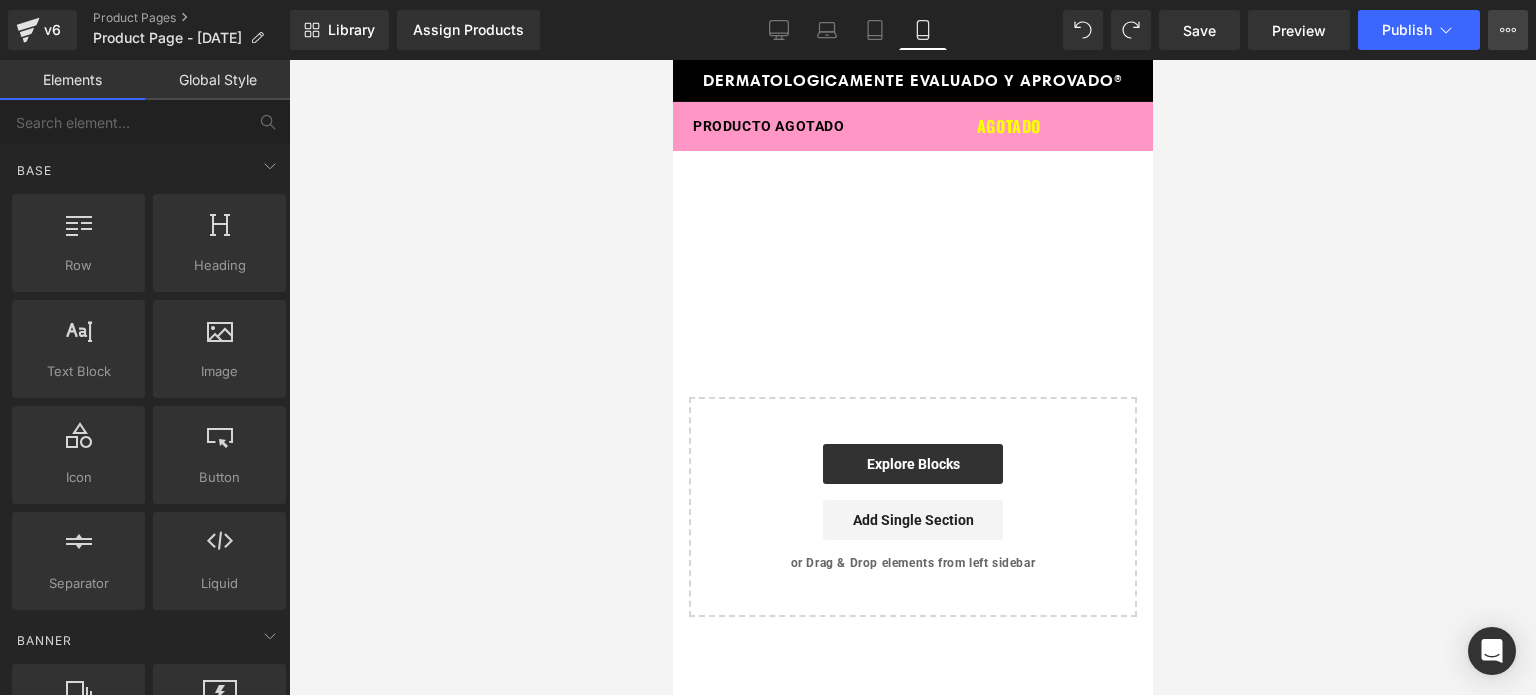 click on "Upgrade Plan View Live Page View with current Template Save Template to Library Schedule Publish  Optimize  Publish Settings Shortcuts" at bounding box center [1508, 30] 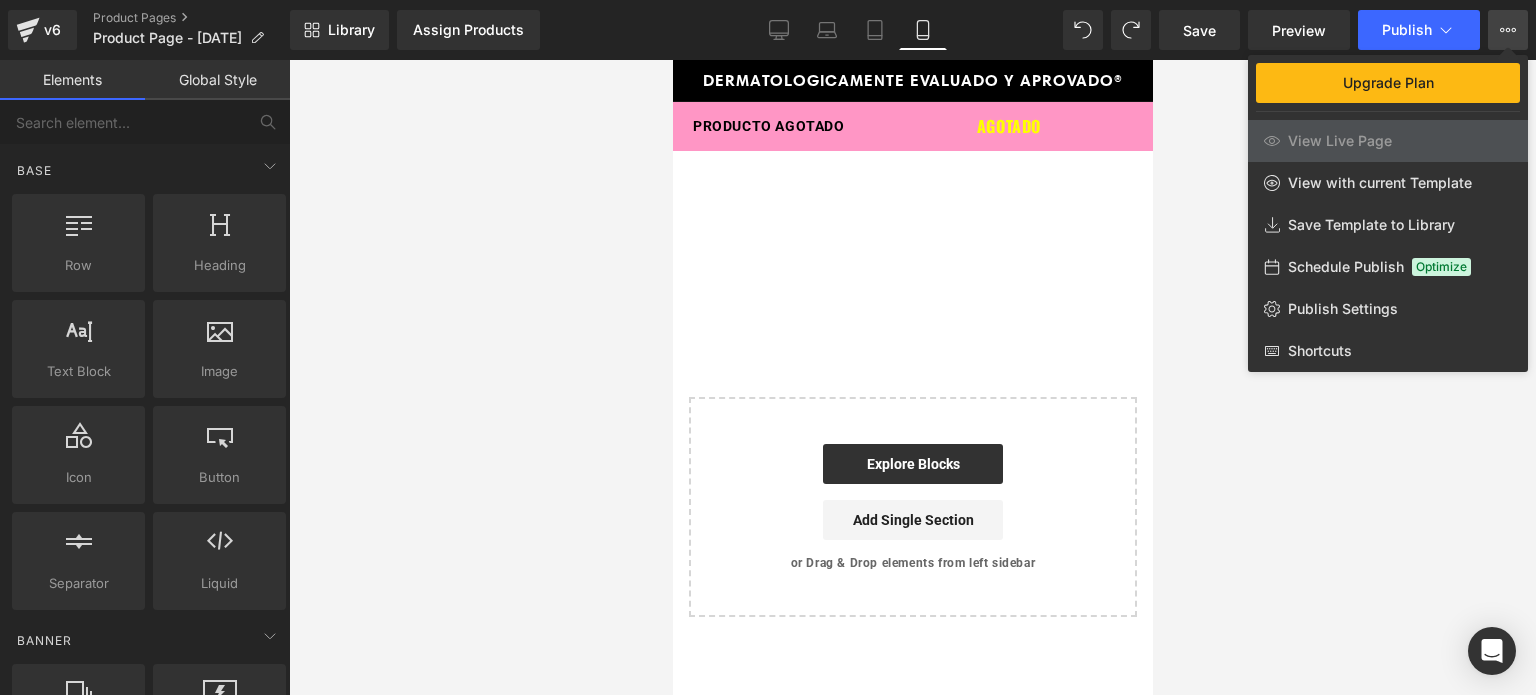 click at bounding box center [912, 377] 